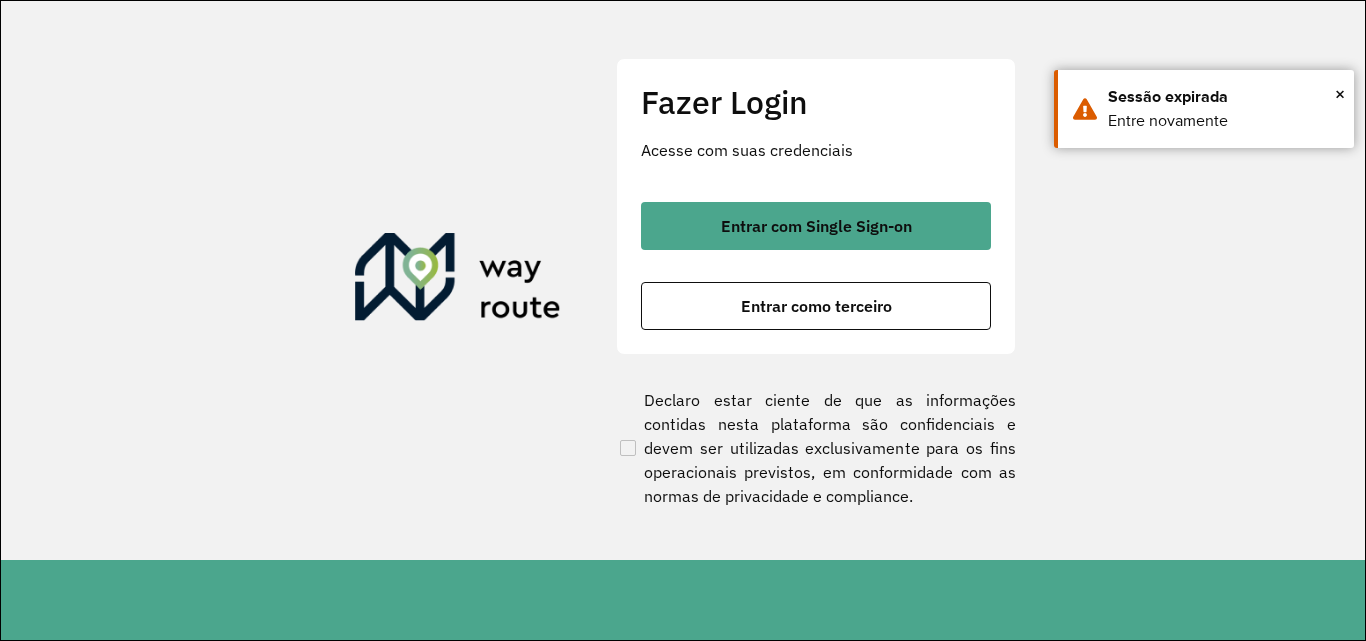 scroll, scrollTop: 0, scrollLeft: 0, axis: both 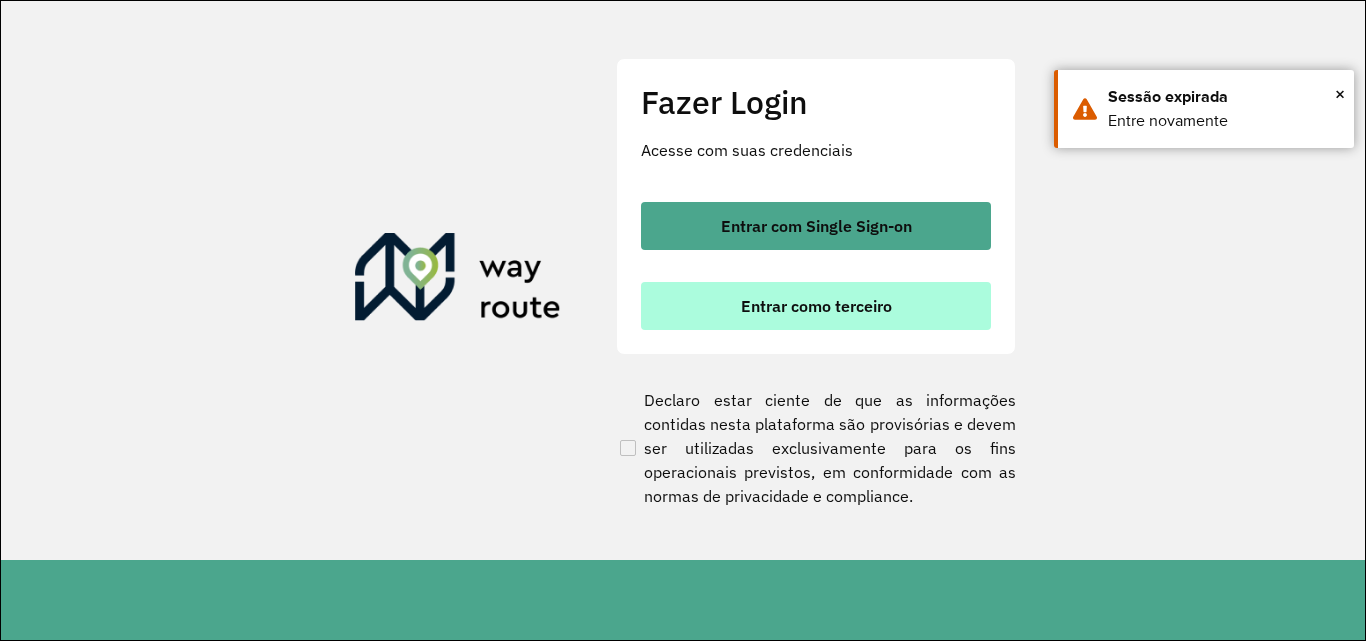 click on "Entrar como terceiro" at bounding box center (816, 306) 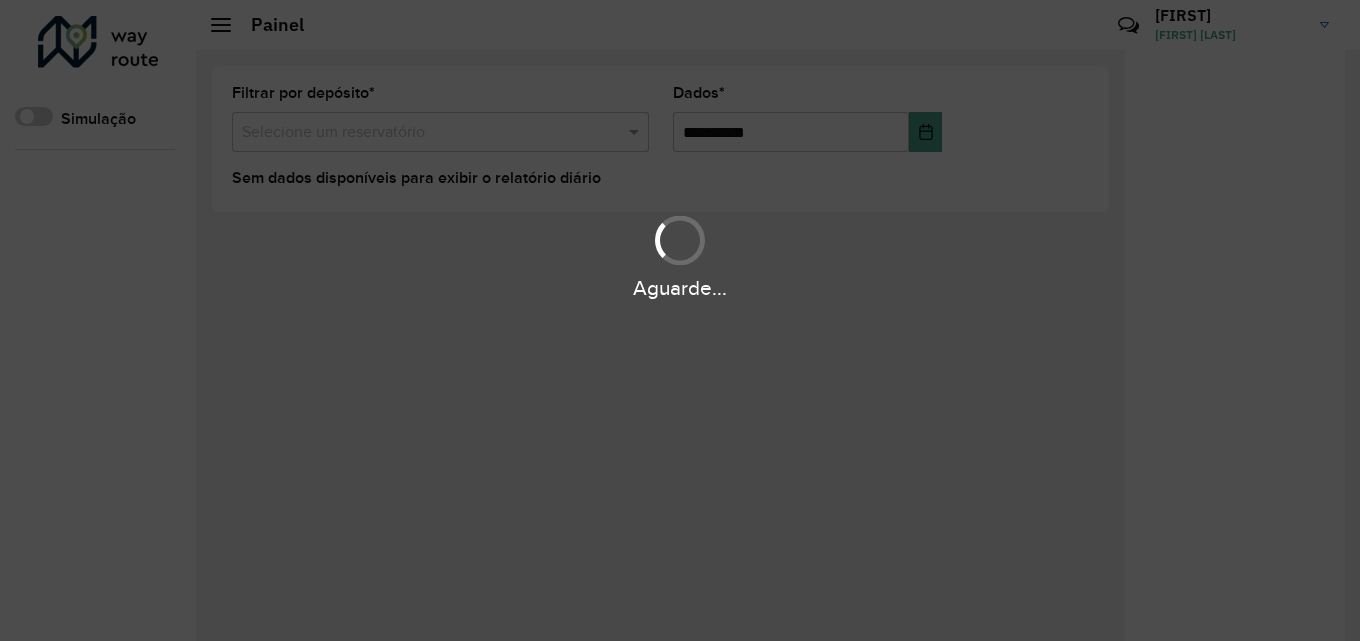 scroll, scrollTop: 0, scrollLeft: 0, axis: both 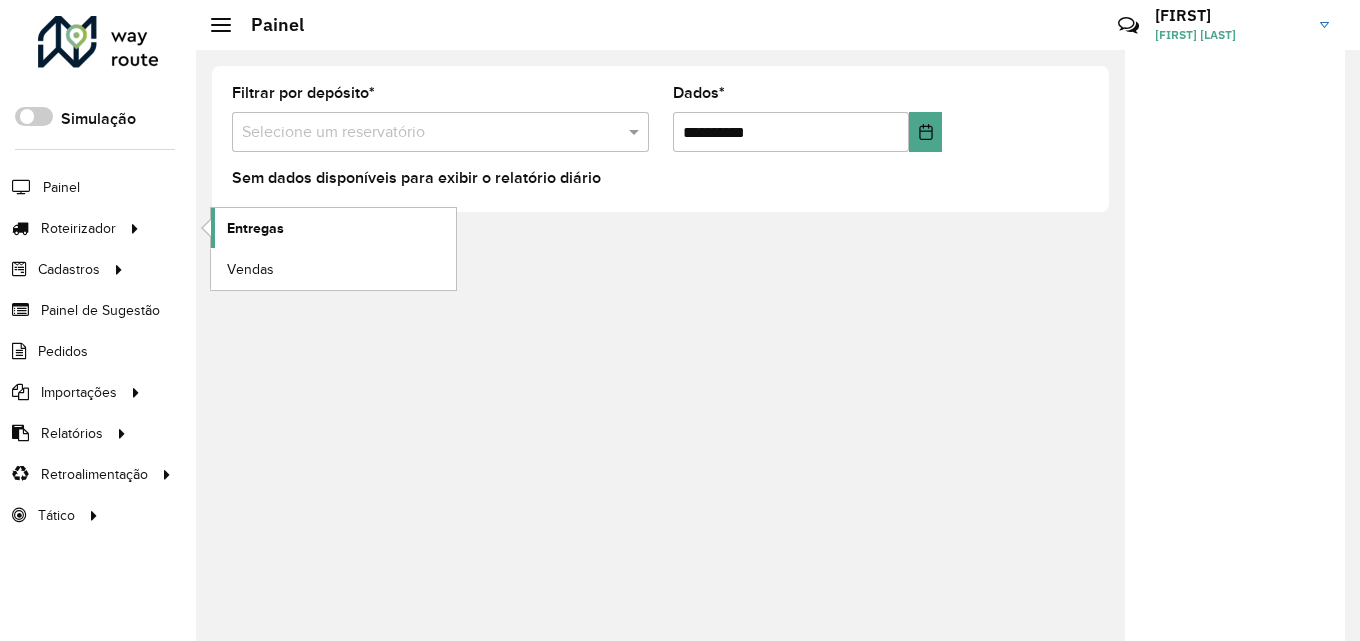 click on "Entregas" 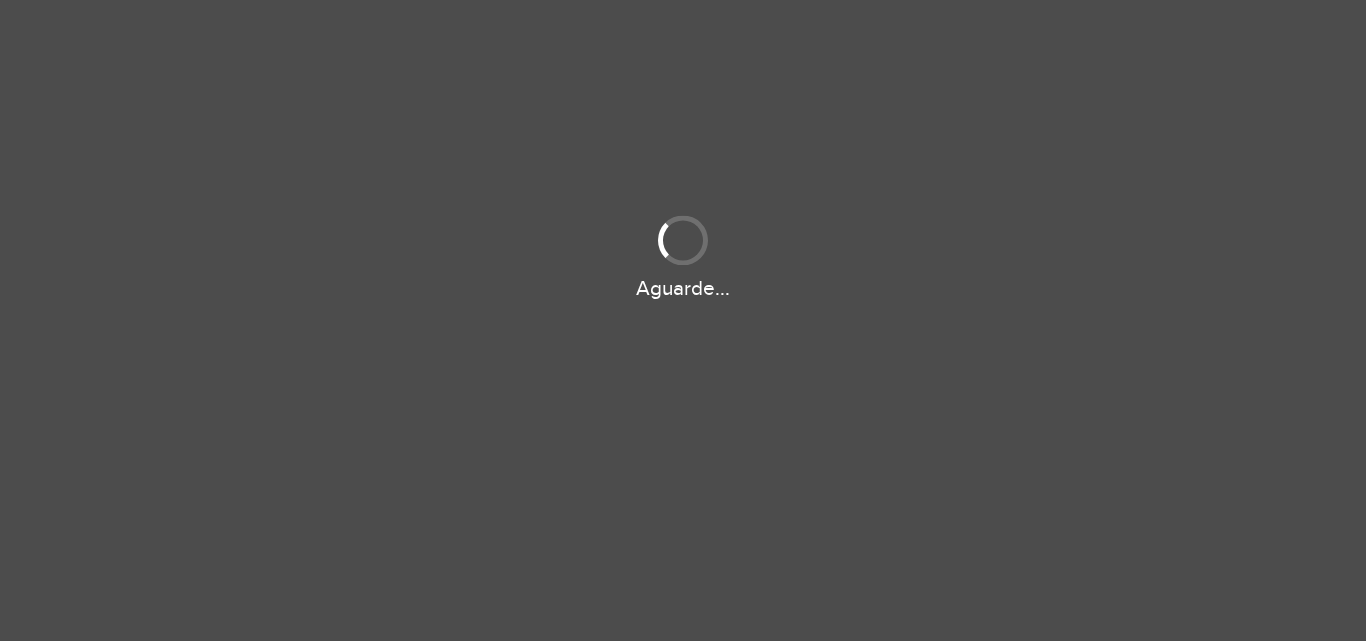 scroll, scrollTop: 0, scrollLeft: 0, axis: both 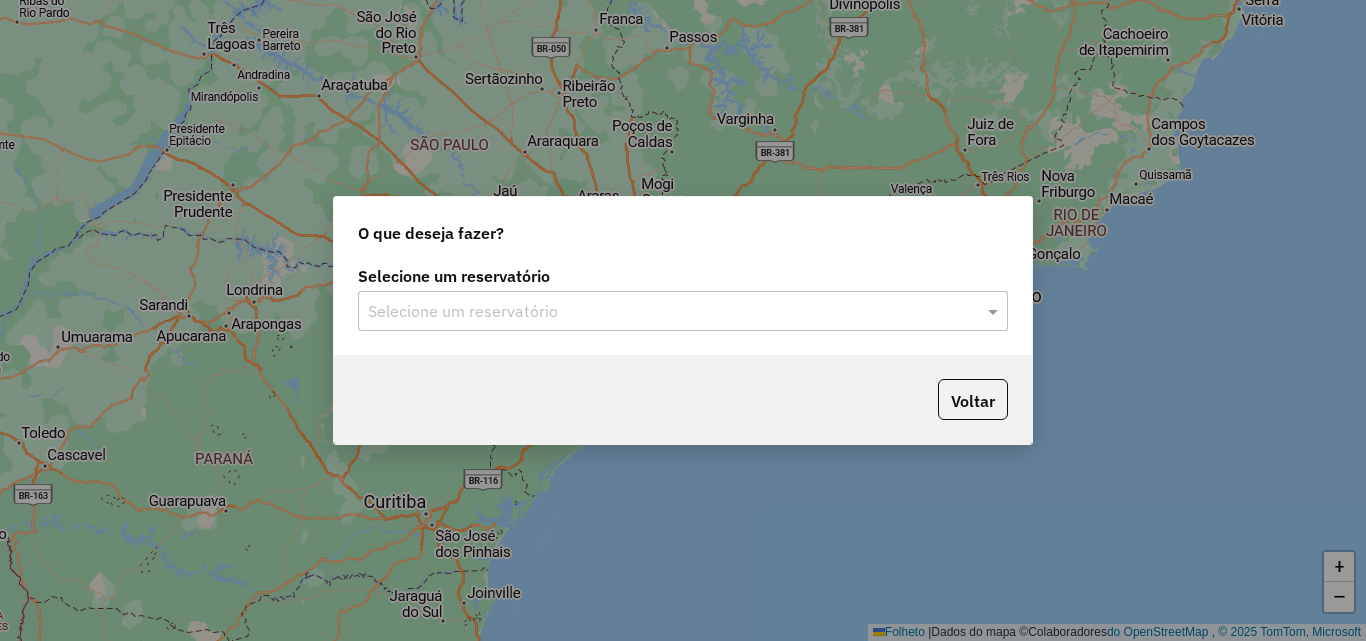 click 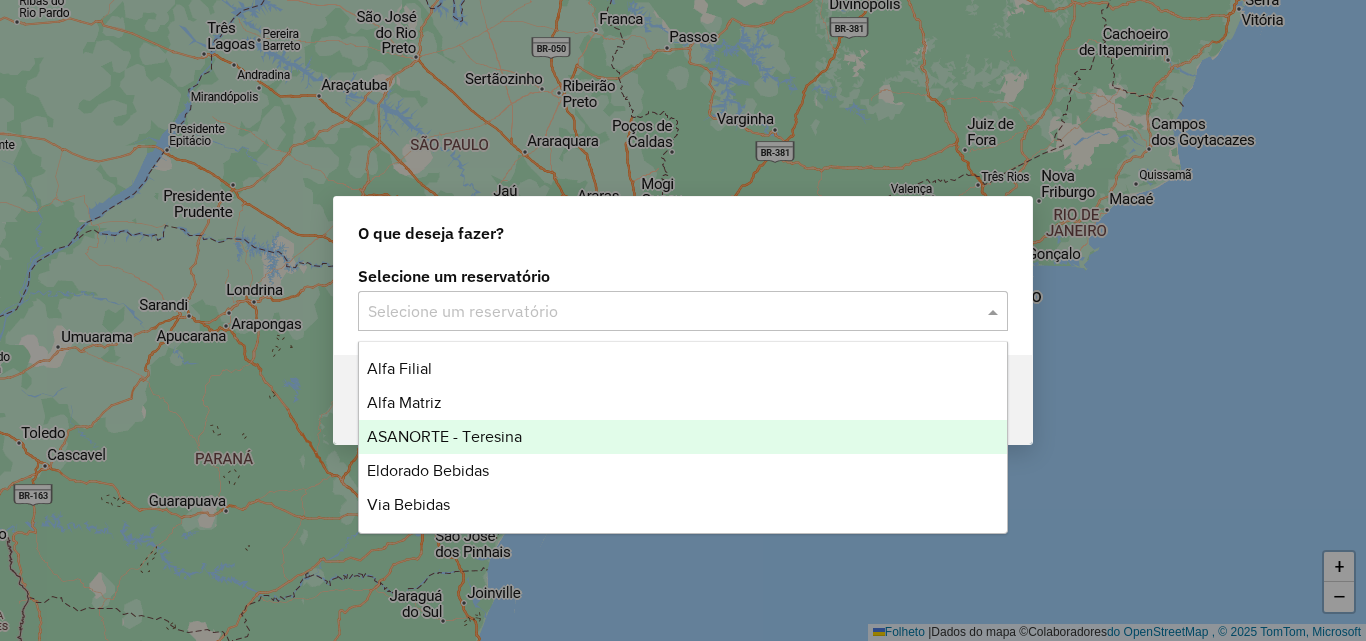 click on "ASANORTE - Teresina" at bounding box center [444, 436] 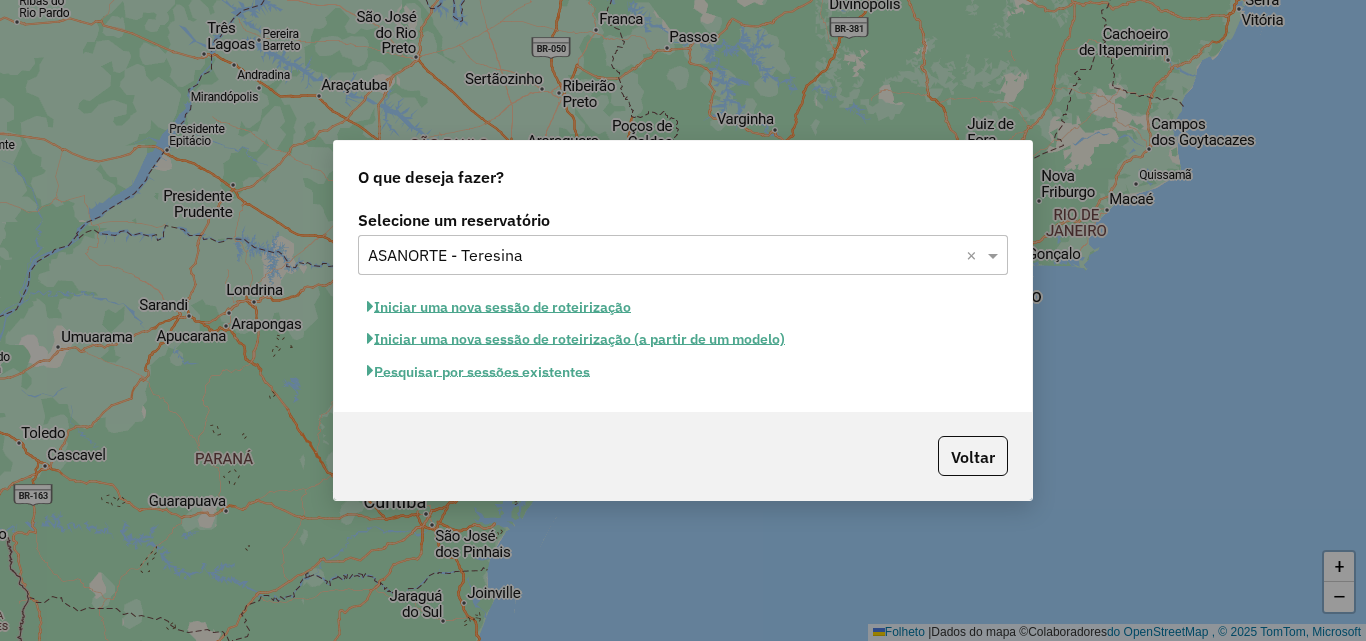 click on "Pesquisar por sessões existentes" 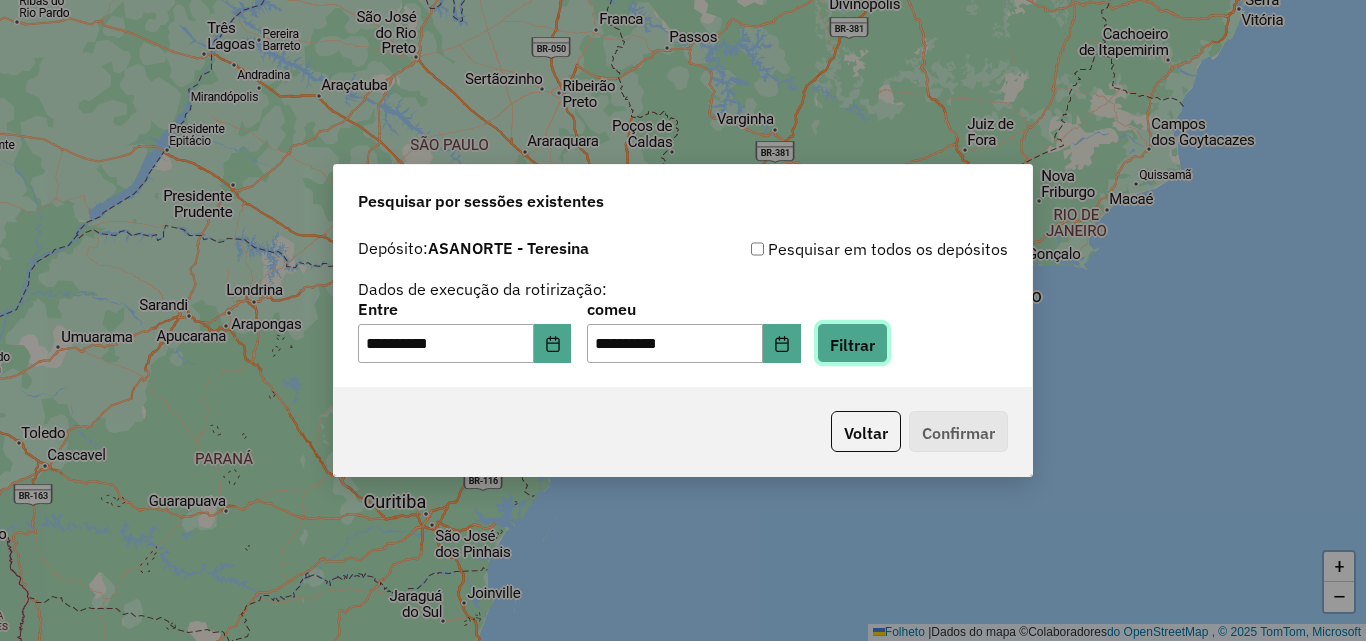 click on "Filtrar" 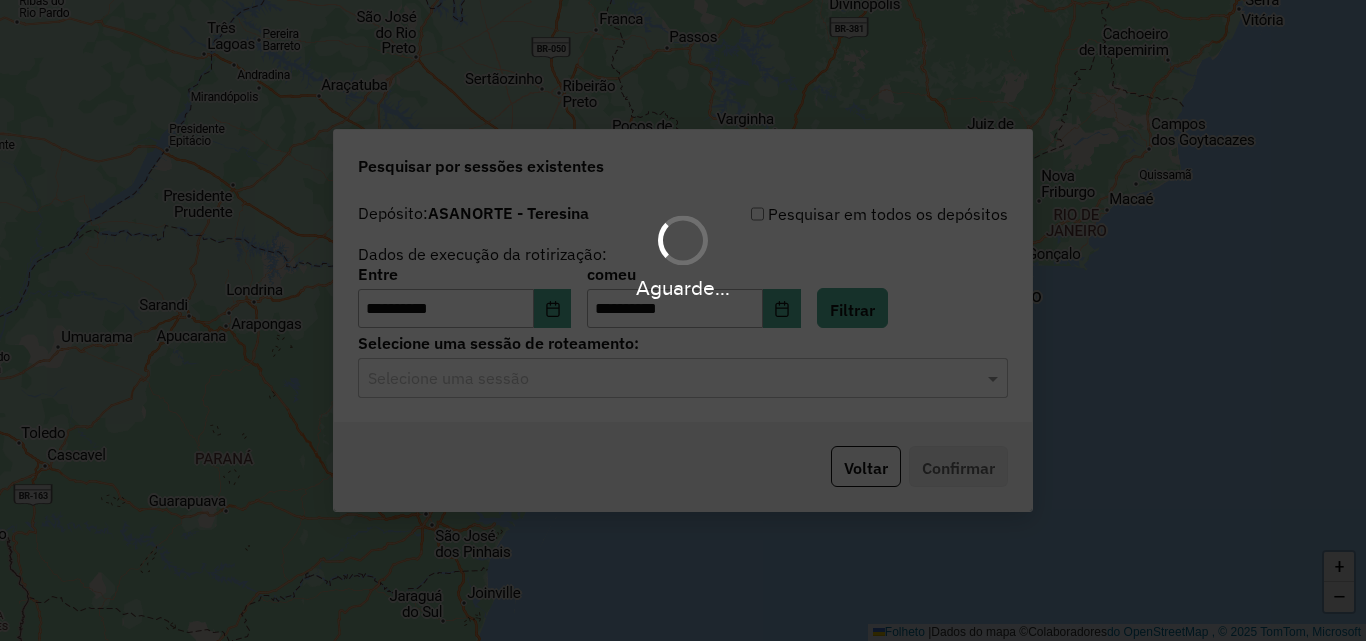 click 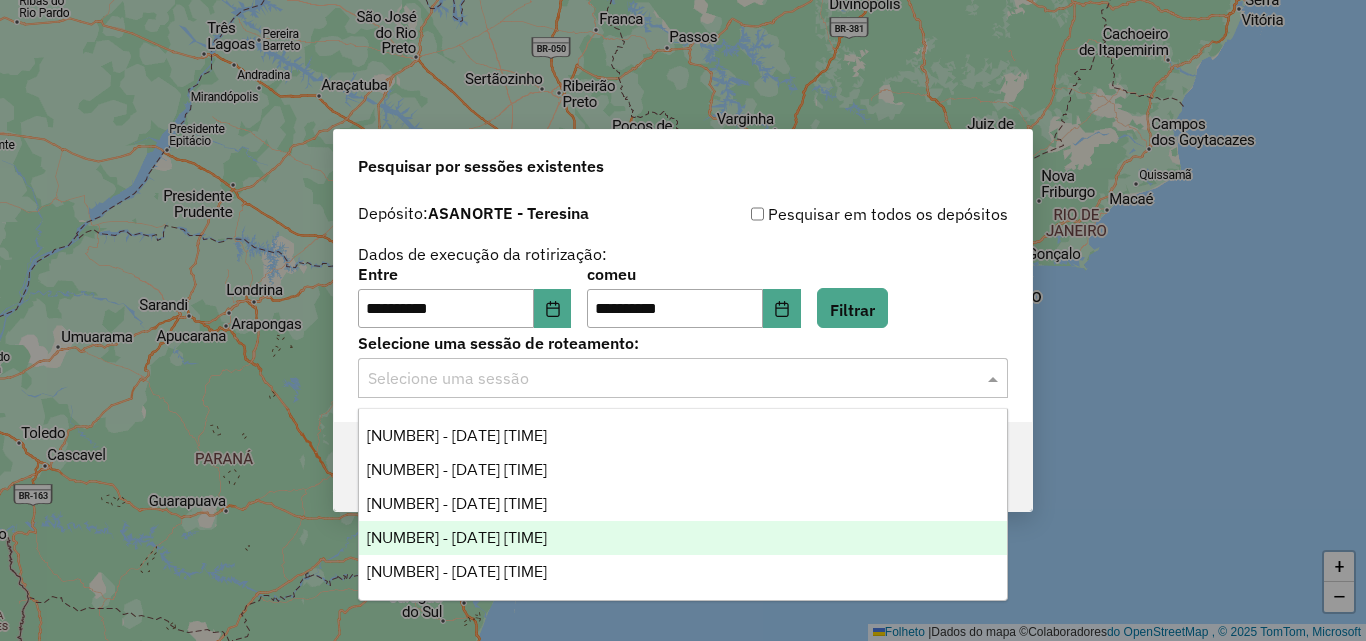 drag, startPoint x: 542, startPoint y: 532, endPoint x: 561, endPoint y: 526, distance: 19.924858 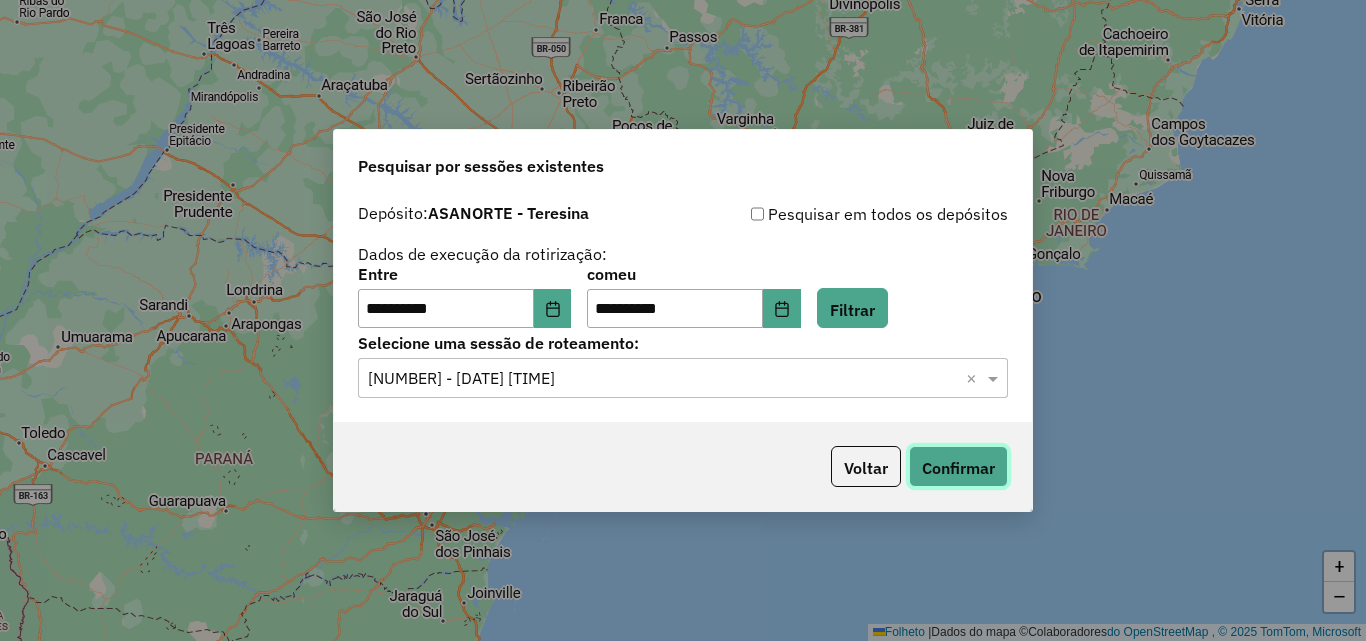 click on "Confirmar" 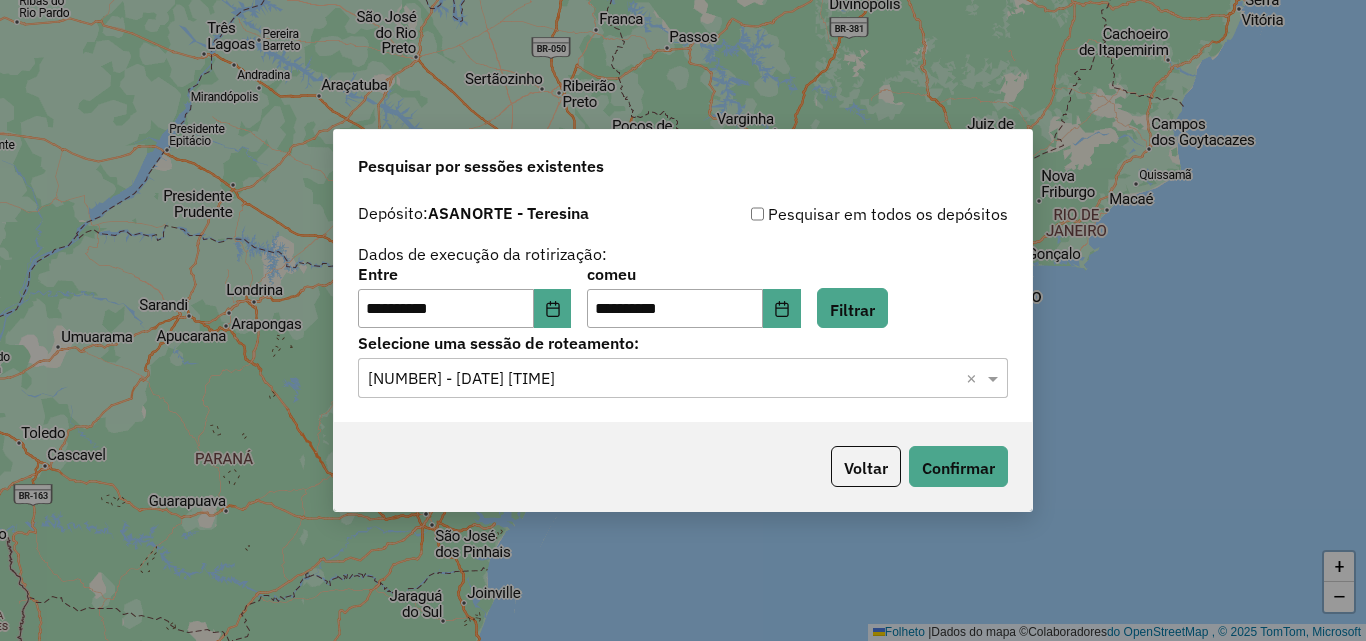 click 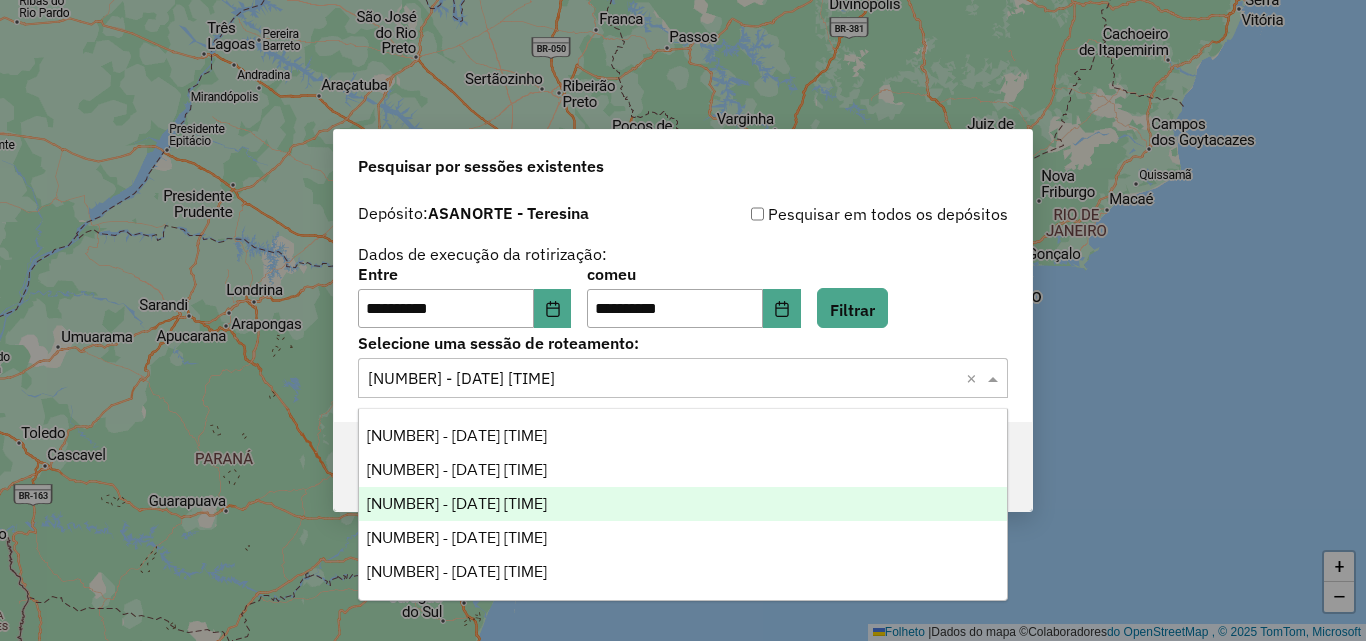 click on "973642 - 01/08/2025 21:06" at bounding box center (683, 504) 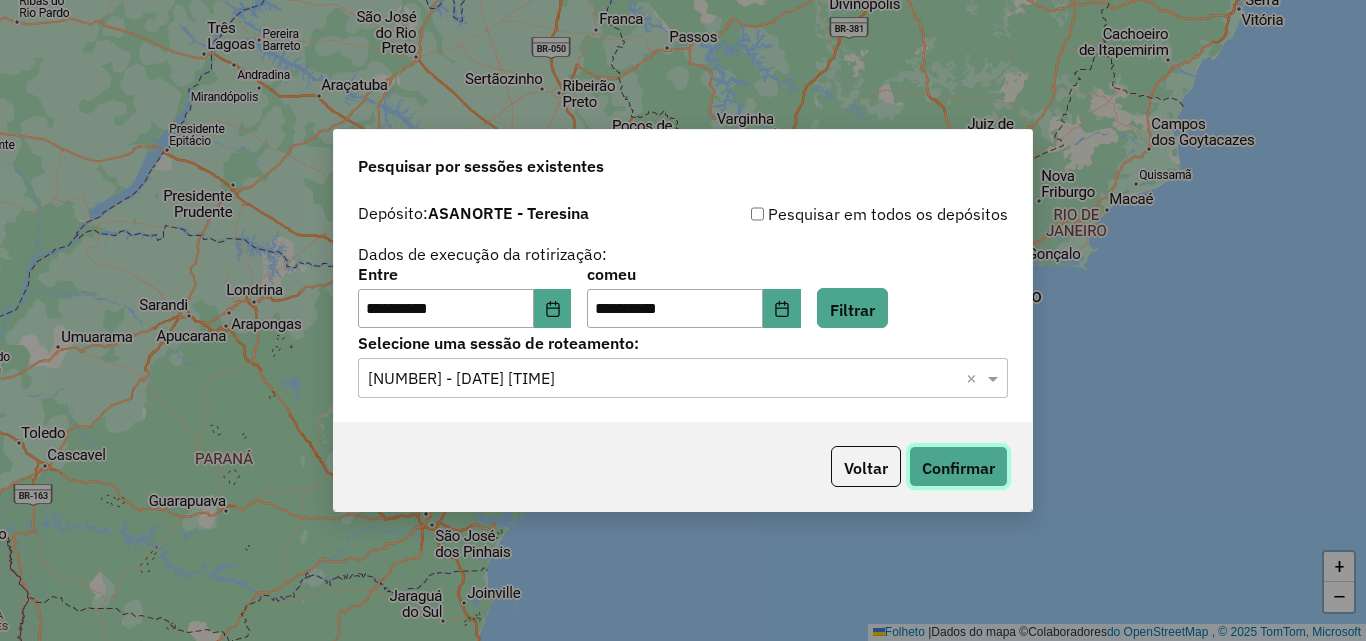 click on "Confirmar" 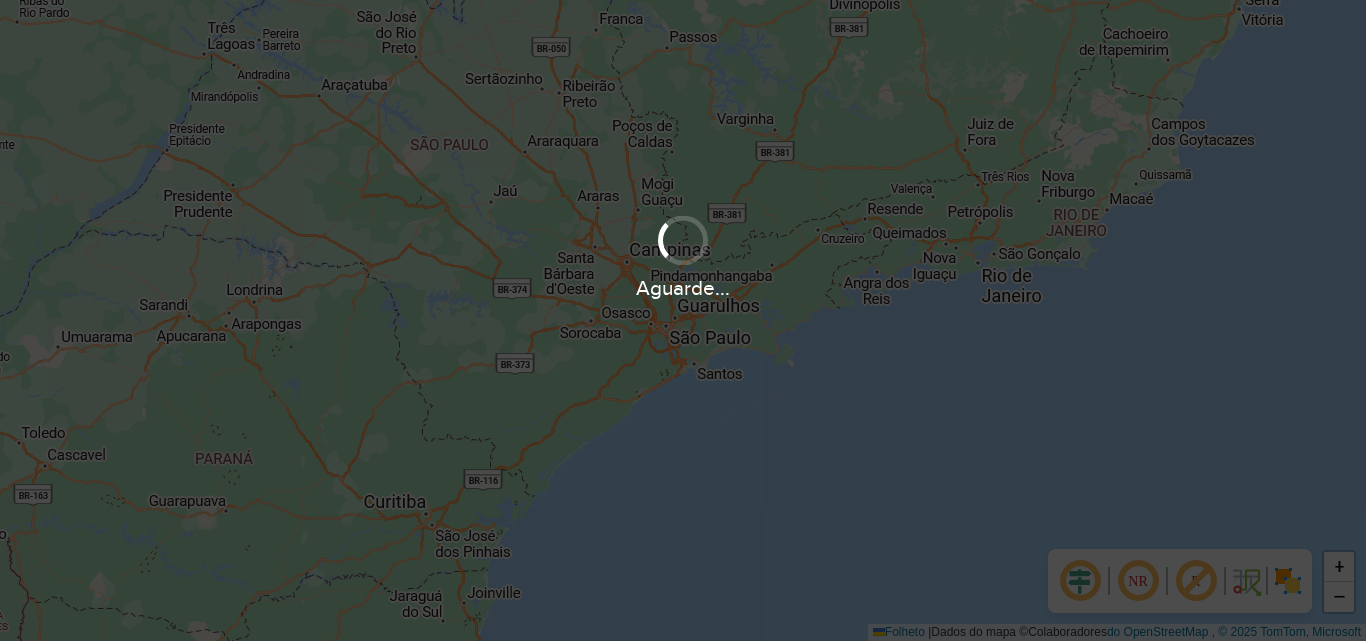 scroll, scrollTop: 0, scrollLeft: 0, axis: both 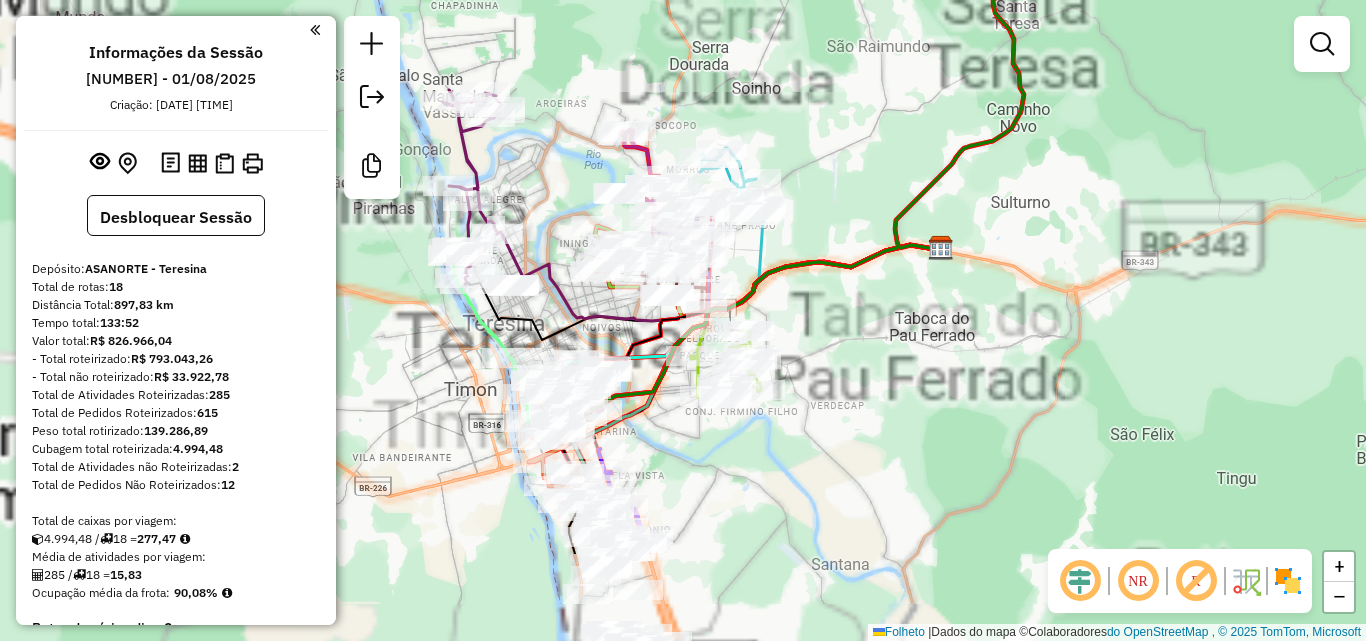 drag, startPoint x: 749, startPoint y: 203, endPoint x: 827, endPoint y: 139, distance: 100.89599 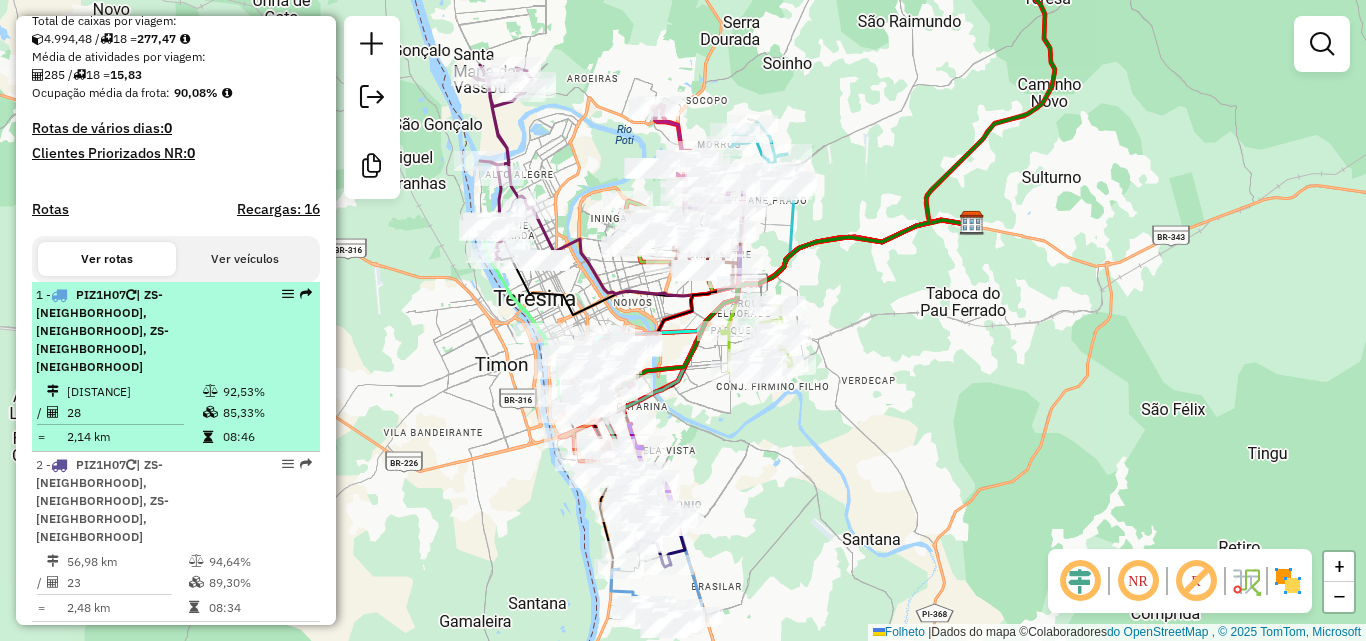 scroll, scrollTop: 600, scrollLeft: 0, axis: vertical 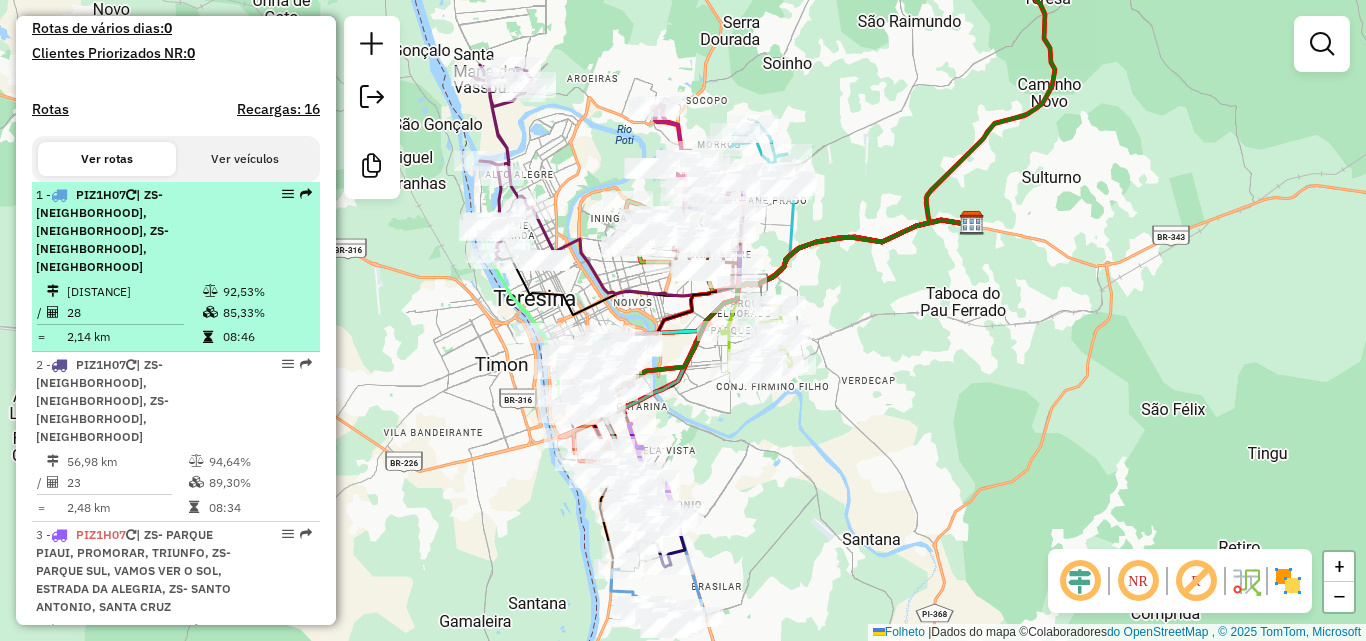 select on "**********" 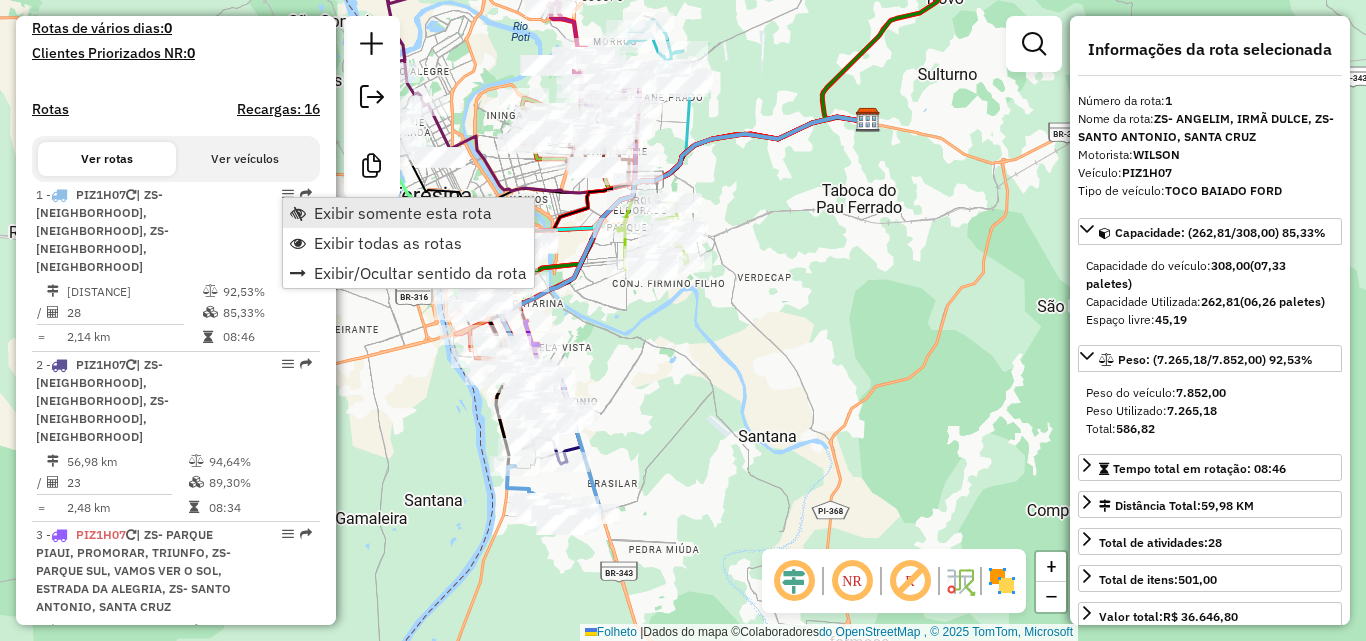 click on "Exibir somente esta rota" at bounding box center [408, 213] 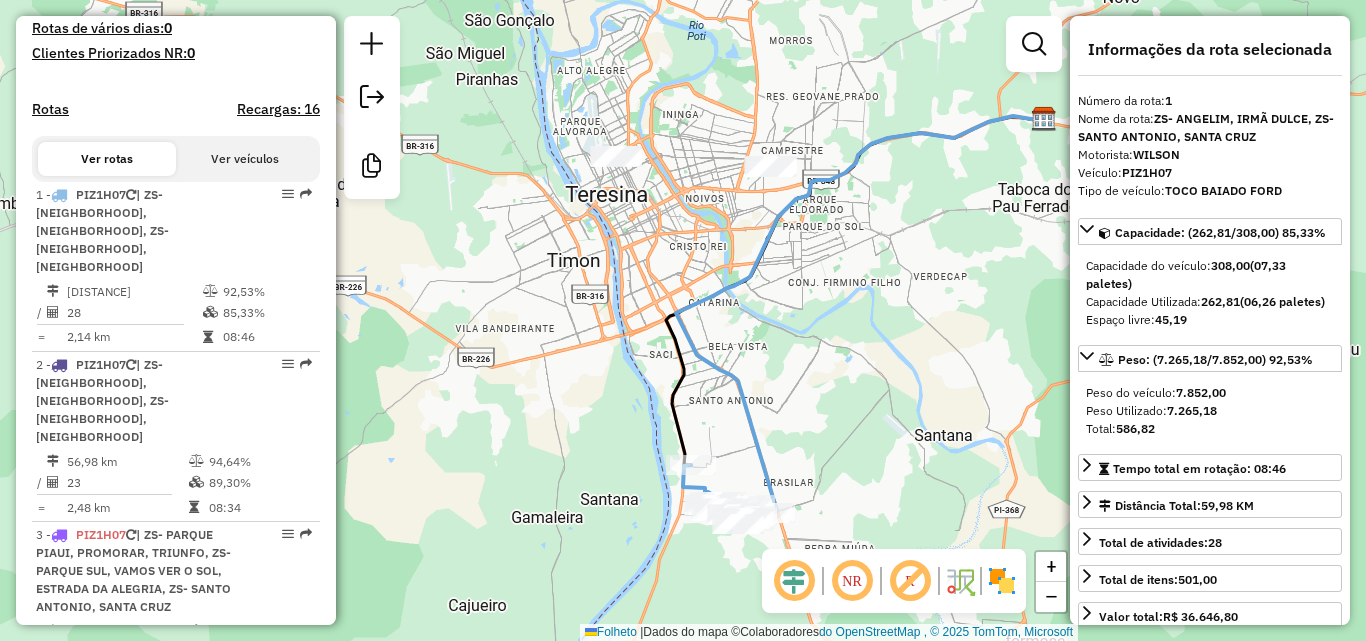 drag, startPoint x: 541, startPoint y: 251, endPoint x: 764, endPoint y: 245, distance: 223.0807 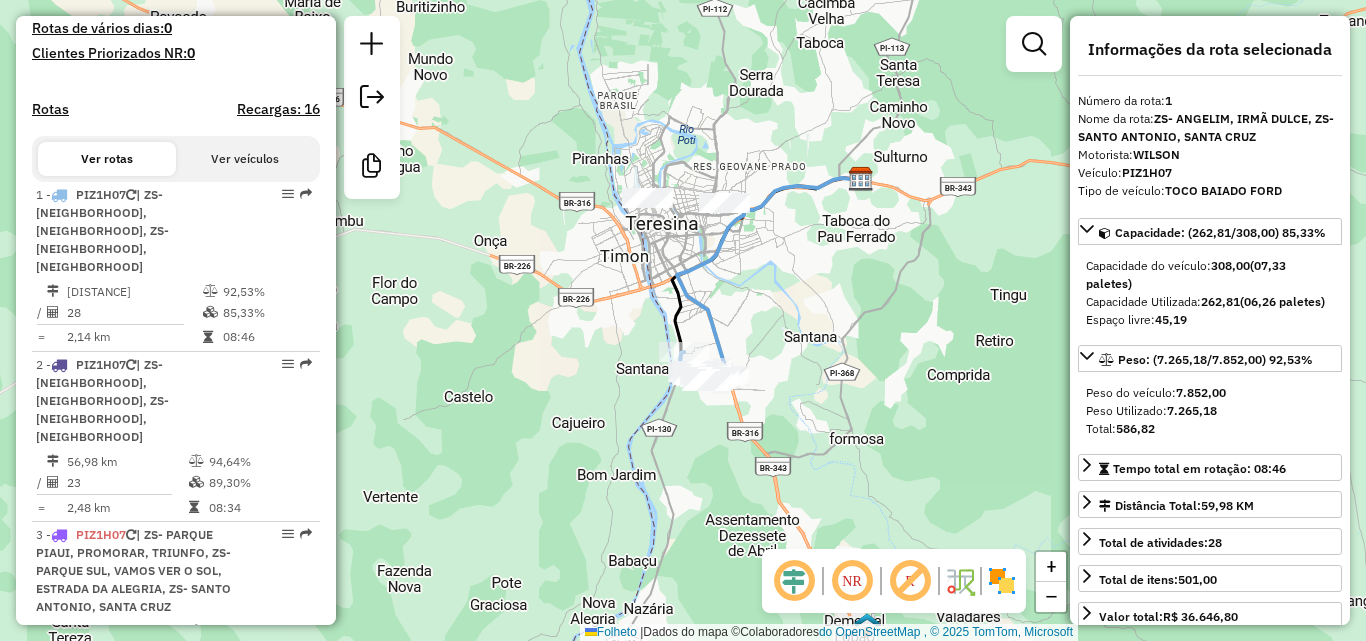 drag, startPoint x: 652, startPoint y: 281, endPoint x: 645, endPoint y: 218, distance: 63.387695 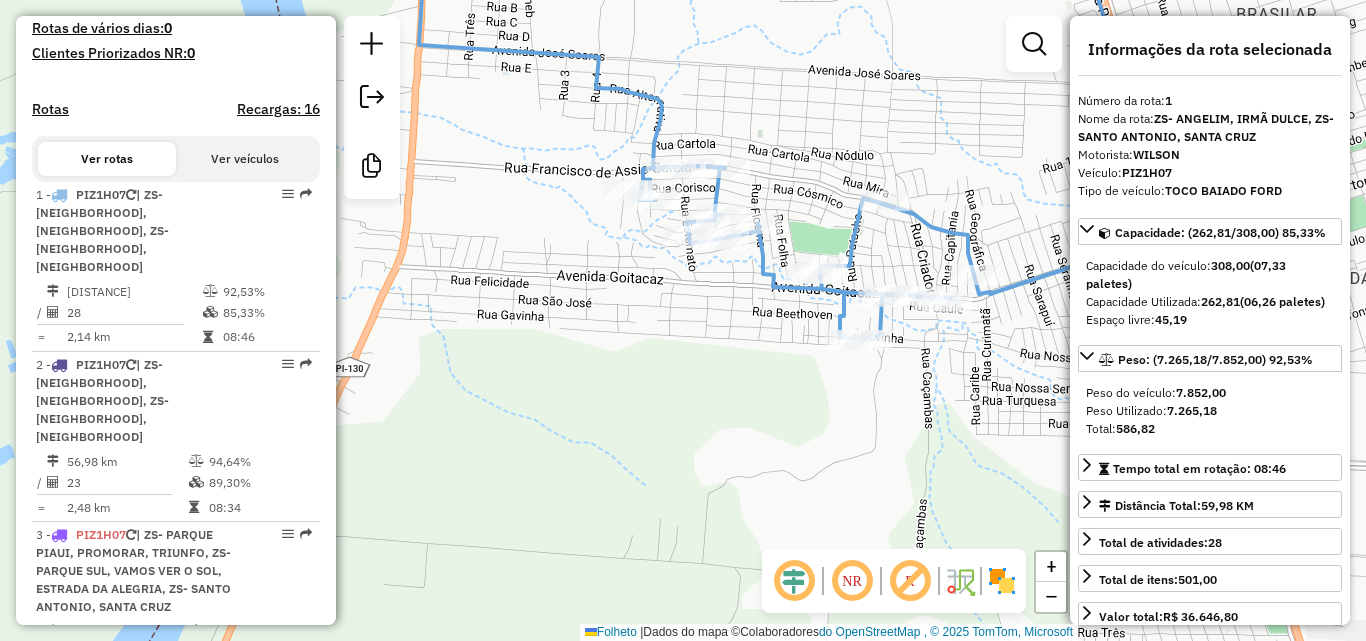 drag, startPoint x: 667, startPoint y: 308, endPoint x: 557, endPoint y: 240, distance: 129.3213 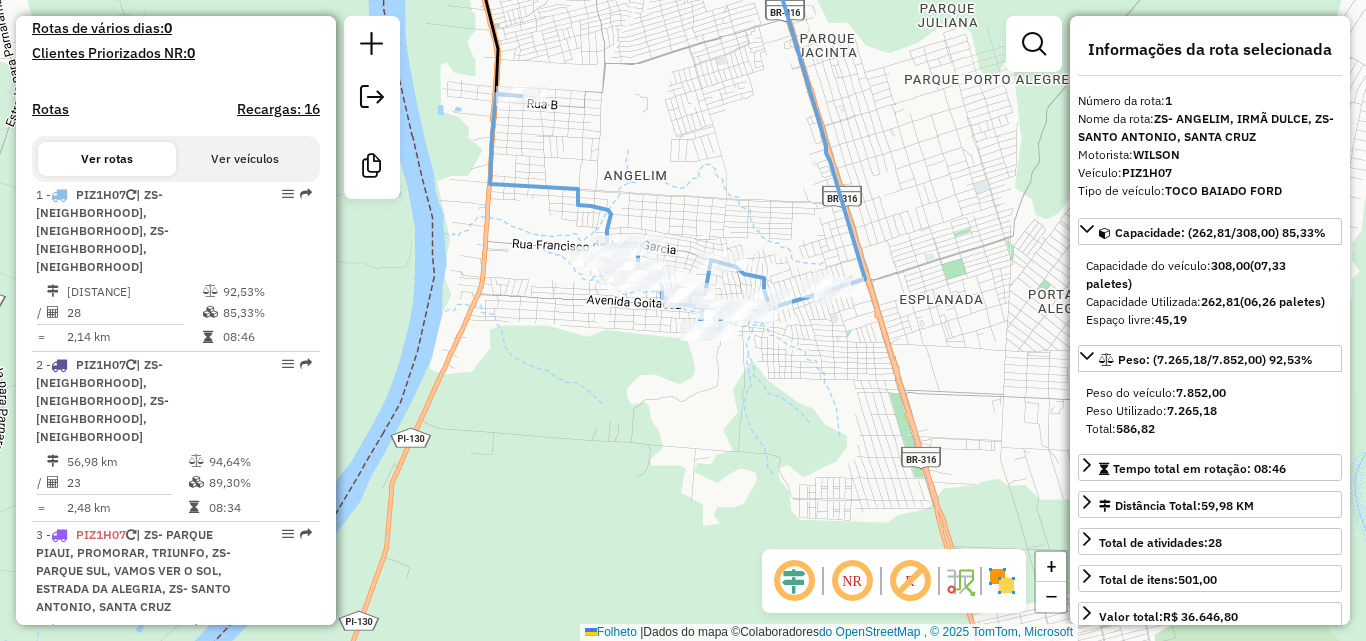 drag, startPoint x: 622, startPoint y: 319, endPoint x: 560, endPoint y: 297, distance: 65.78754 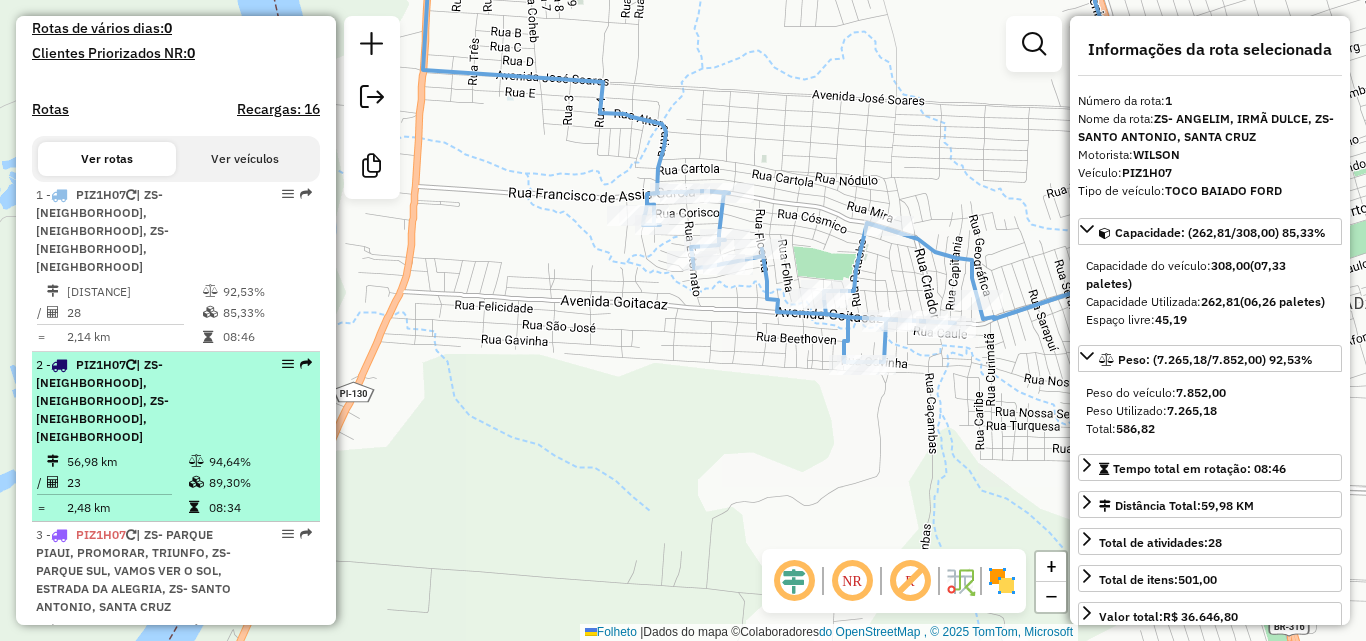 click on "[NUMBER] - PIZ1H07 | ZS-ANGELIM, IRMÃ DULCE, ZS- SANTO ANTONIO, SANTA CRUZ" at bounding box center (142, 401) 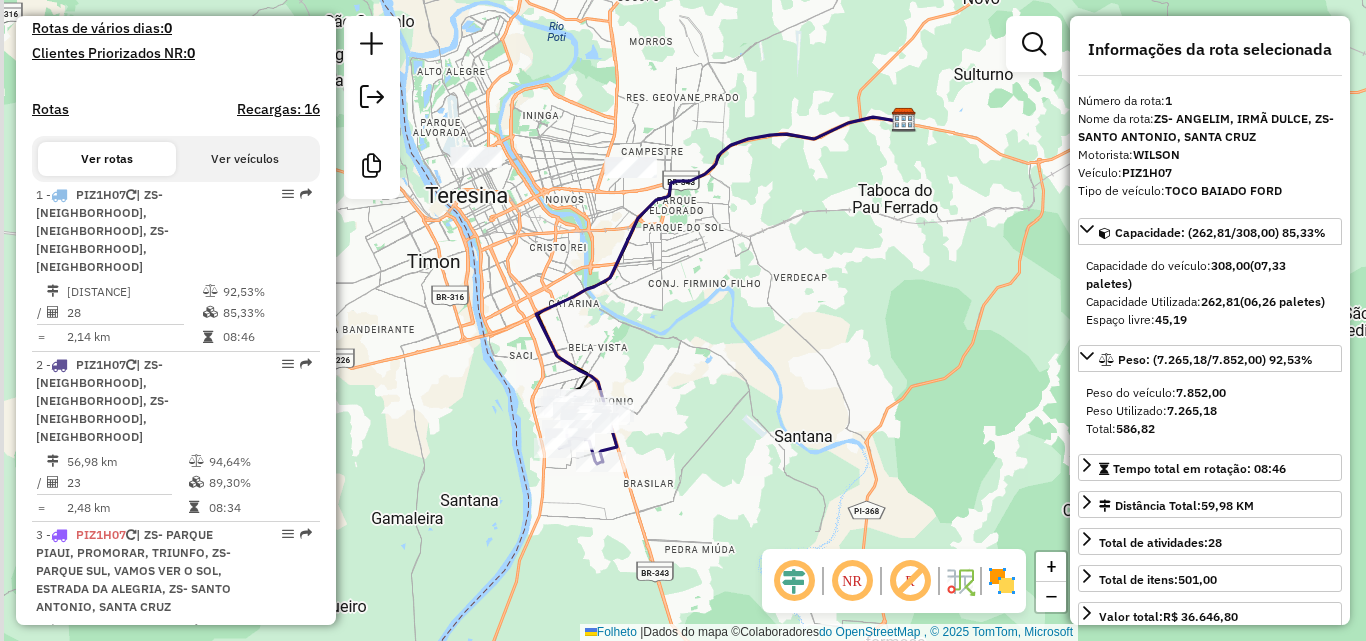 drag, startPoint x: 652, startPoint y: 269, endPoint x: 637, endPoint y: 348, distance: 80.411446 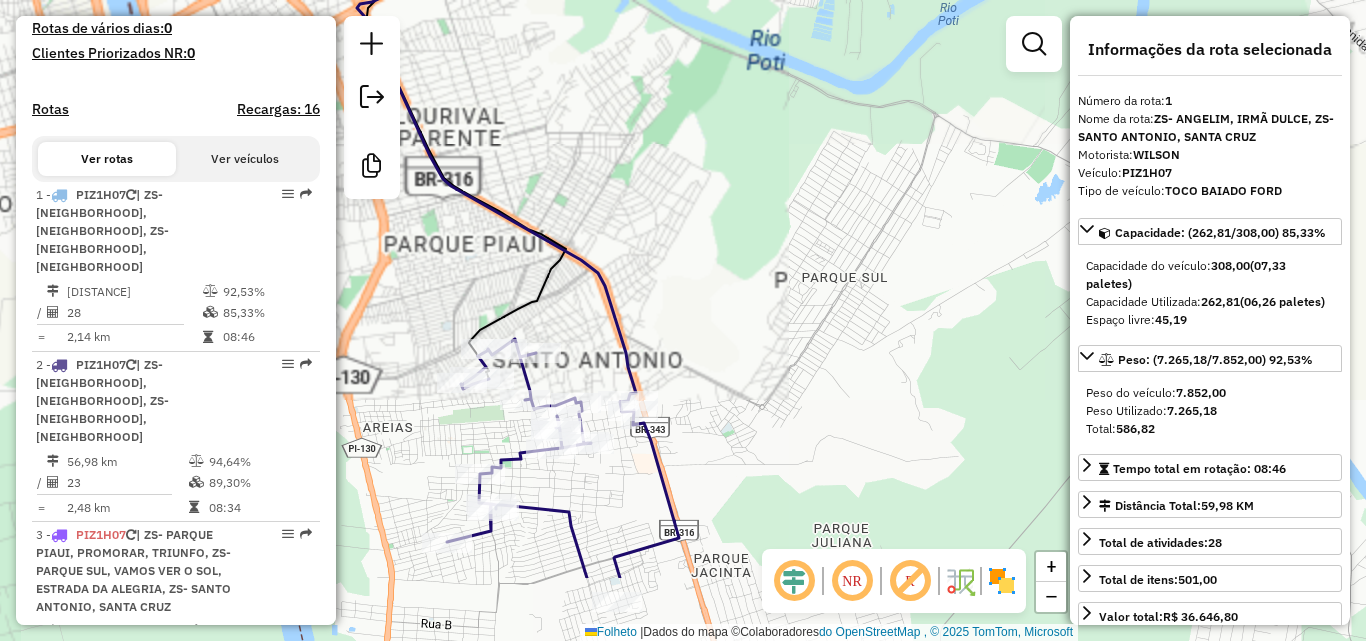 drag, startPoint x: 632, startPoint y: 392, endPoint x: 737, endPoint y: 282, distance: 152.06906 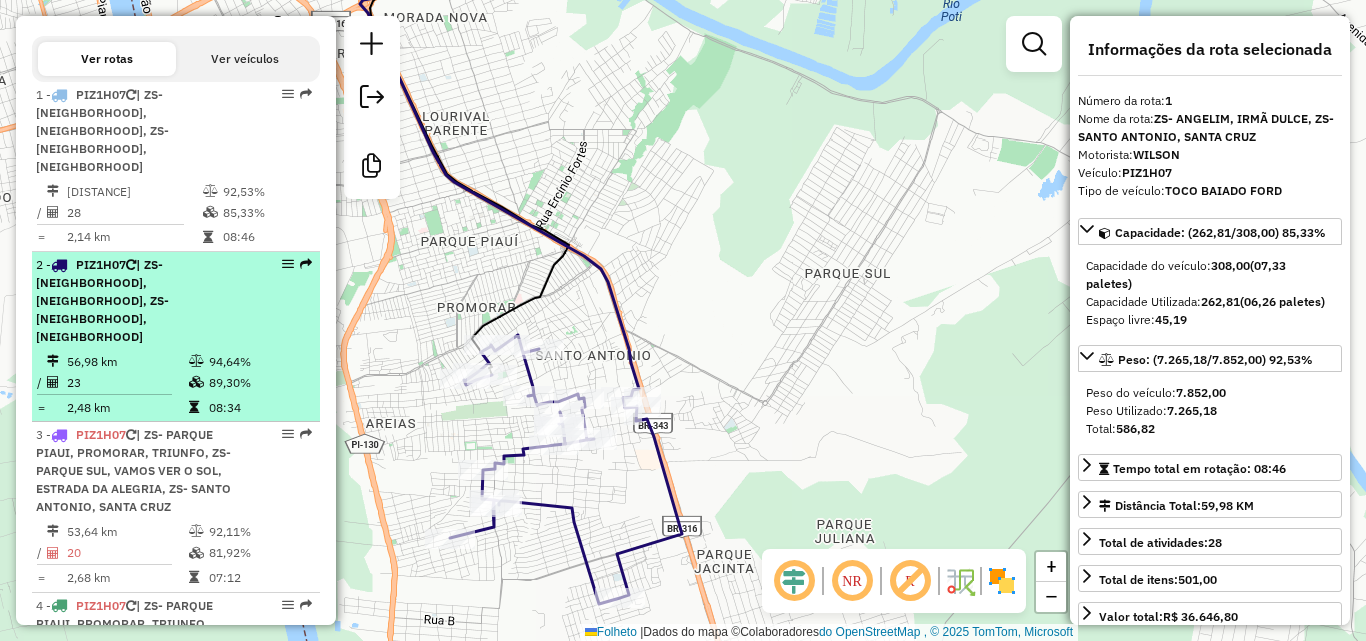 scroll, scrollTop: 800, scrollLeft: 0, axis: vertical 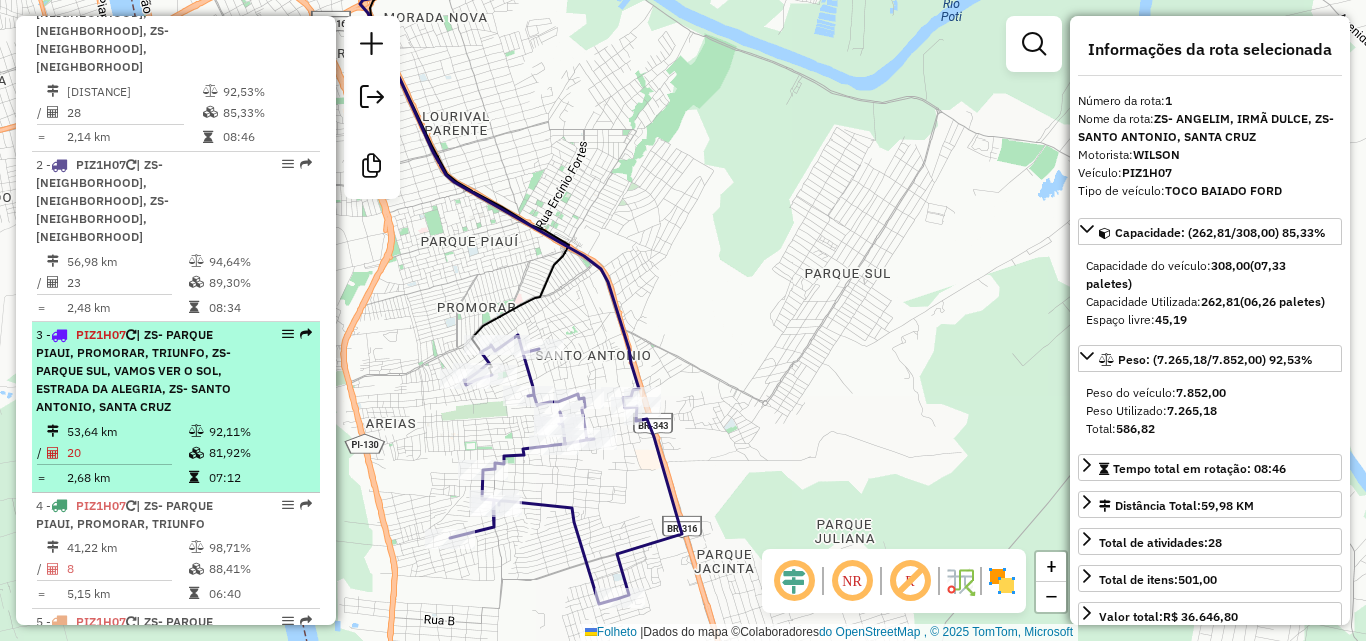 click on "| ZS- PARQUE PIAUI, PROMORAR, TRIUNFO, ZS- PARQUE SUL, VAMOS VER O SOL, ESTRADA DA ALEGRIA, ZS- SANTO ANTONIO, SANTA CRUZ" at bounding box center (133, 370) 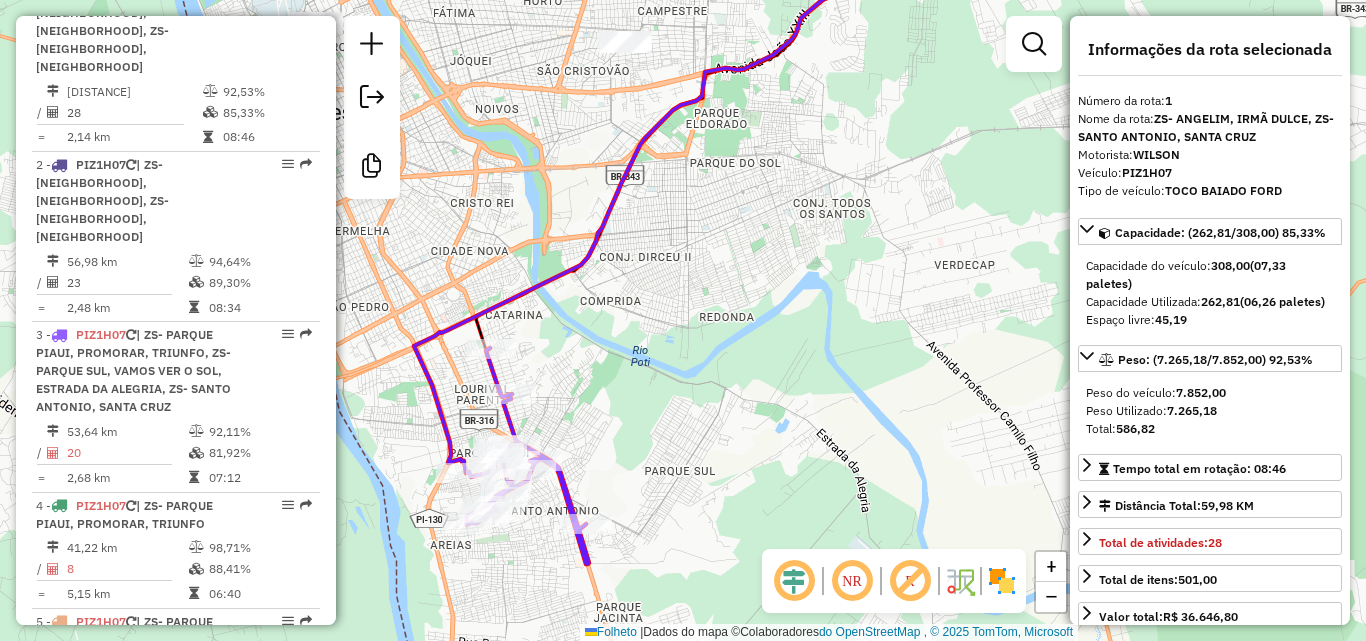 drag, startPoint x: 470, startPoint y: 391, endPoint x: 588, endPoint y: 323, distance: 136.19104 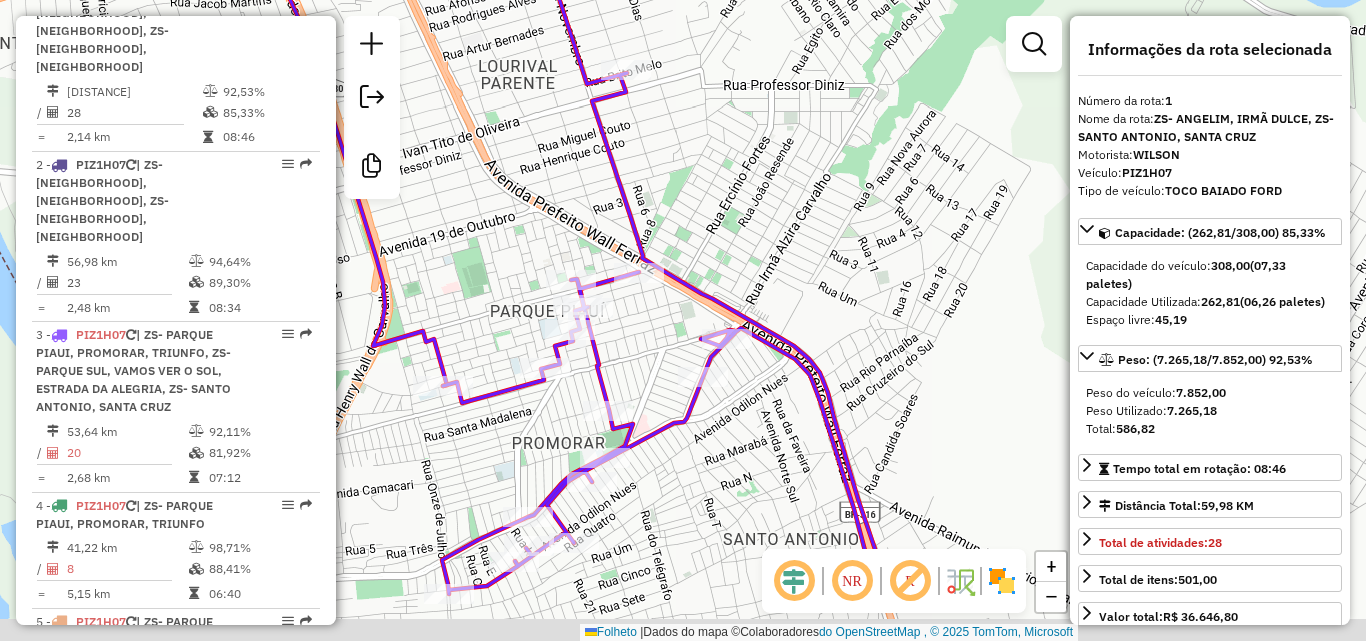 drag, startPoint x: 550, startPoint y: 438, endPoint x: 658, endPoint y: 349, distance: 139.94641 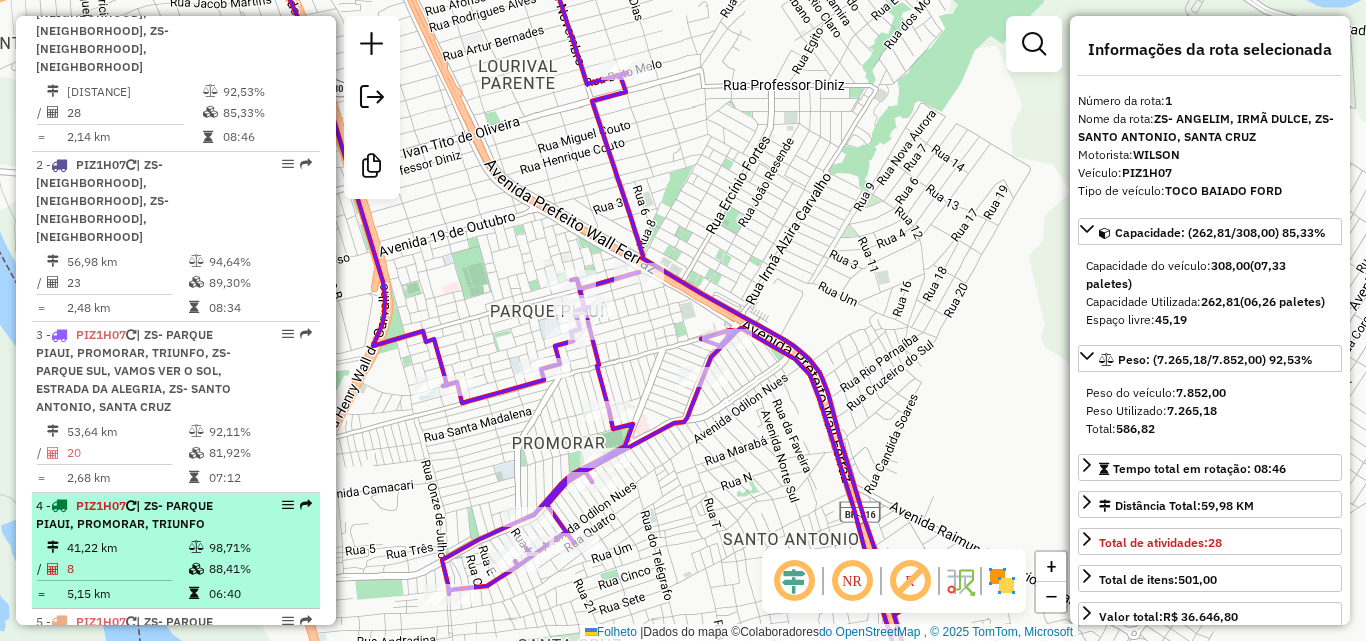 click on "41,22 km" at bounding box center [127, 547] 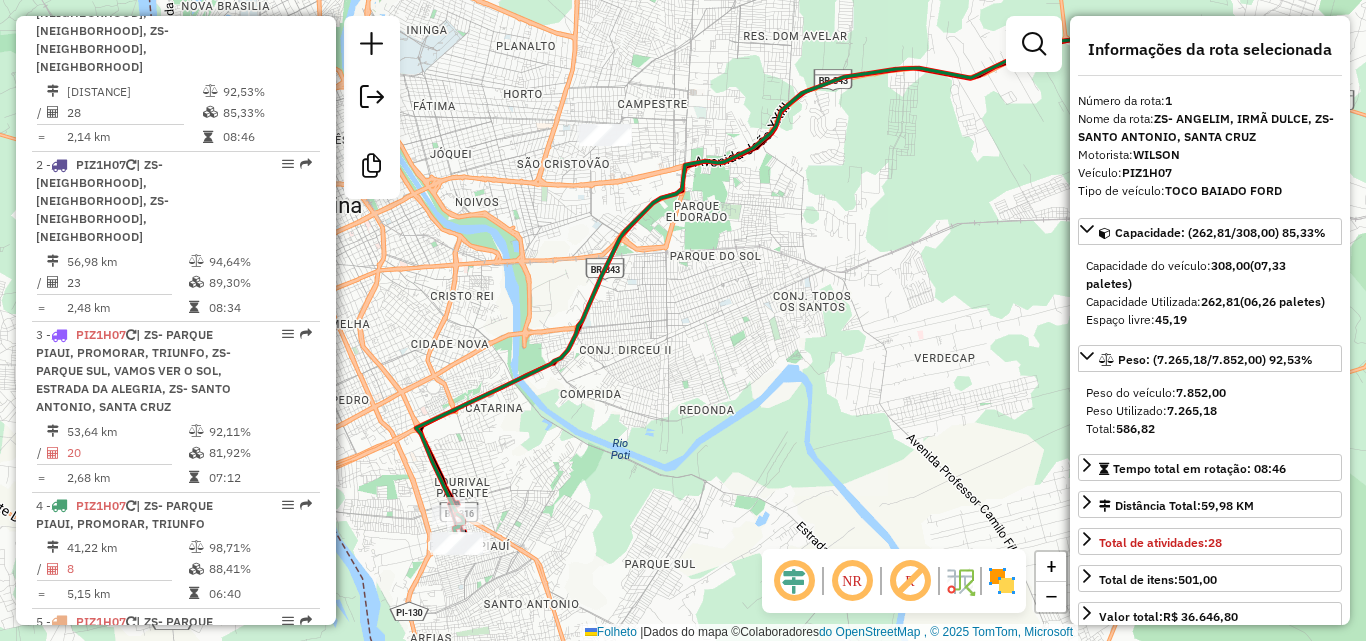 drag, startPoint x: 574, startPoint y: 401, endPoint x: 715, endPoint y: 371, distance: 144.15616 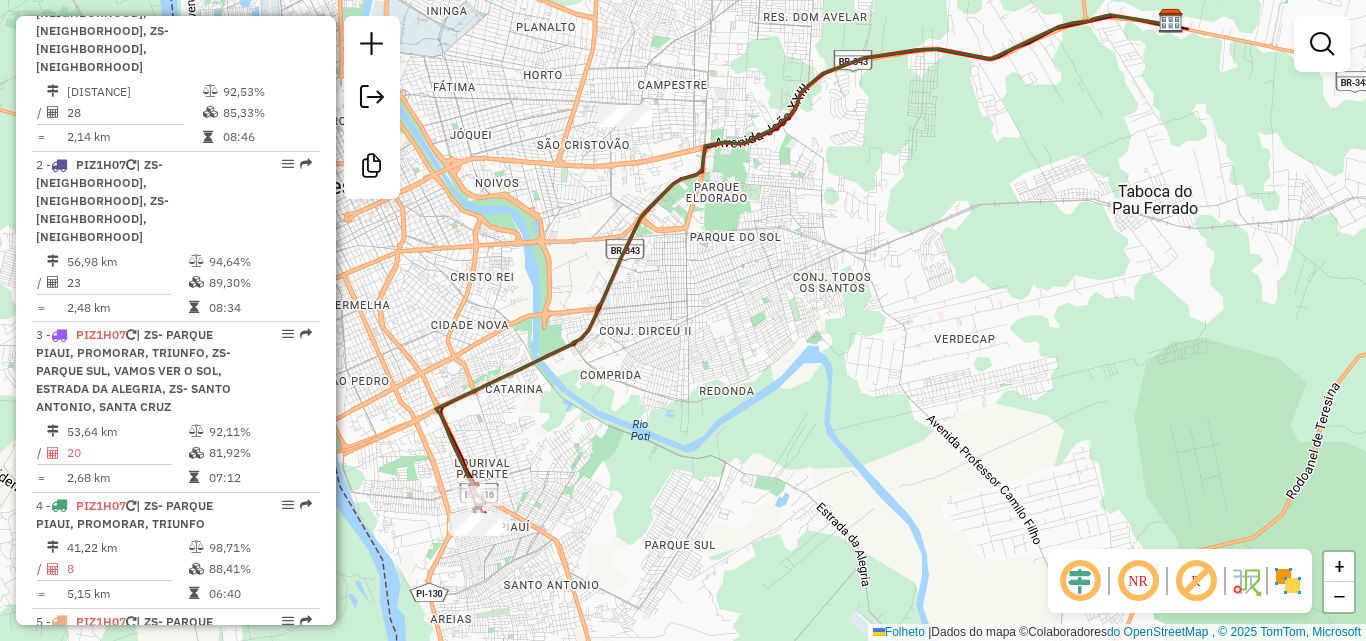 drag, startPoint x: 590, startPoint y: 421, endPoint x: 737, endPoint y: 315, distance: 181.2319 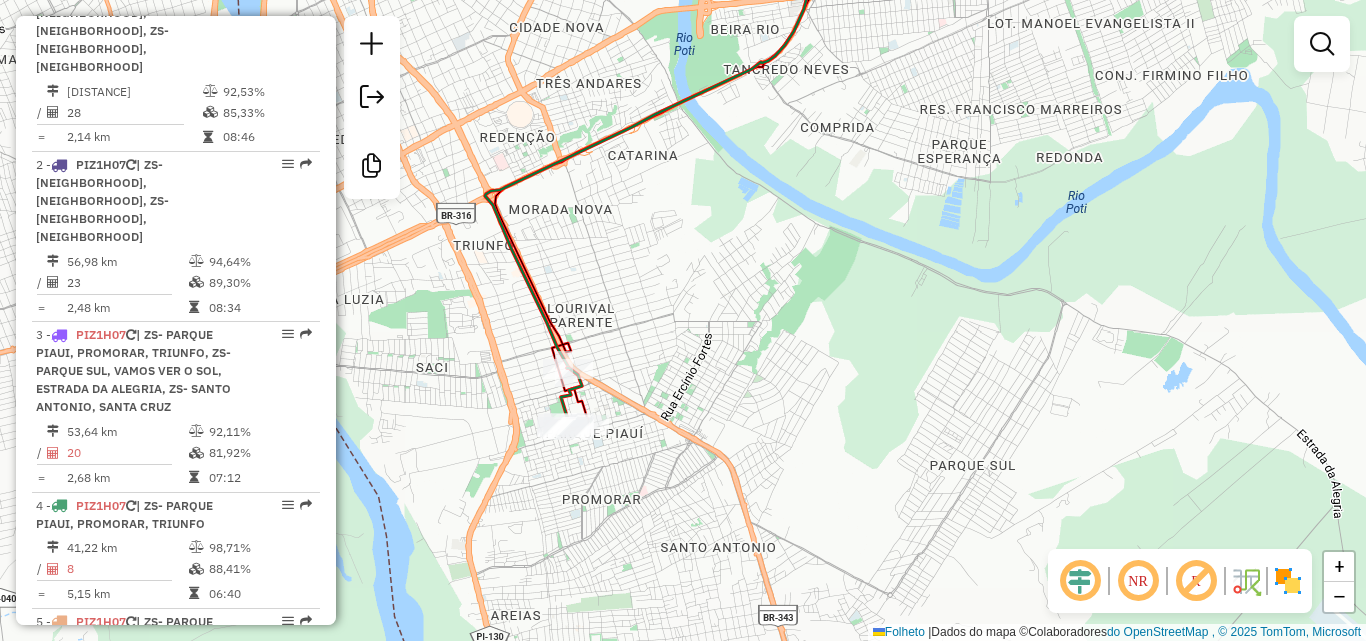 drag, startPoint x: 652, startPoint y: 418, endPoint x: 680, endPoint y: 390, distance: 39.59798 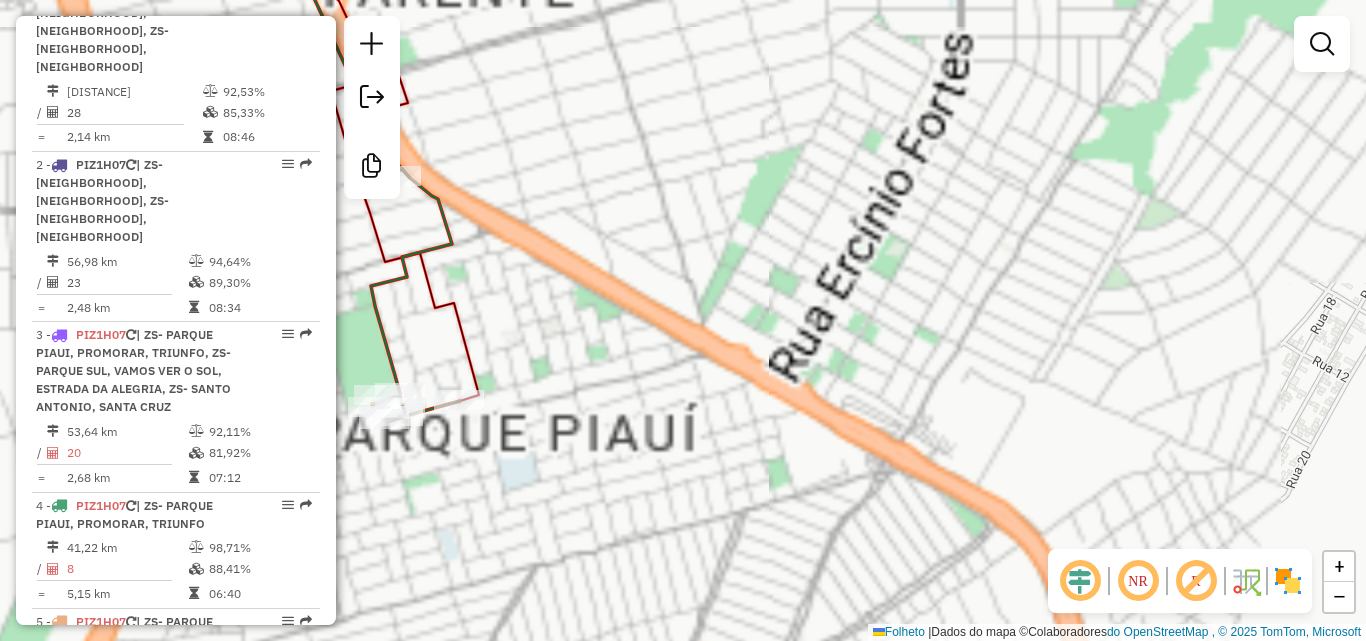 drag, startPoint x: 554, startPoint y: 365, endPoint x: 622, endPoint y: 320, distance: 81.5414 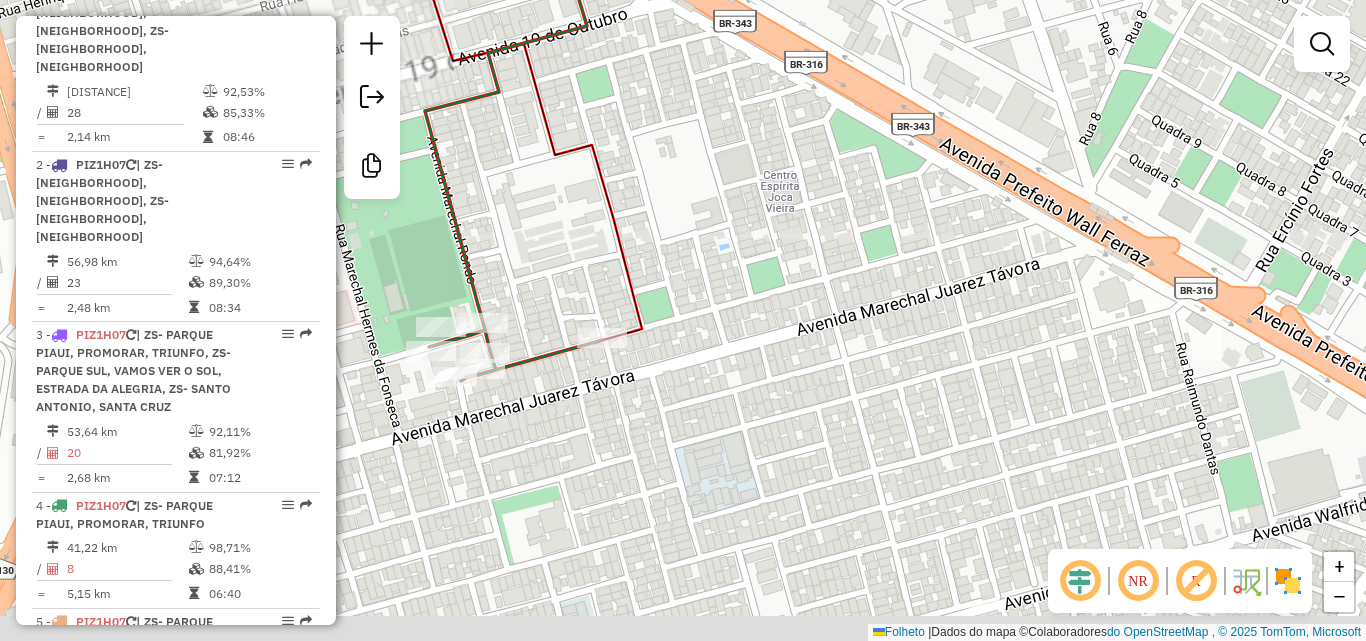 drag, startPoint x: 524, startPoint y: 278, endPoint x: 584, endPoint y: 265, distance: 61.39218 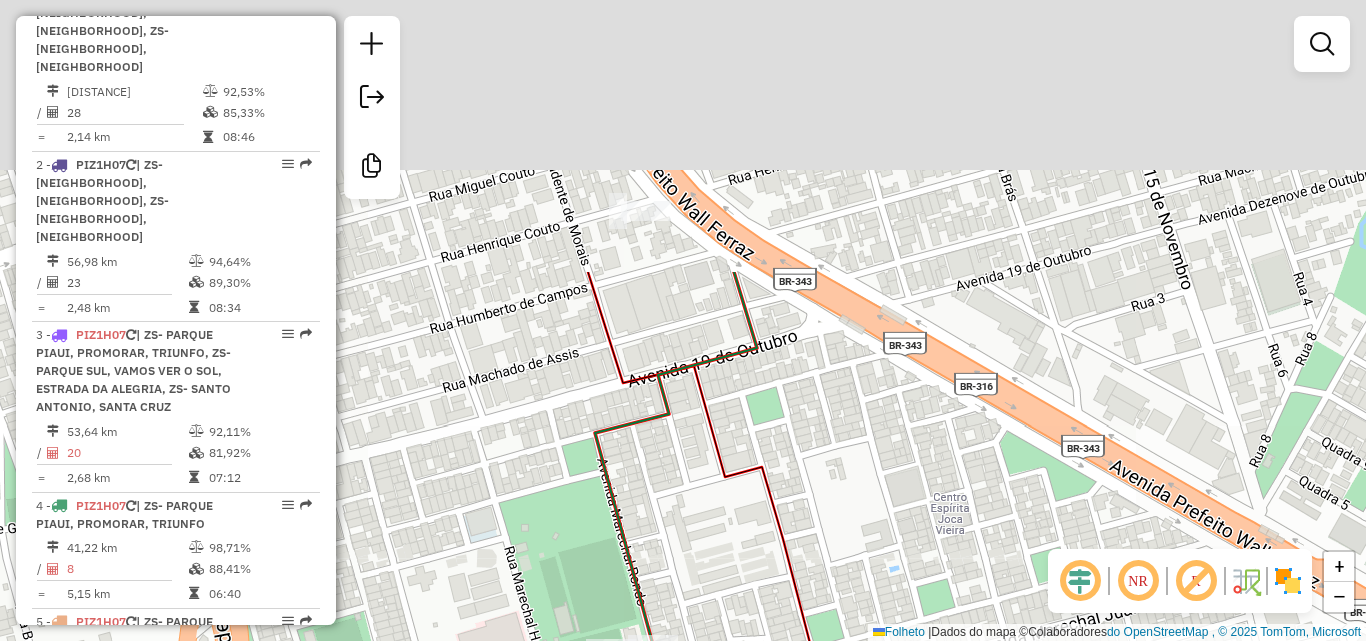 drag, startPoint x: 592, startPoint y: 211, endPoint x: 705, endPoint y: 447, distance: 261.65817 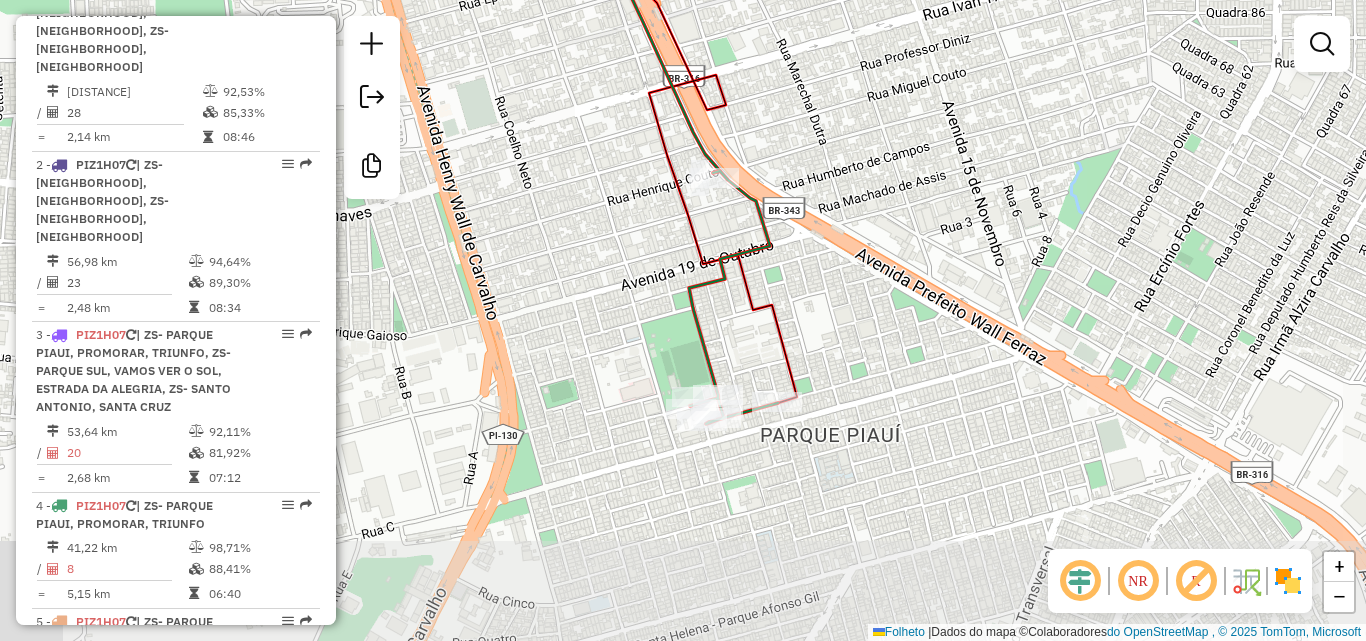 drag, startPoint x: 696, startPoint y: 398, endPoint x: 712, endPoint y: 340, distance: 60.166435 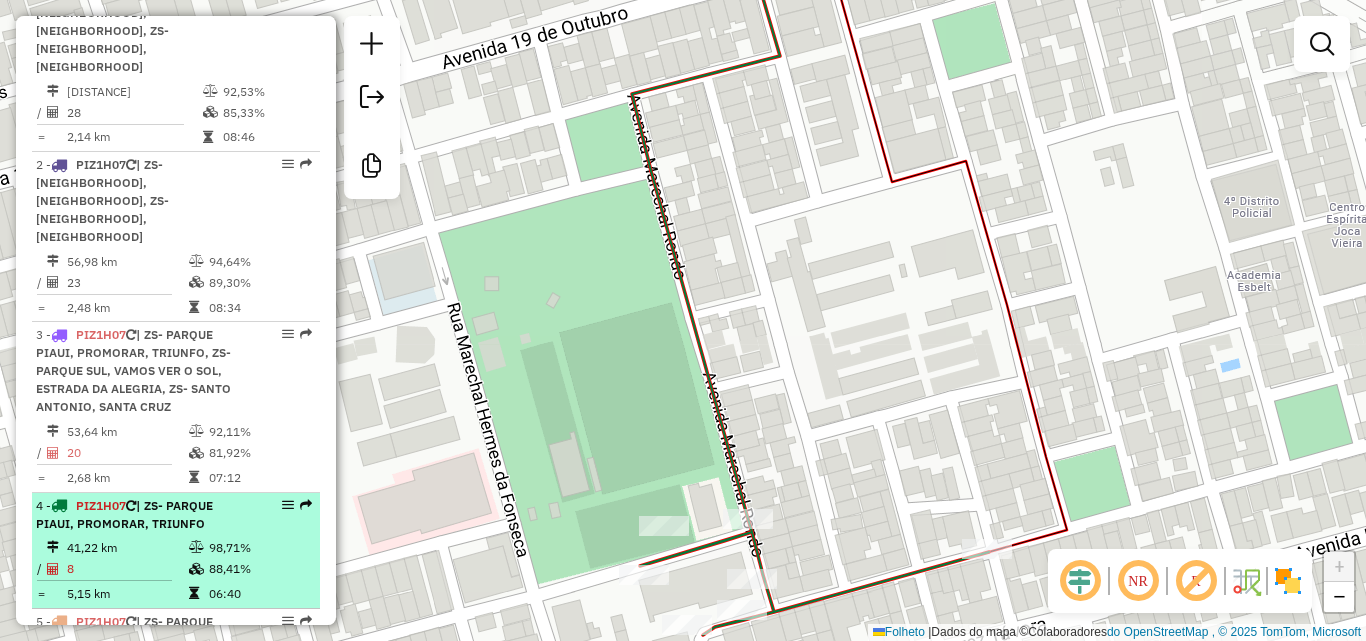 click on "41,22 km" at bounding box center (127, 547) 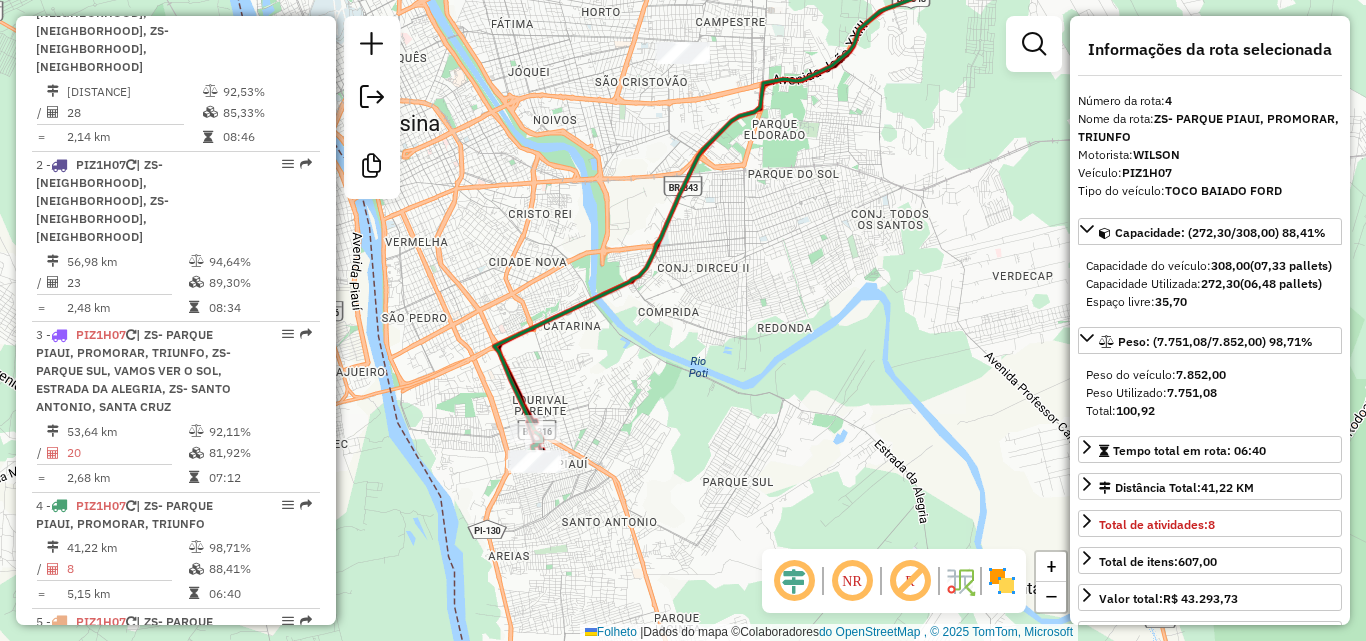 drag, startPoint x: 512, startPoint y: 383, endPoint x: 683, endPoint y: 296, distance: 191.85933 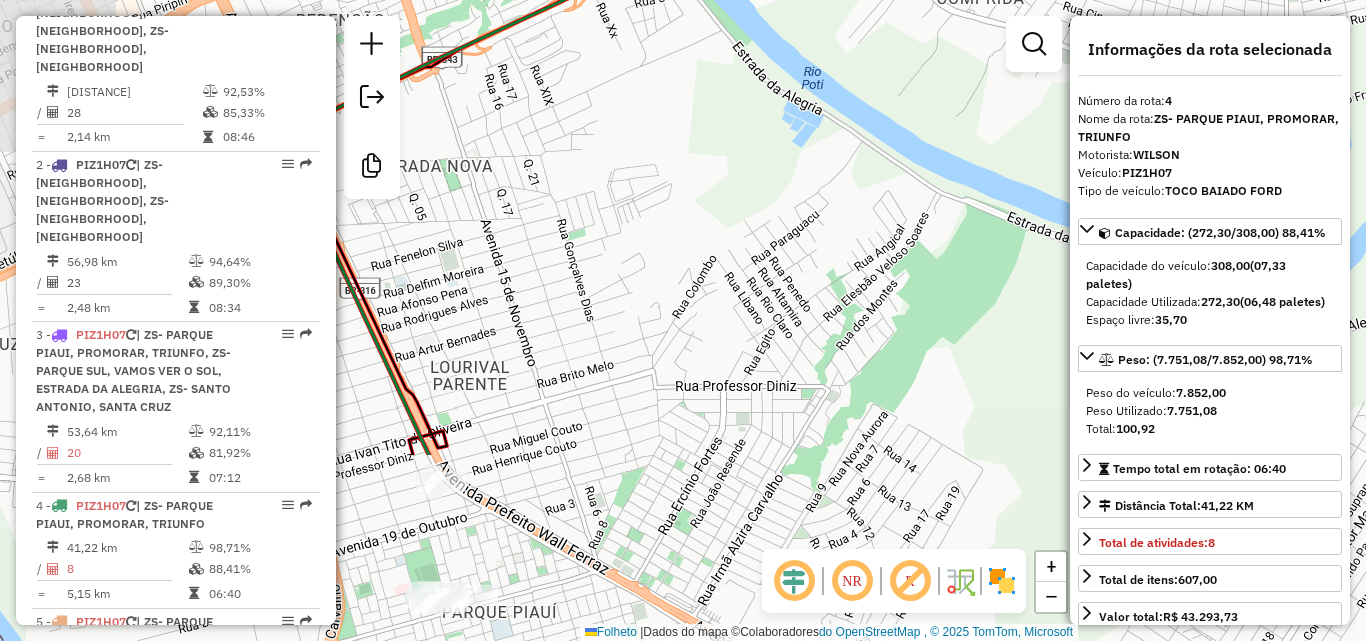 drag, startPoint x: 609, startPoint y: 390, endPoint x: 863, endPoint y: 142, distance: 354.99295 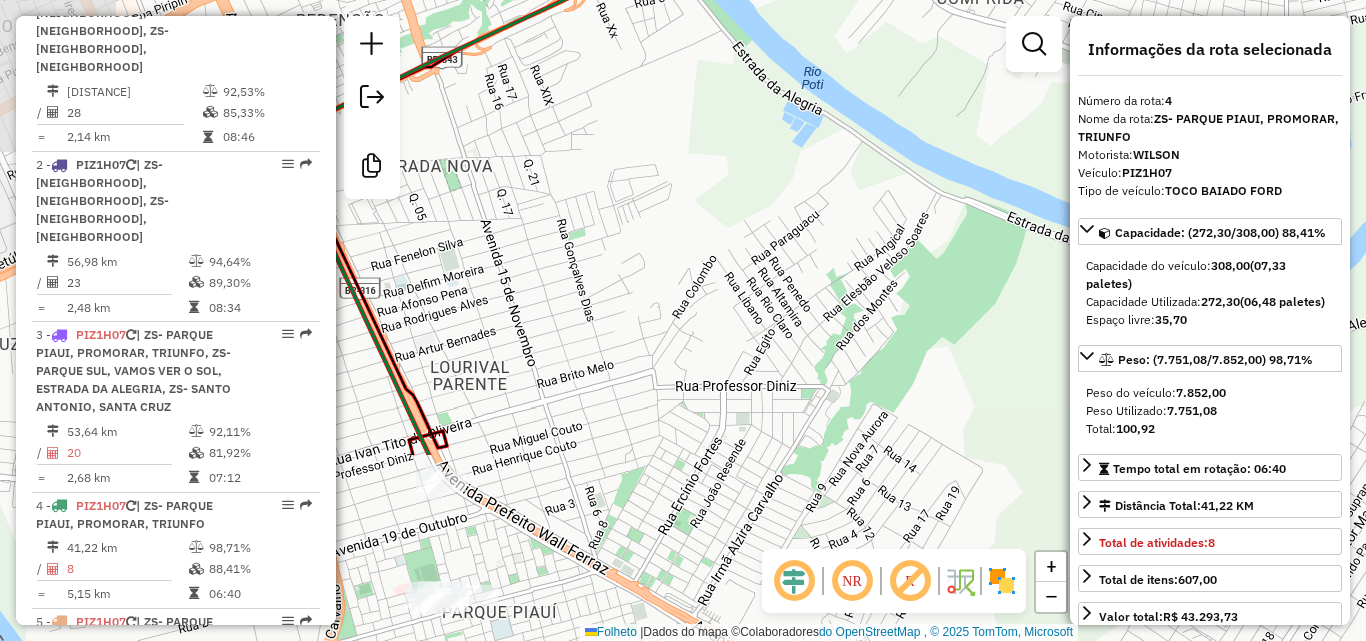 click on "Janela de atendimento Grade de atendimento Capacidade Transportadoras Veículos Cliente Pedidos  Rotas Selecione os dias de semana para filtrar as janelas de atendimento  Seg   Ter   Qua   Qui   Sex   Sáb   Dom  Informe o período da janela de atendimento: De: Até:  Filtrar exatamente a janela do cliente  Considerar janela de atendimento padrão  Selecione os dias de semana para filtrar as grades de atendimento  Seg   Ter   Qua   Qui   Sex   Sáb   Dom   Considerar clientes sem dia de atendimento cadastrado  Clientes fora do dia de atendimento selecionado Filtrar as atividades entre os valores definidos abaixo:  Peso mínimo:   Peso máximo:   Cubagem mínima:   Cubagem máxima:   De:   Até:  Filtrar as atividades entre o tempo de atendimento definido abaixo:  De:   Até:   Considerar capacidade total dos clientes não roteirizados Transportadora: Selecione um ou mais itens Tipo de veículo: Selecione um ou mais itens Veículo: Selecione um ou mais itens Motorista: Selecione um ou mais itens Nome: Rótulo:" 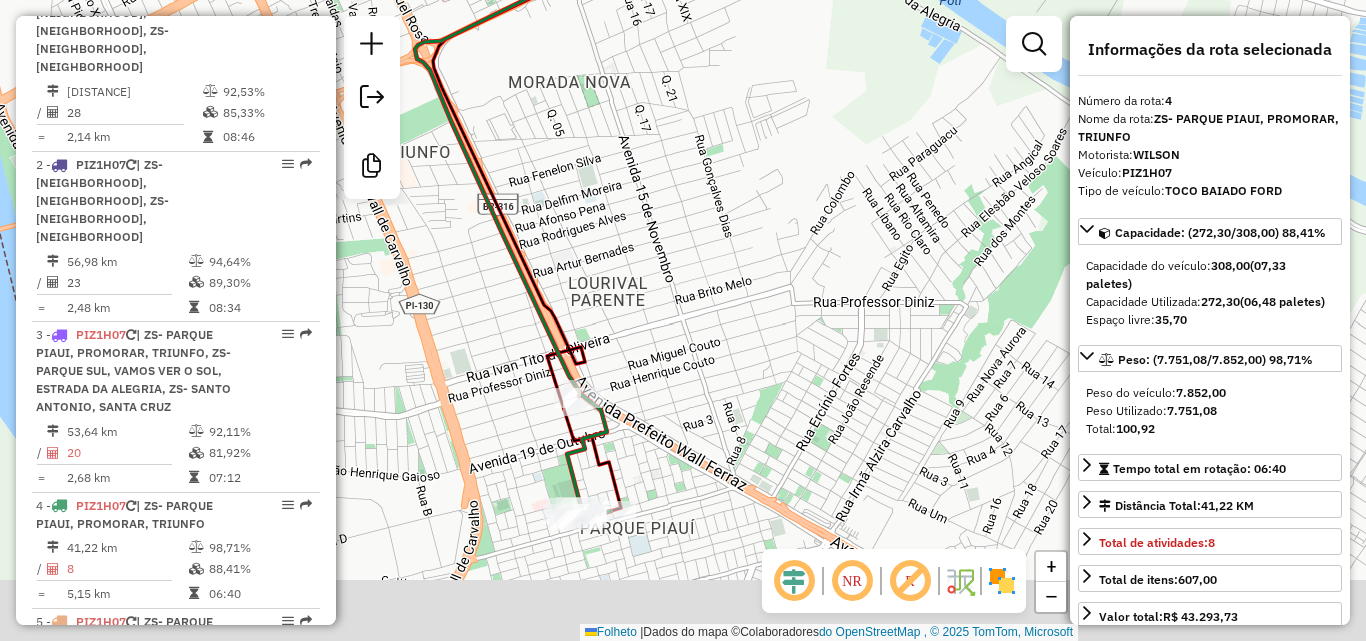 drag, startPoint x: 587, startPoint y: 314, endPoint x: 725, endPoint y: 230, distance: 161.55495 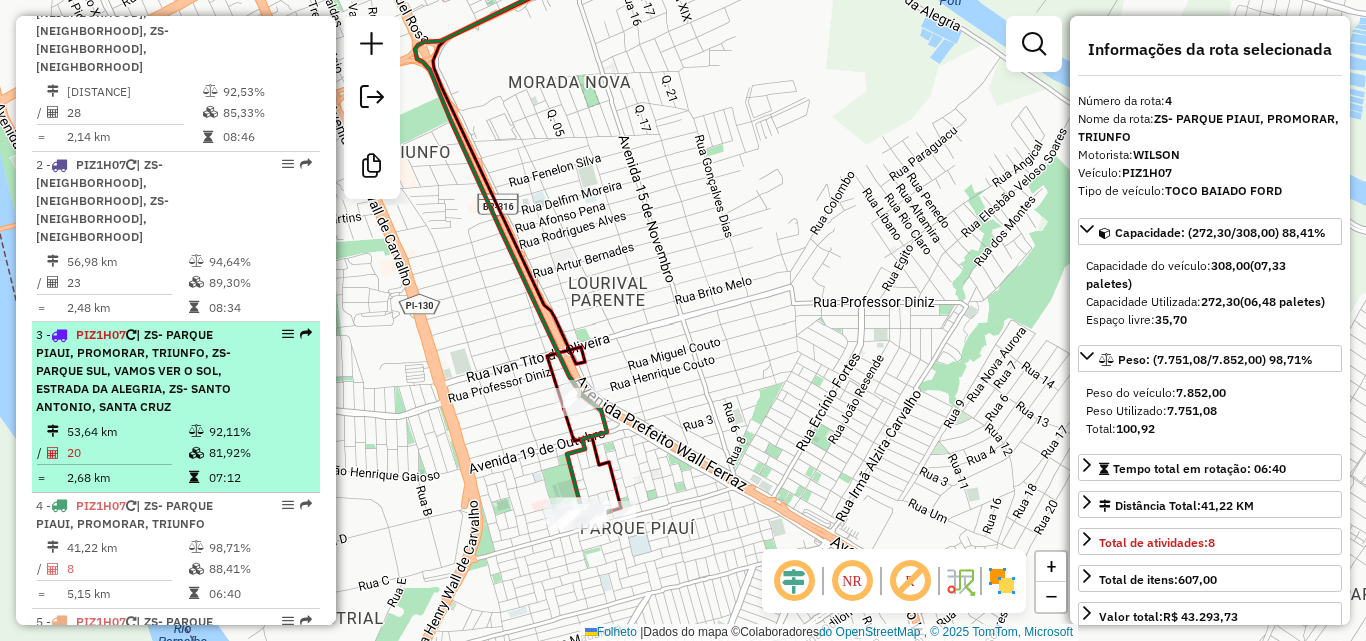 click on "| ZS- PARQUE PIAUI, PROMORAR, TRIUNFO, ZS- PARQUE SUL, VAMOS VER O SOL, ESTRADA DA ALEGRIA, ZS- SANTO ANTONIO, SANTA CRUZ" at bounding box center (133, 370) 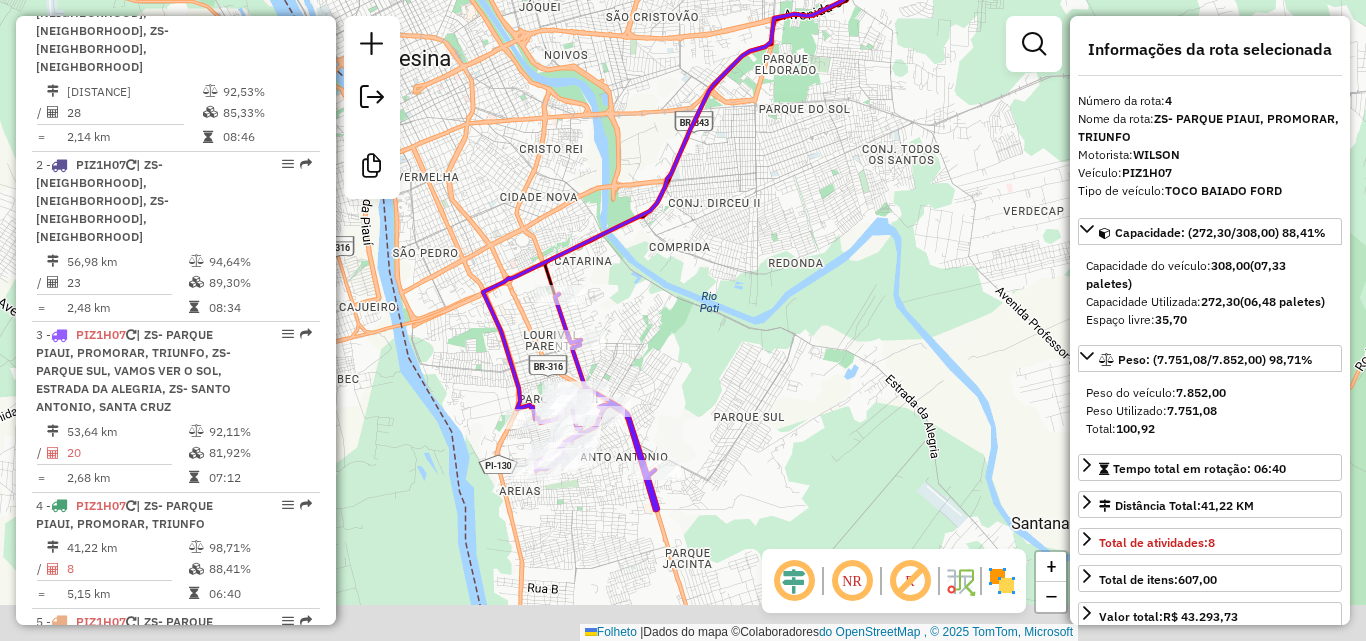 drag, startPoint x: 688, startPoint y: 273, endPoint x: 777, endPoint y: 212, distance: 107.8981 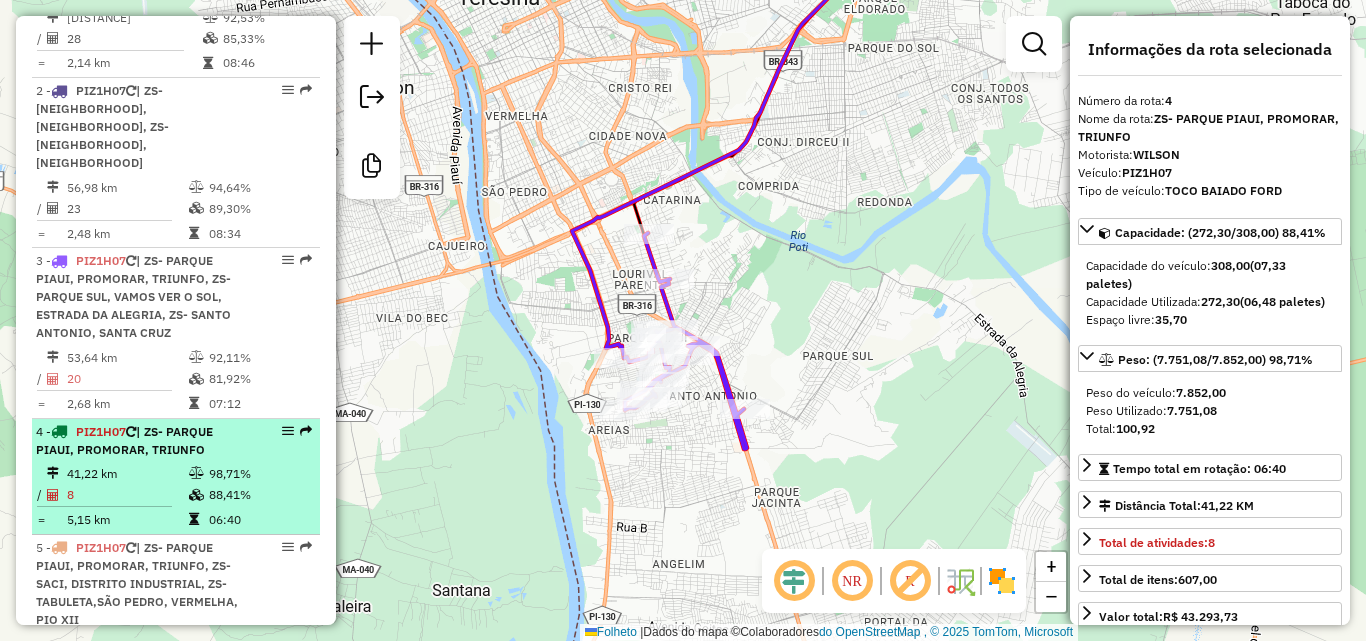scroll, scrollTop: 900, scrollLeft: 0, axis: vertical 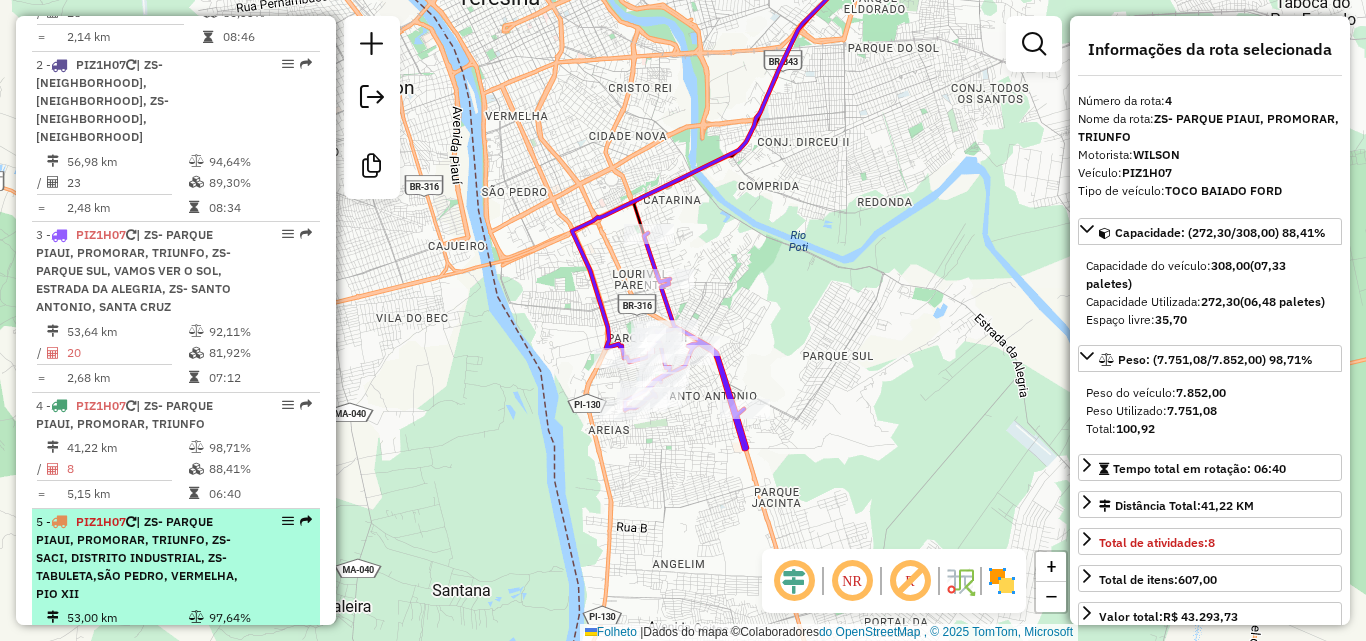 click on "| ZS- PARQUE PIAUI, PROMORAR, TRIUNFO, ZS- SACI, DISTRITO INDUSTRIAL, ZS-TABULETA,SÃO PEDRO, VERMELHA, PIO XII" at bounding box center [137, 557] 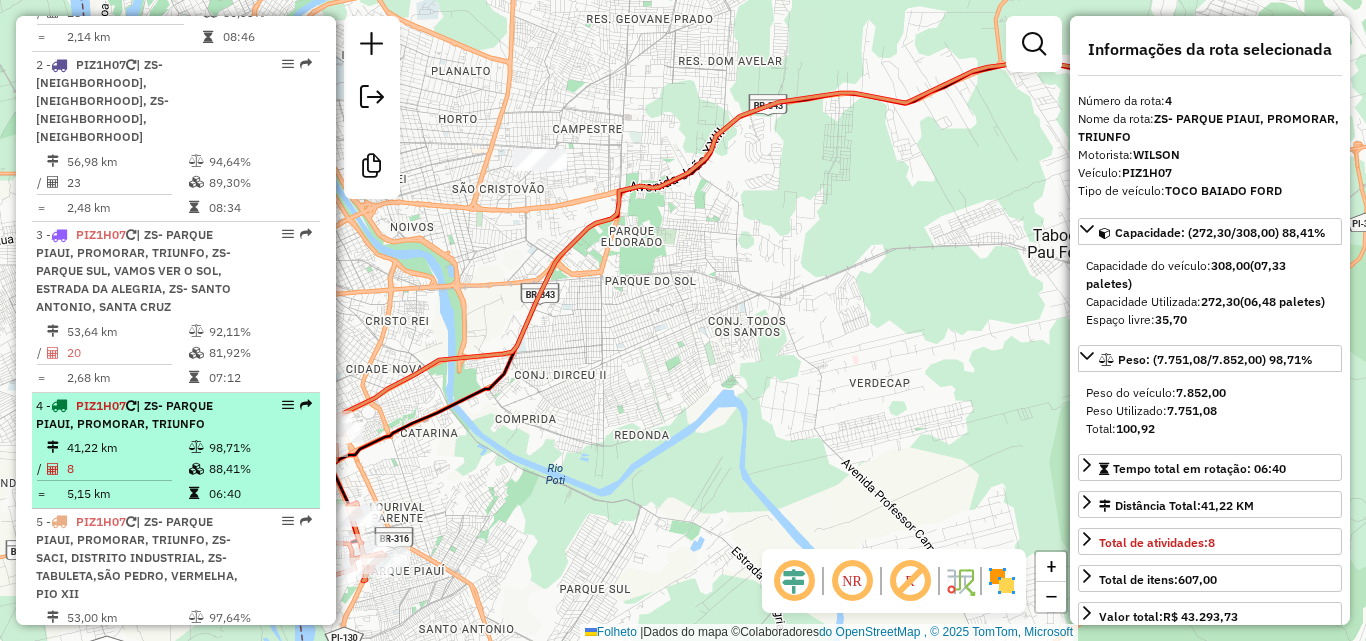 click on "41,22 km" at bounding box center [127, 447] 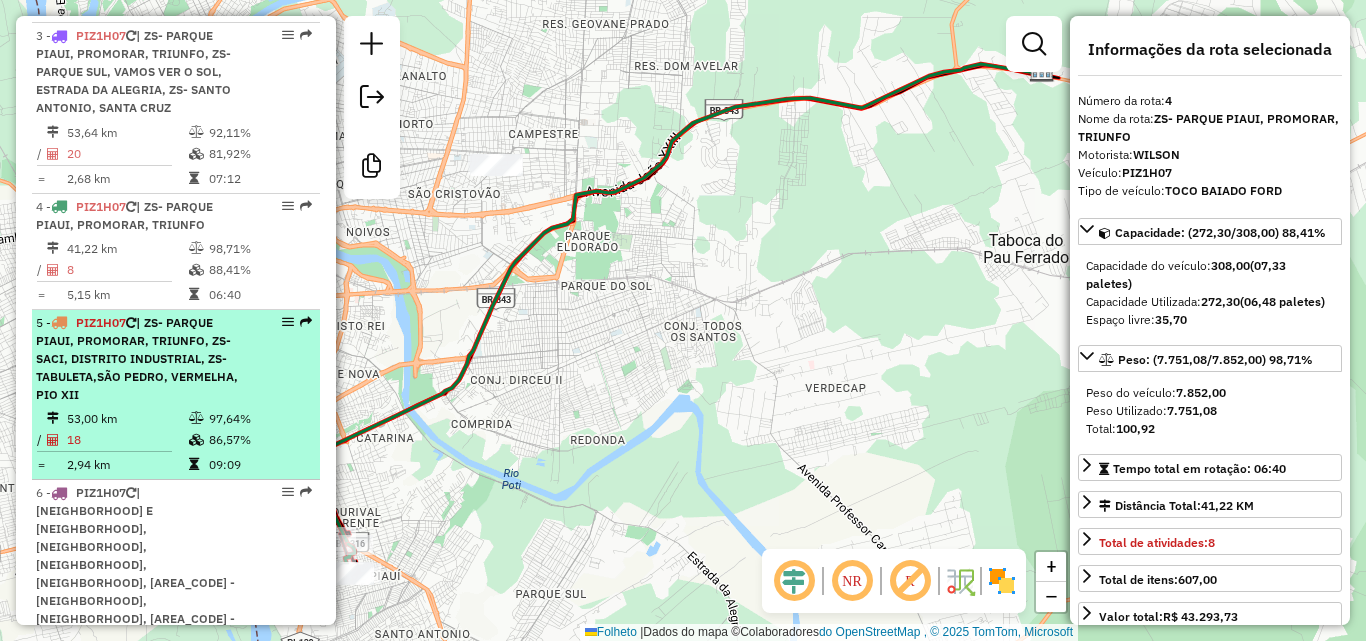 scroll, scrollTop: 1100, scrollLeft: 0, axis: vertical 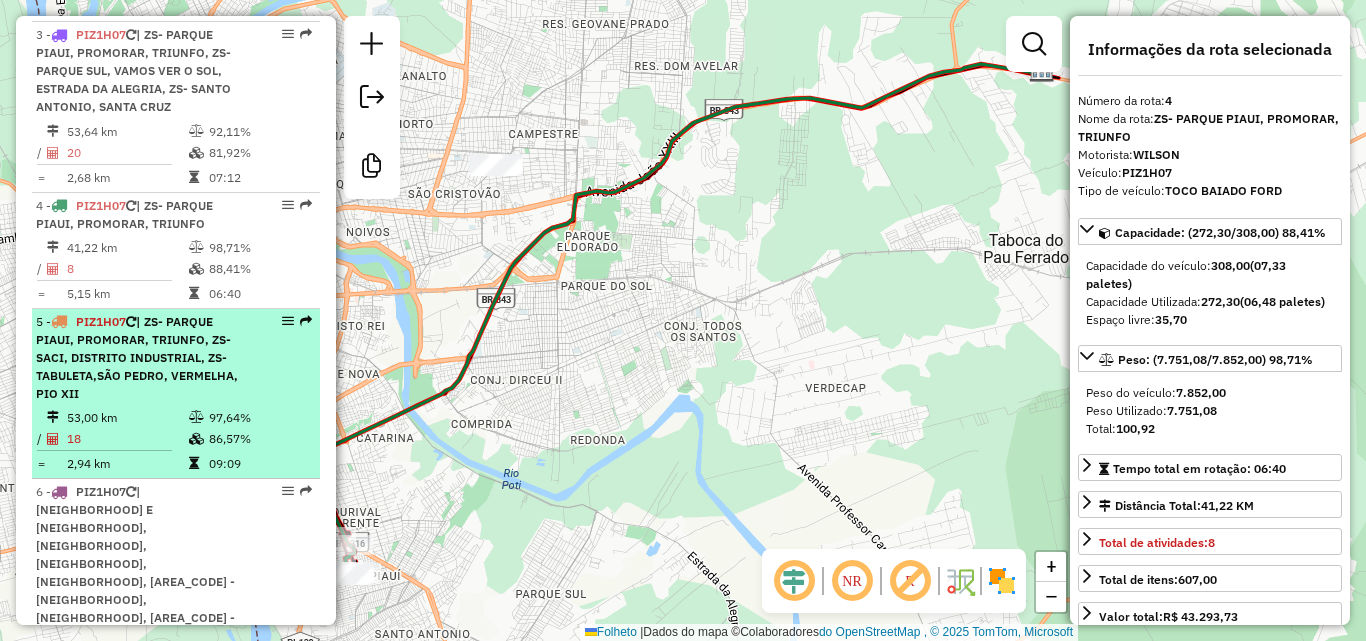click on "[NUMBER] - [BRAND] | ZS-[NEIGHBORHOOD], [NEIGHBORHOOD], [NEIGHBORHOOD], ZS-[NEIGHBORHOOD], [NEIGHBORHOOD], ZS-[NEIGHBORHOOD], [NEIGHBORHOOD], [NEIGHBORHOOD], [NEIGHBORHOOD]" at bounding box center [142, 358] 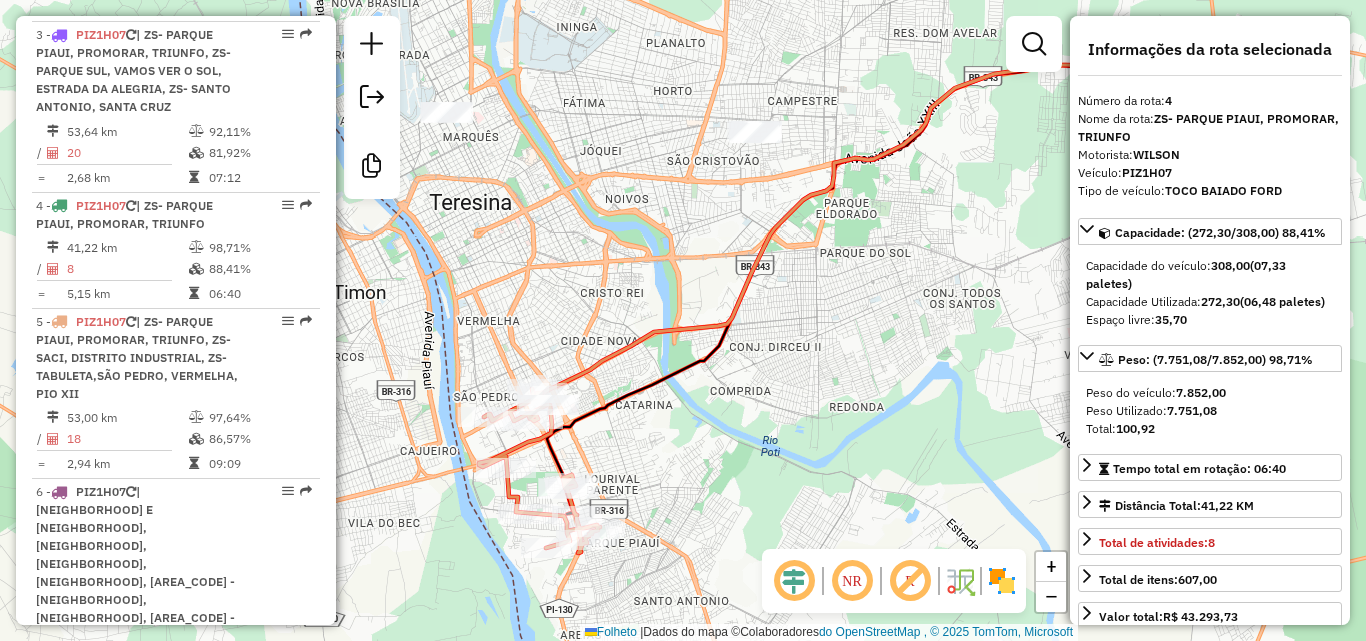 drag, startPoint x: 530, startPoint y: 284, endPoint x: 798, endPoint y: 262, distance: 268.90146 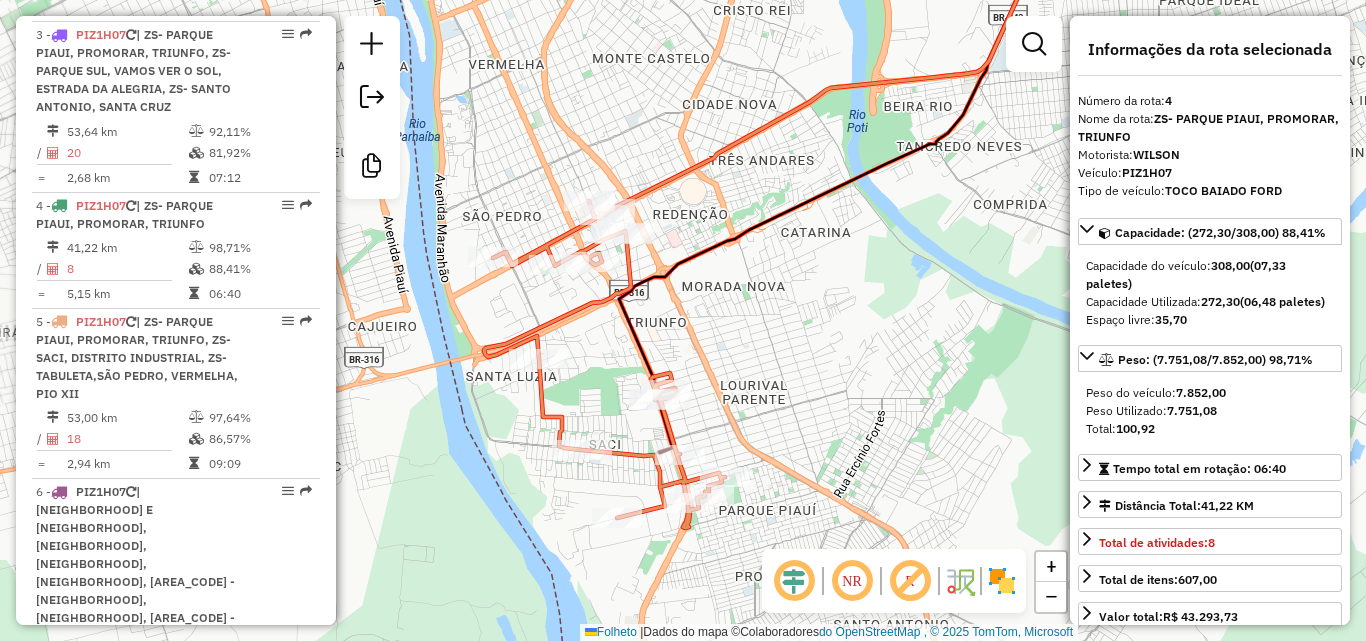 drag, startPoint x: 692, startPoint y: 388, endPoint x: 737, endPoint y: 333, distance: 71.063354 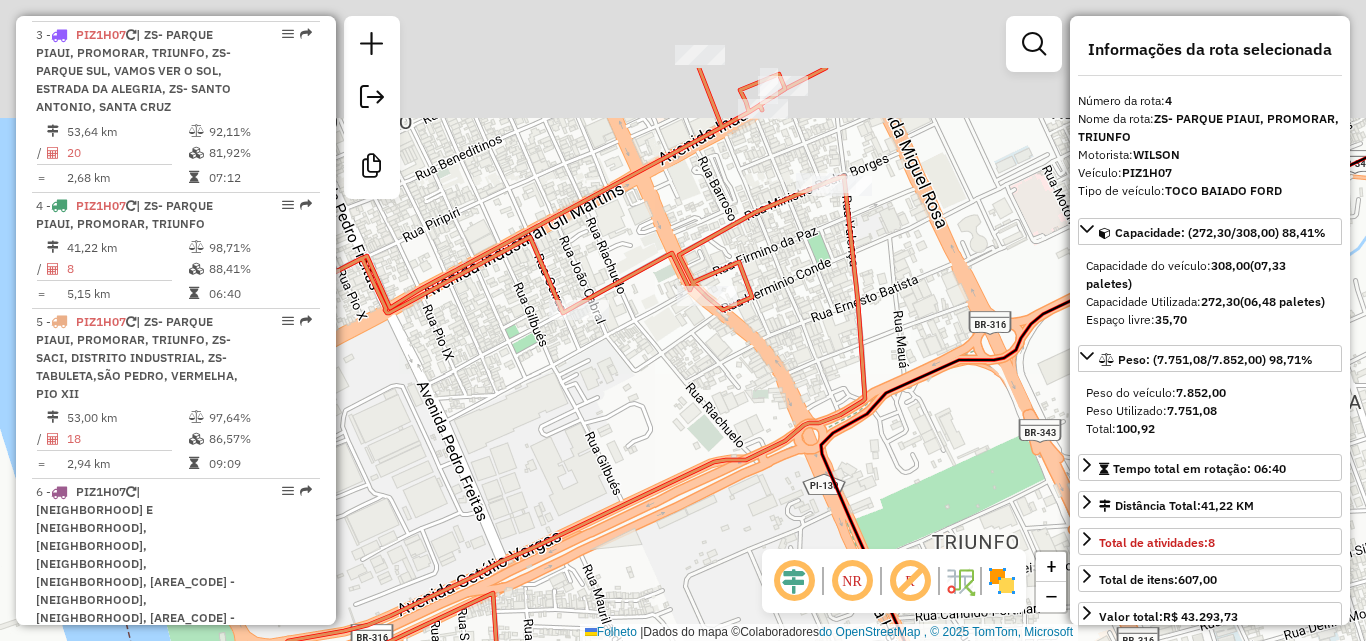 drag, startPoint x: 729, startPoint y: 309, endPoint x: 610, endPoint y: 441, distance: 177.7217 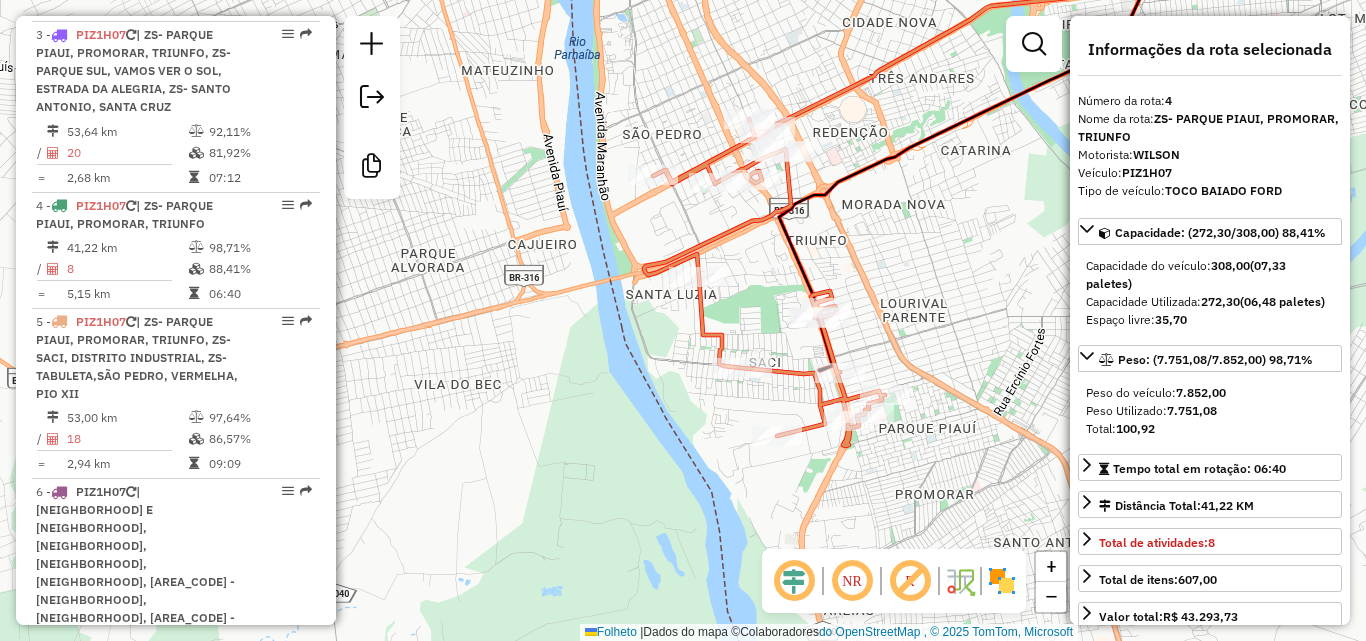 drag, startPoint x: 807, startPoint y: 303, endPoint x: 738, endPoint y: 227, distance: 102.64989 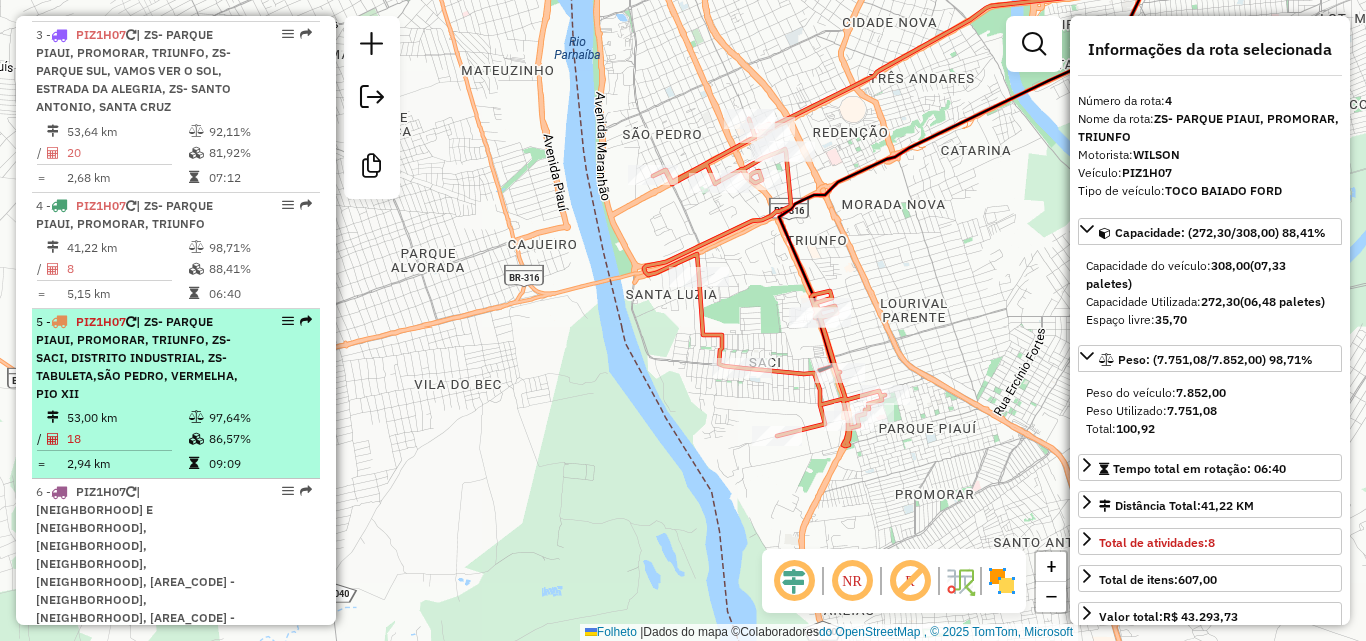 click on "53,00 km" at bounding box center [127, 417] 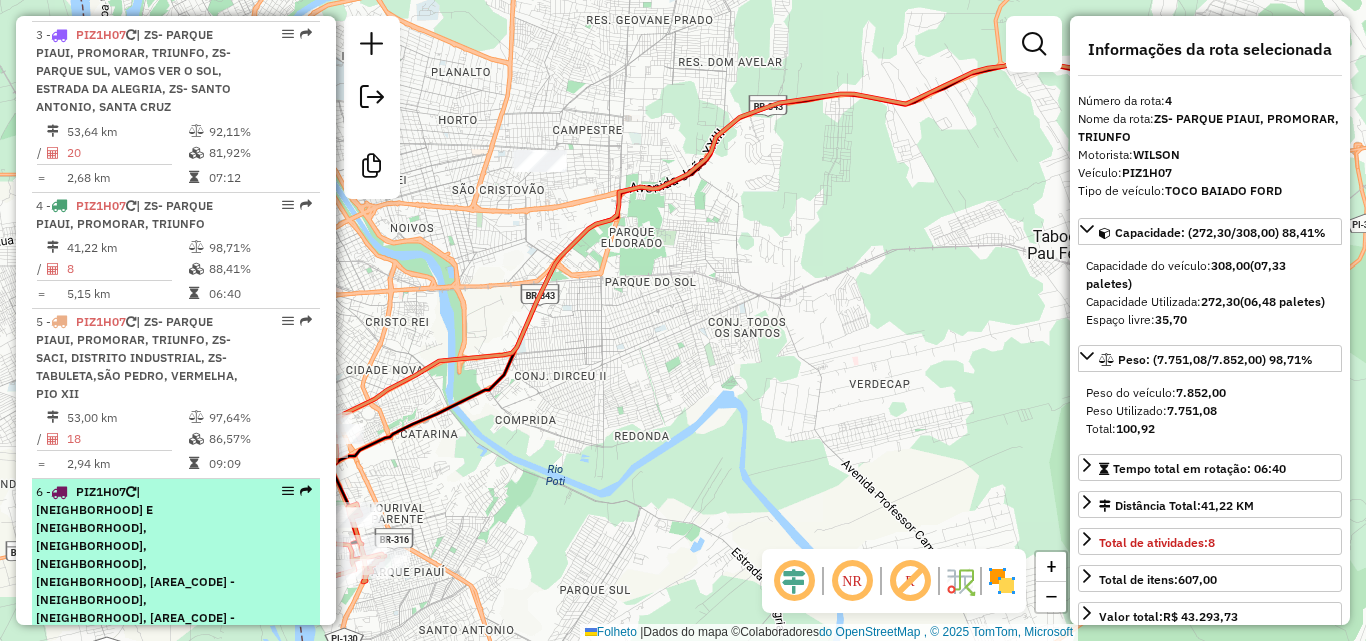 click on "| [NEIGHBORHOOD] E [NEIGHBORHOOD], [NEIGHBORHOOD], [NEIGHBORHOOD], [NEIGHBORHOOD], [AREA_CODE] - [NEIGHBORHOOD], [NEIGHBORHOOD], [AREA_CODE] - [NEIGHBORHOOD], [NEIGHBORHOOD], [NEIGHBORHOOD] E [NEIGHBORHOOD]" at bounding box center (135, 590) 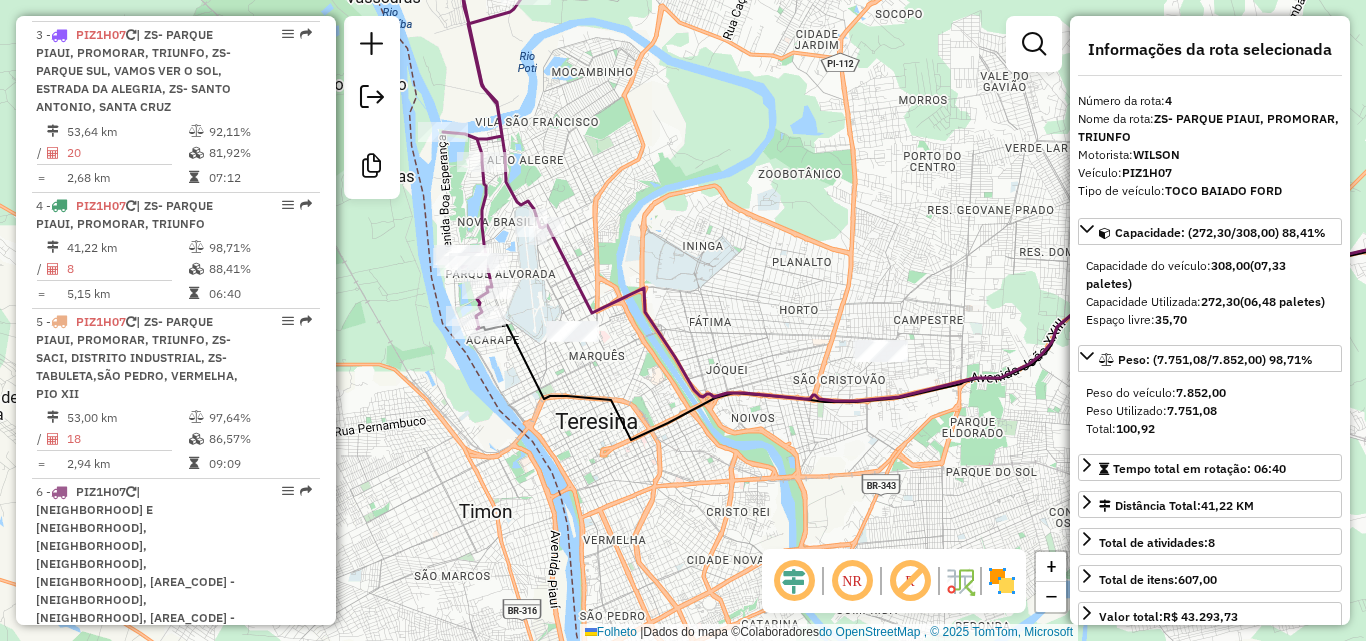 drag, startPoint x: 406, startPoint y: 453, endPoint x: 660, endPoint y: 323, distance: 285.3349 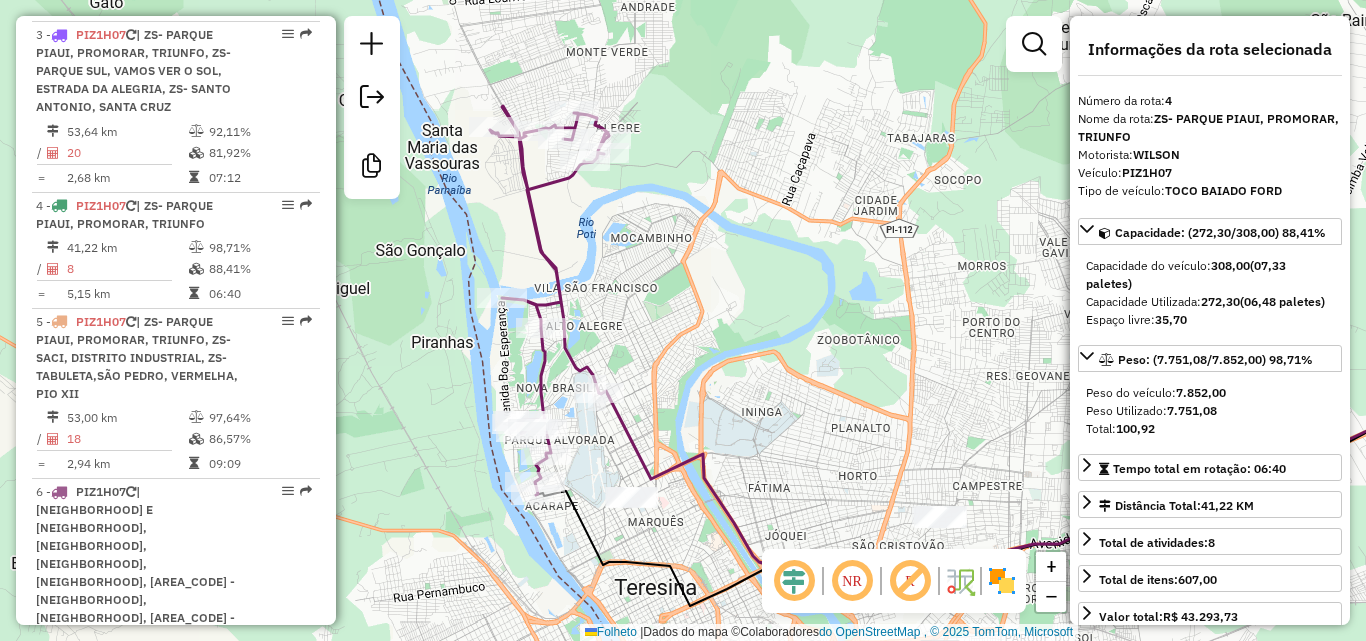 drag, startPoint x: 714, startPoint y: 127, endPoint x: 787, endPoint y: 221, distance: 119.01681 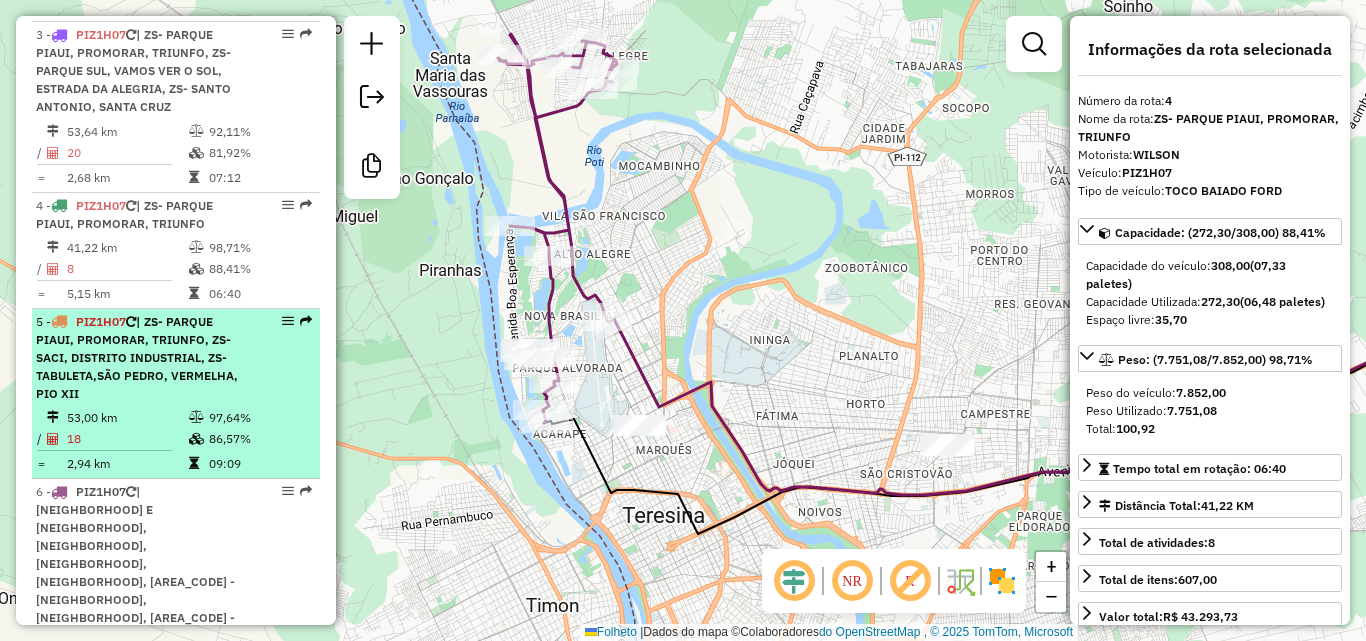 scroll, scrollTop: 1200, scrollLeft: 0, axis: vertical 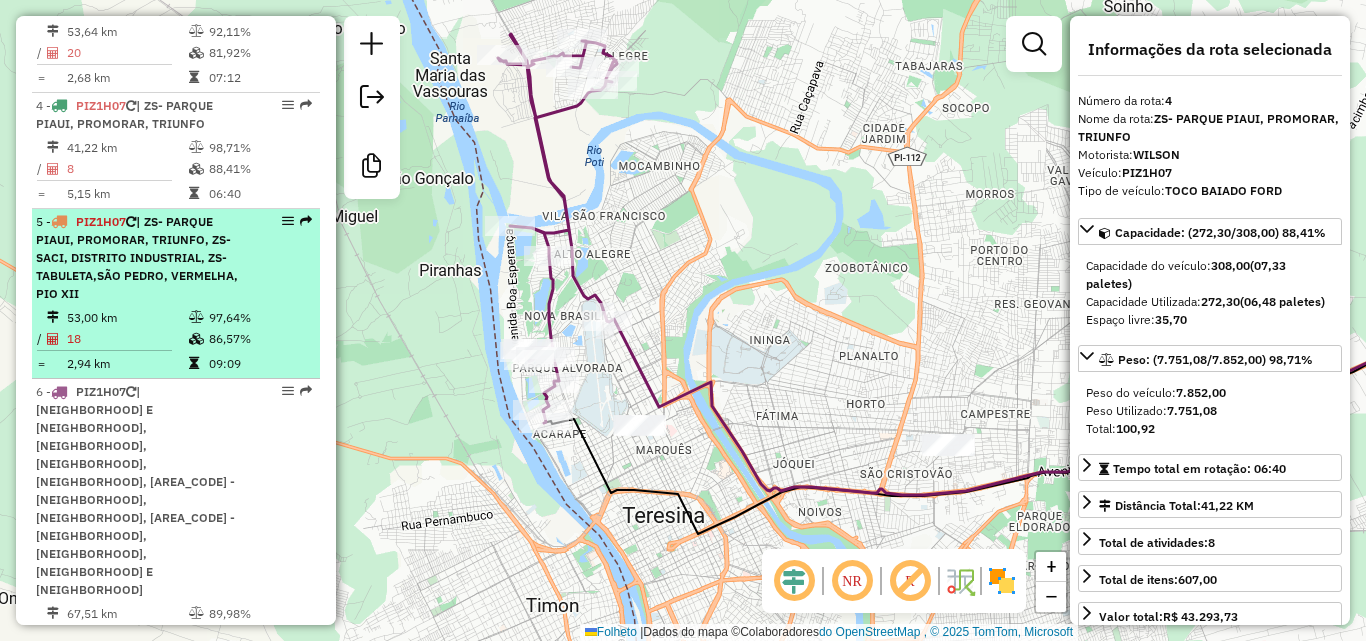 click on "[NUMBER] - [BRAND] | ZS-[NEIGHBORHOOD], [NEIGHBORHOOD], [NEIGHBORHOOD], ZS-[NEIGHBORHOOD], [NEIGHBORHOOD], ZS-[NEIGHBORHOOD], [NEIGHBORHOOD], [NEIGHBORHOOD], [NEIGHBORHOOD]" at bounding box center (142, 258) 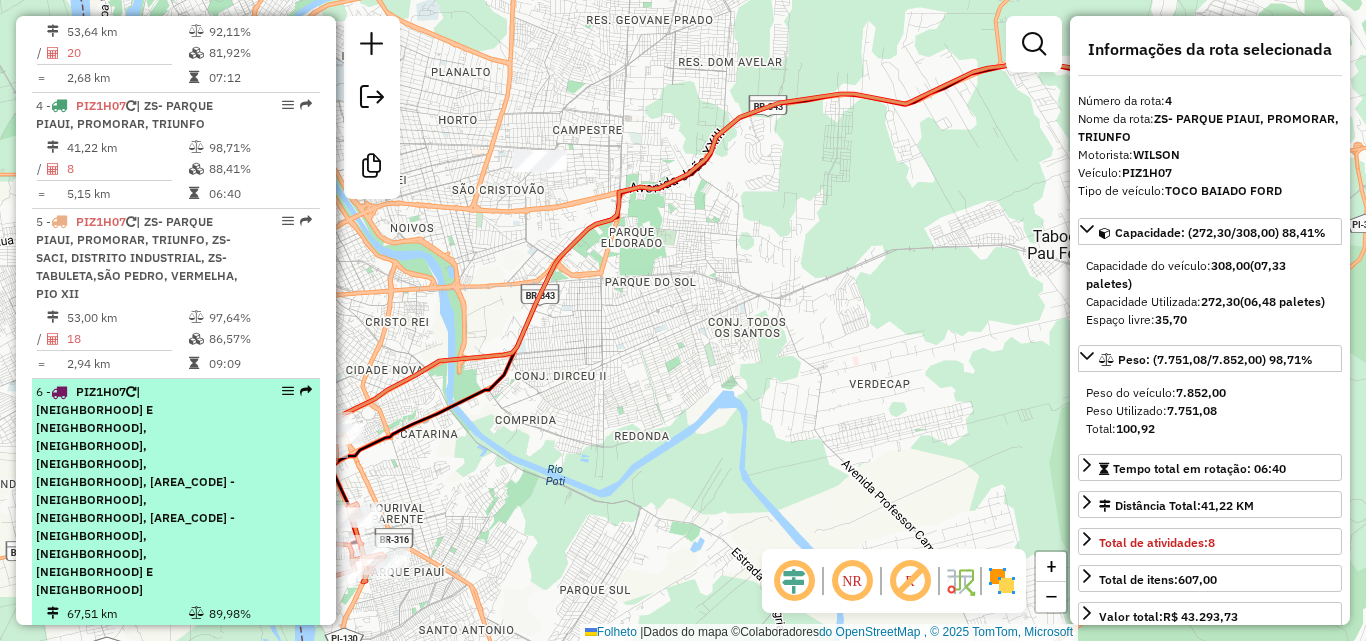 click on "| [NEIGHBORHOOD] E [NEIGHBORHOOD], [NEIGHBORHOOD], [NEIGHBORHOOD], [NEIGHBORHOOD], [AREA_CODE] - [NEIGHBORHOOD], [NEIGHBORHOOD], [AREA_CODE] - [NEIGHBORHOOD], [NEIGHBORHOOD], [NEIGHBORHOOD] E [NEIGHBORHOOD]" at bounding box center (135, 490) 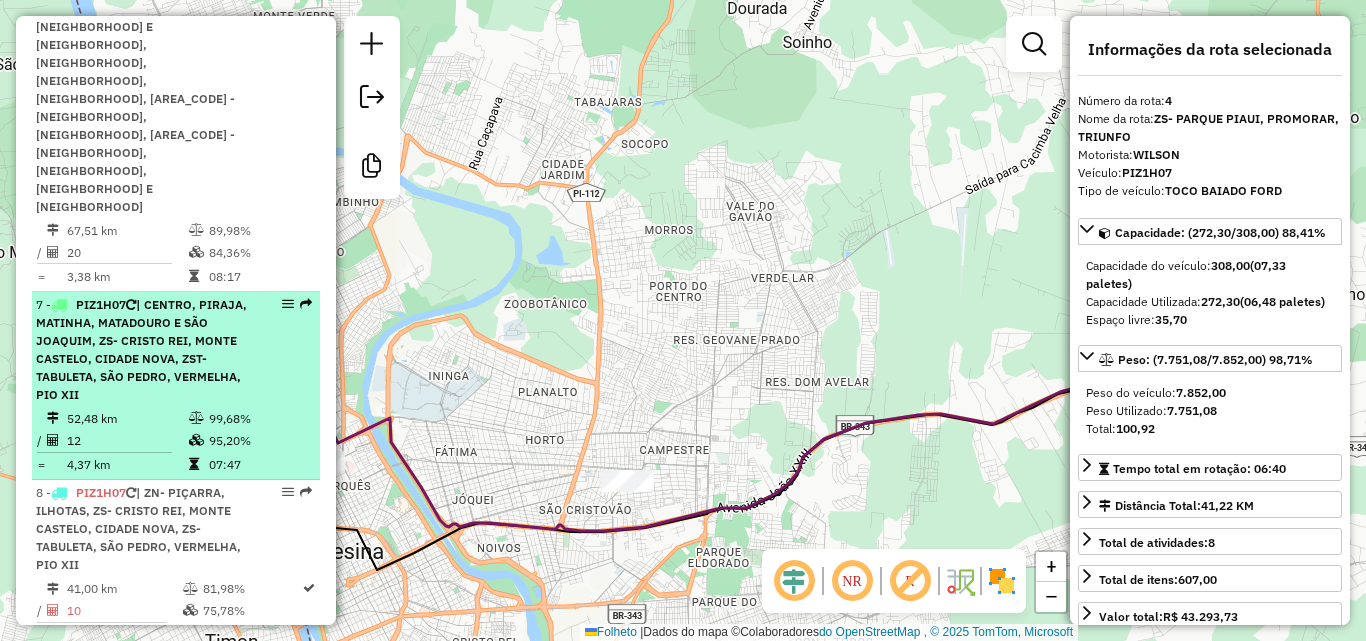 scroll, scrollTop: 1600, scrollLeft: 0, axis: vertical 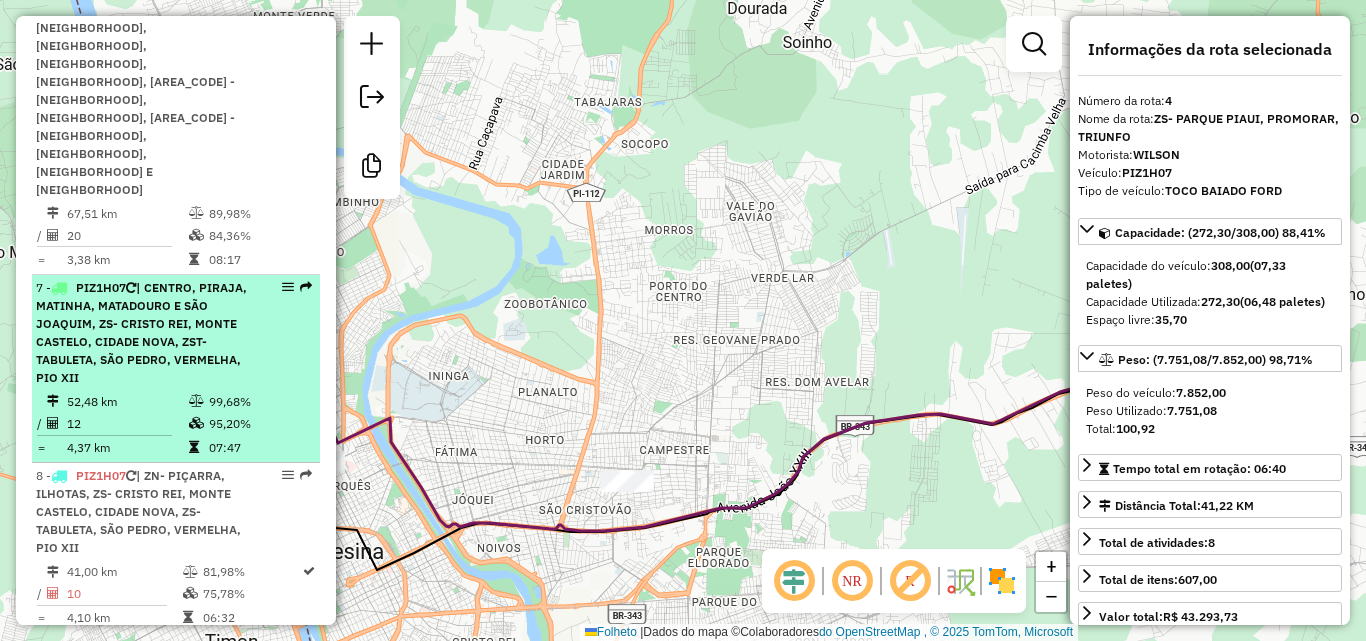 click on "| CENTRO, PIRAJA, MATINHA, MATADOURO E SÃO JOAQUIM, ZS- CRISTO REI, MONTE CASTELO, CIDADE NOVA, ZST- TABULETA, SÃO PEDRO, VERMELHA, PIO XII" at bounding box center [141, 332] 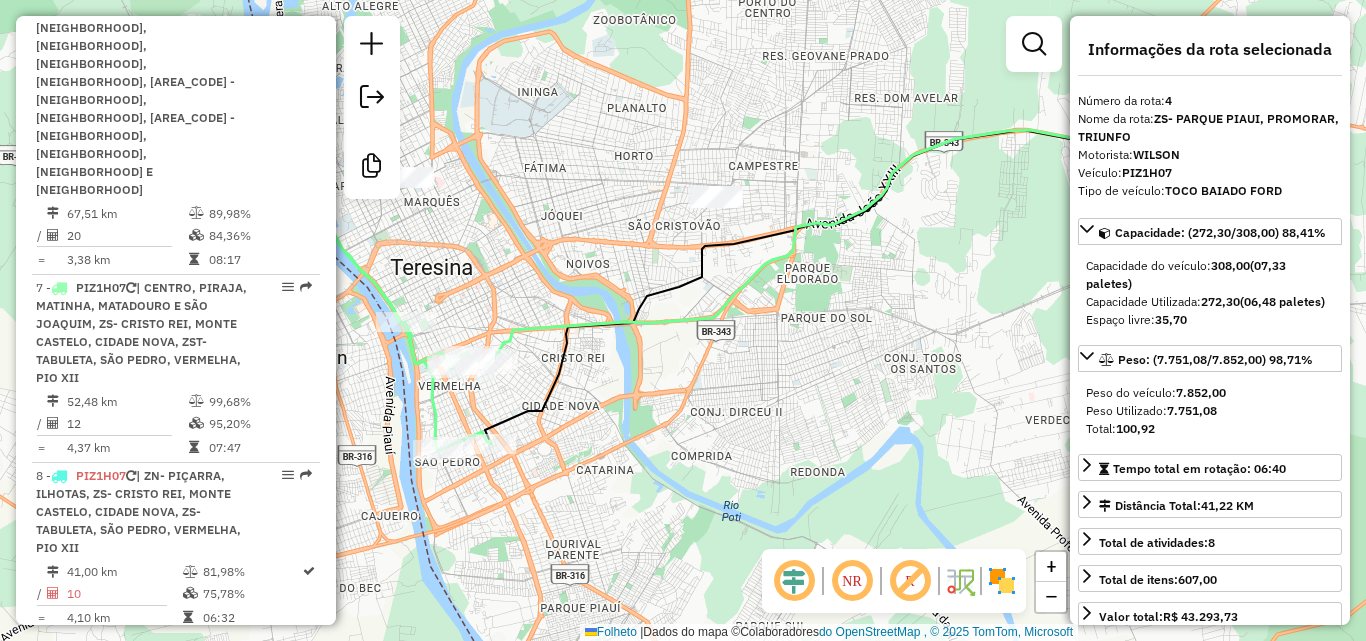 drag, startPoint x: 496, startPoint y: 251, endPoint x: 640, endPoint y: 208, distance: 150.28307 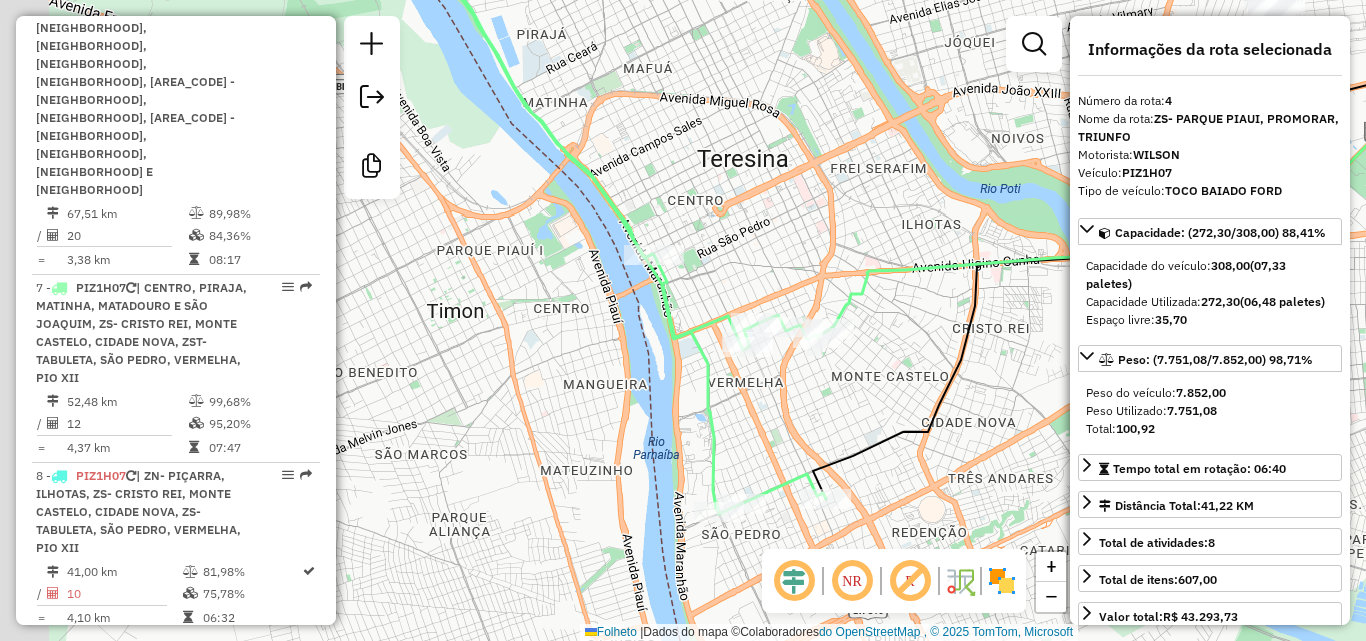 drag, startPoint x: 539, startPoint y: 243, endPoint x: 745, endPoint y: 177, distance: 216.31459 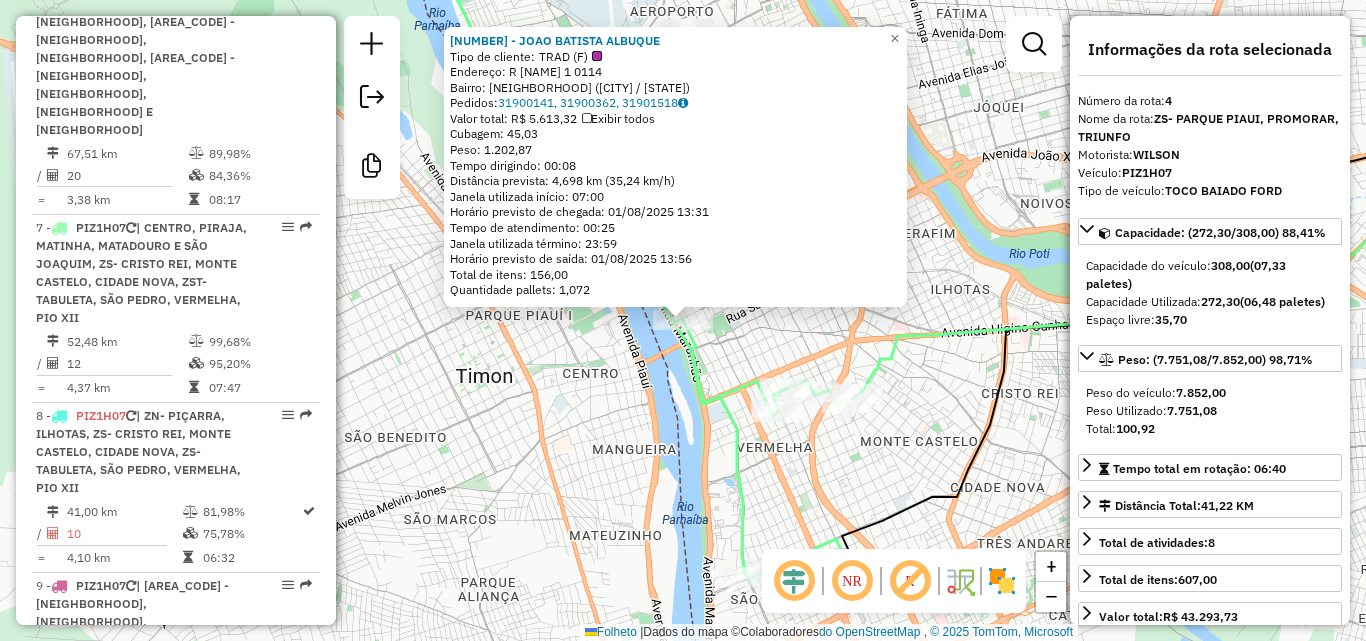 scroll, scrollTop: 1697, scrollLeft: 0, axis: vertical 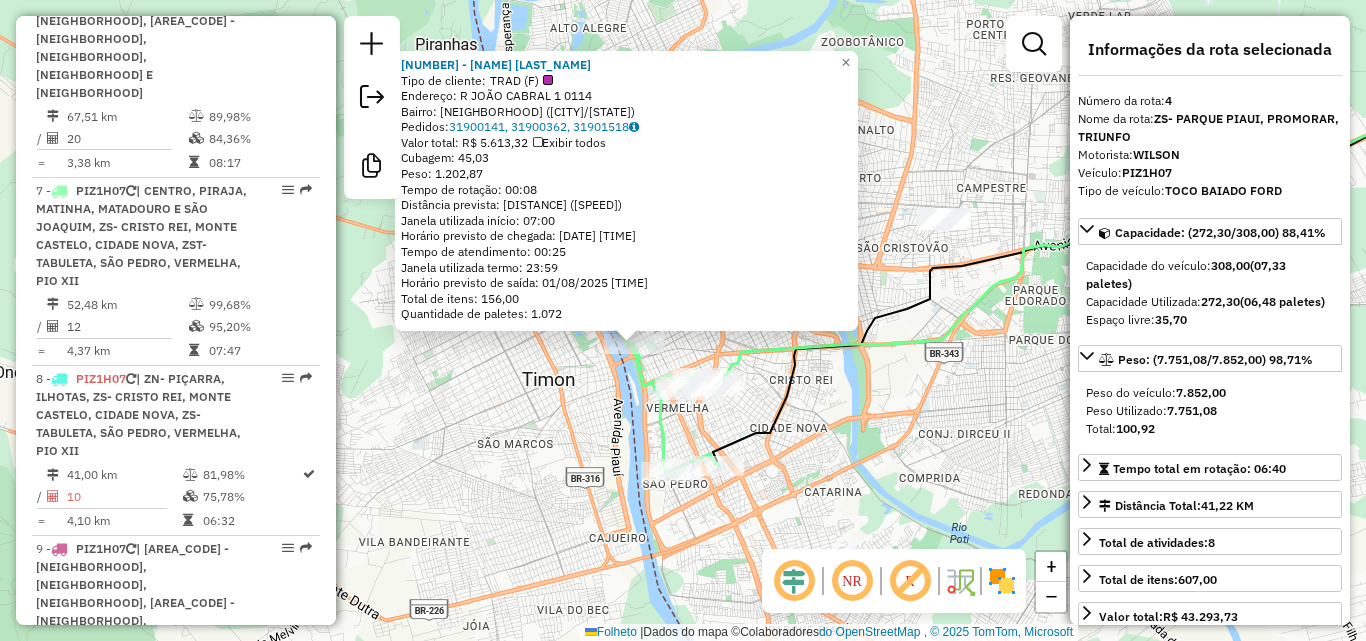 click on "[NUMBER] - [FIRST] [LAST] [LAST] Tipo de cliente: [CLIENT_TYPE] Endereço: R [STREET] [NUMBER] [NUMBER] Bairro: [NEIGHBORHOOD] ([CITY]/[STATE]) Pedidos: [ORDER_ID], [ORDER_ID], [ORDER_ID] Valor total: R$ [PRICE] Exibir todos Cubagem: [CUBAGE] Peso: [WEIGHT] Tempo de rotação: [TIME] Distância prevista: [DISTANCE] km ([SPEED] km/h) Janela utilizada início: [TIME] Horário previsto de chegada: [DATE] [TIME] Tempo de atendimento: [TIME] Janela utilizada termo: [TIME] Horário previsto de saída: [DATE] [TIME] Total de itens: [ITEMS] Quantidade de paletes: [PALLETS] × Janela de atendimento Grade de atendimento Capacidade Transportadoras Veículos Cliente Pedidos Rotas Selecione os dias de semana para filtrar as janelas de atendimento Seg Ter Qua Qui Sex Sáb Dom Informe o período da janela de atendimento: De: Até: Filtrar exatamente a janela do cliente Considerar janela de atendimento padrão Selecione os dias de semana para filtrar as grades de atendimento Seg Ter Qua Qui Sex Sáb Dom Peso mínimo: Peso máximo:" 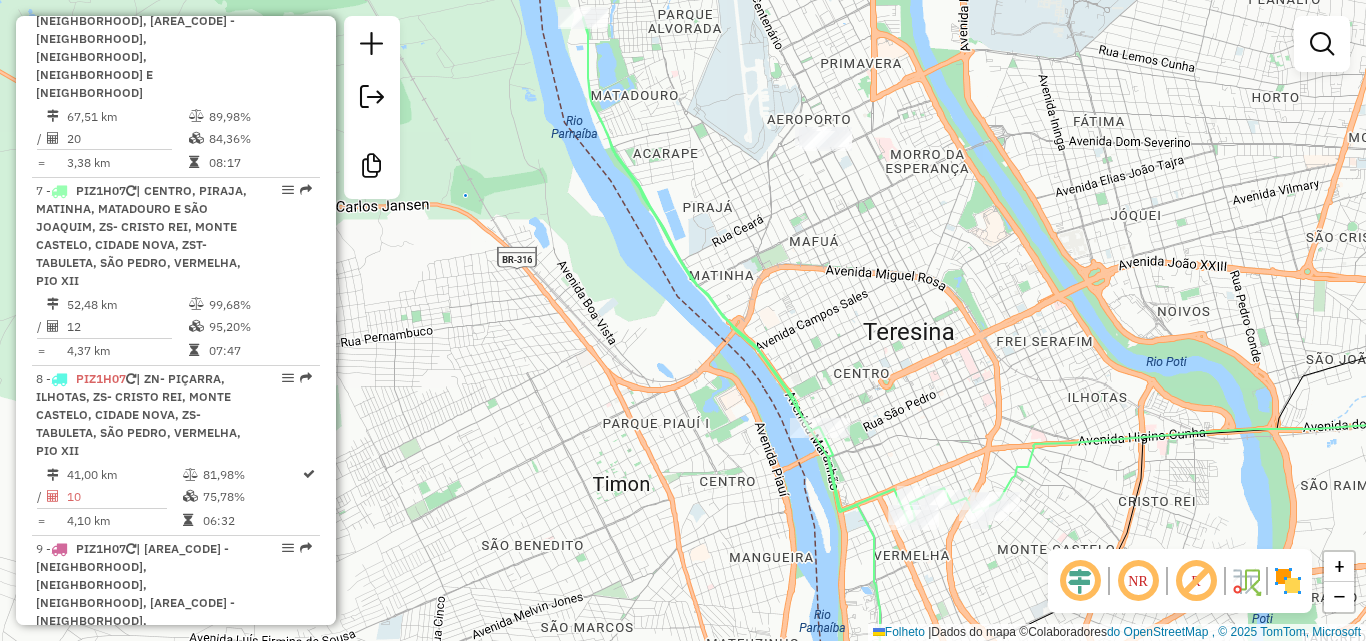 drag, startPoint x: 615, startPoint y: 335, endPoint x: 813, endPoint y: 308, distance: 199.83243 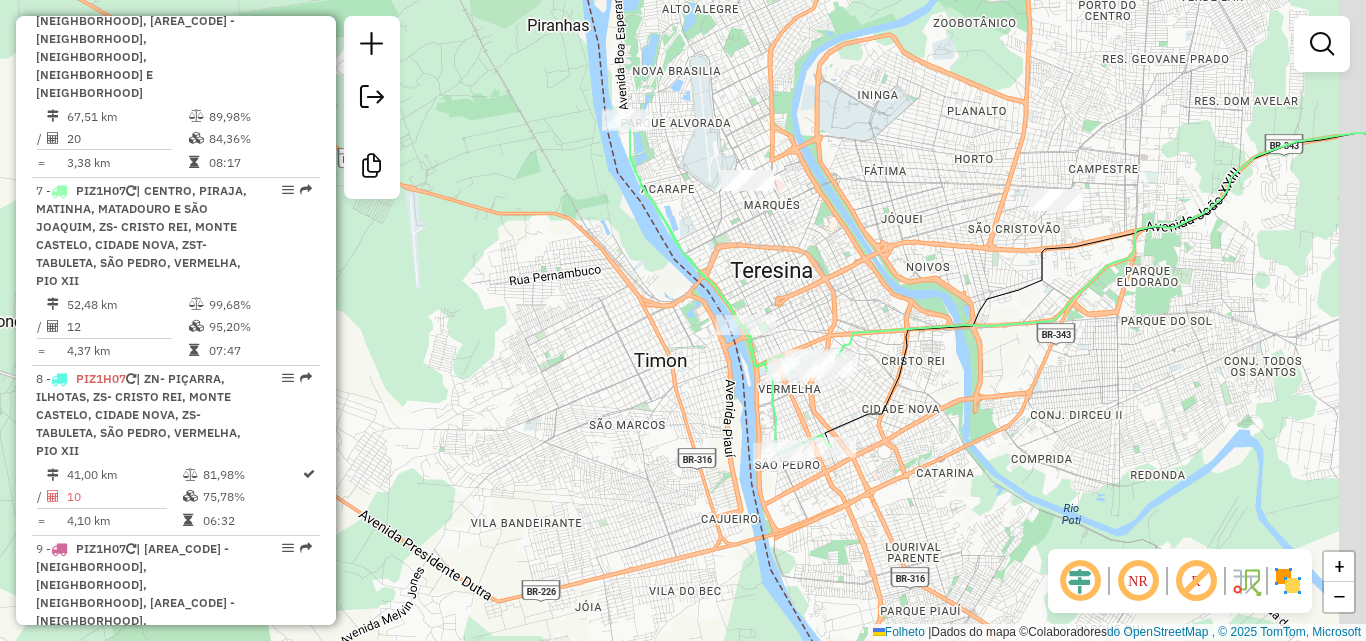 drag, startPoint x: 782, startPoint y: 298, endPoint x: 729, endPoint y: 262, distance: 64.070274 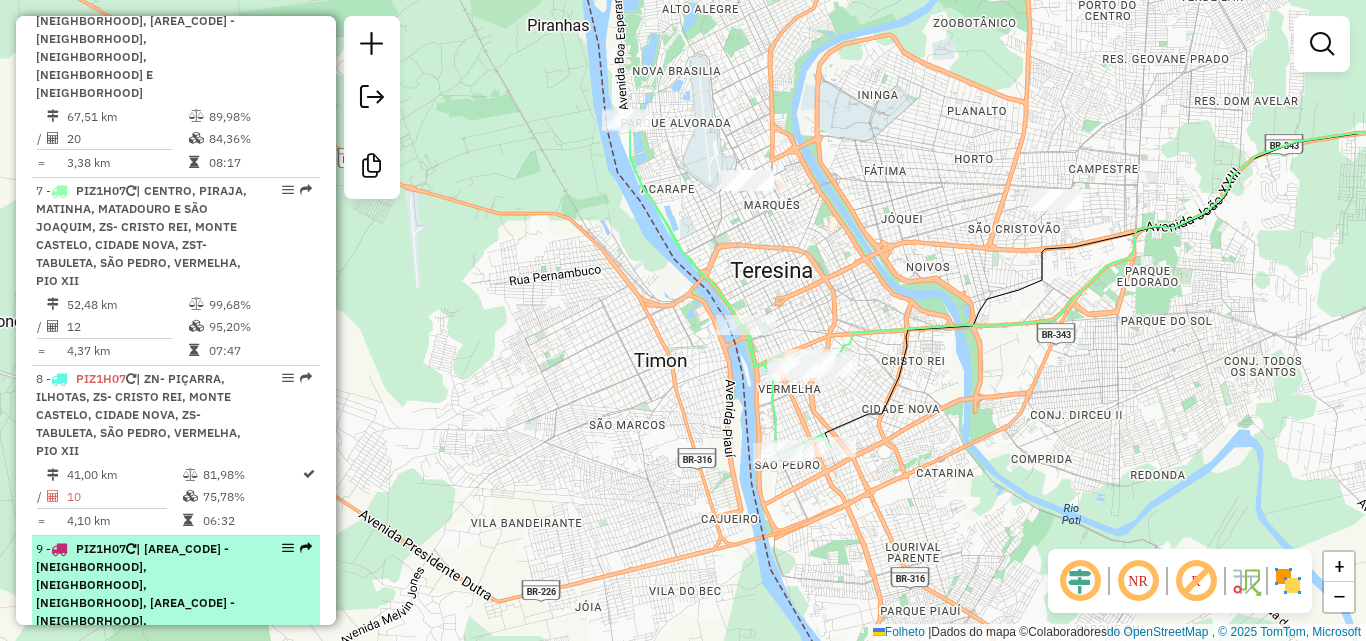 click on "| [AREA_CODE] - [NEIGHBORHOOD], [NEIGHBORHOOD], [NEIGHBORHOOD], [AREA_CODE] - [NEIGHBORHOOD], [NEIGHBORHOOD]" at bounding box center [135, 593] 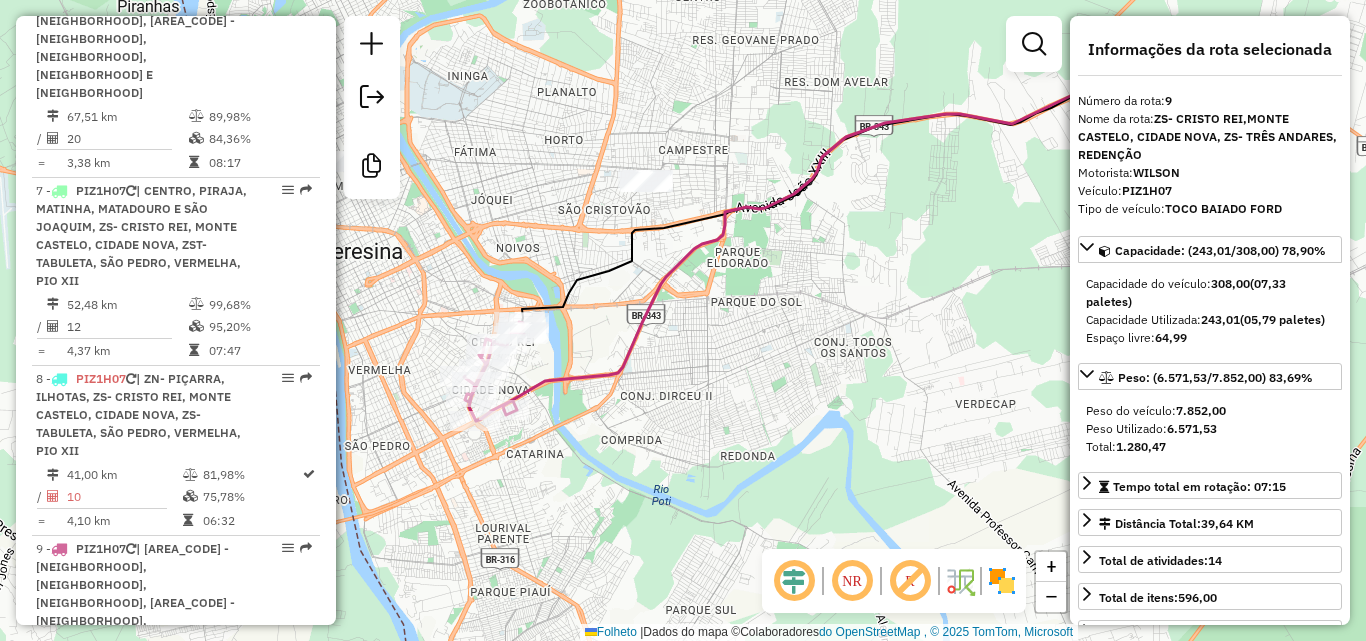 drag, startPoint x: 512, startPoint y: 376, endPoint x: 672, endPoint y: 302, distance: 176.28386 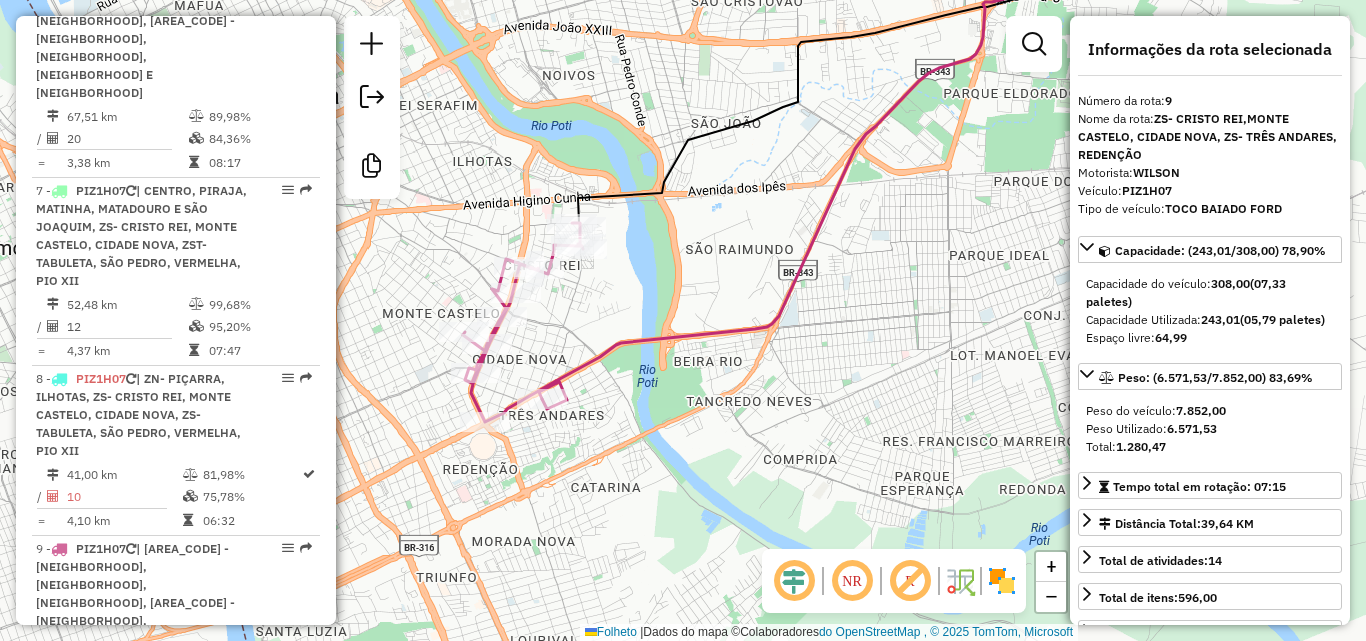 drag, startPoint x: 586, startPoint y: 335, endPoint x: 678, endPoint y: 320, distance: 93.214806 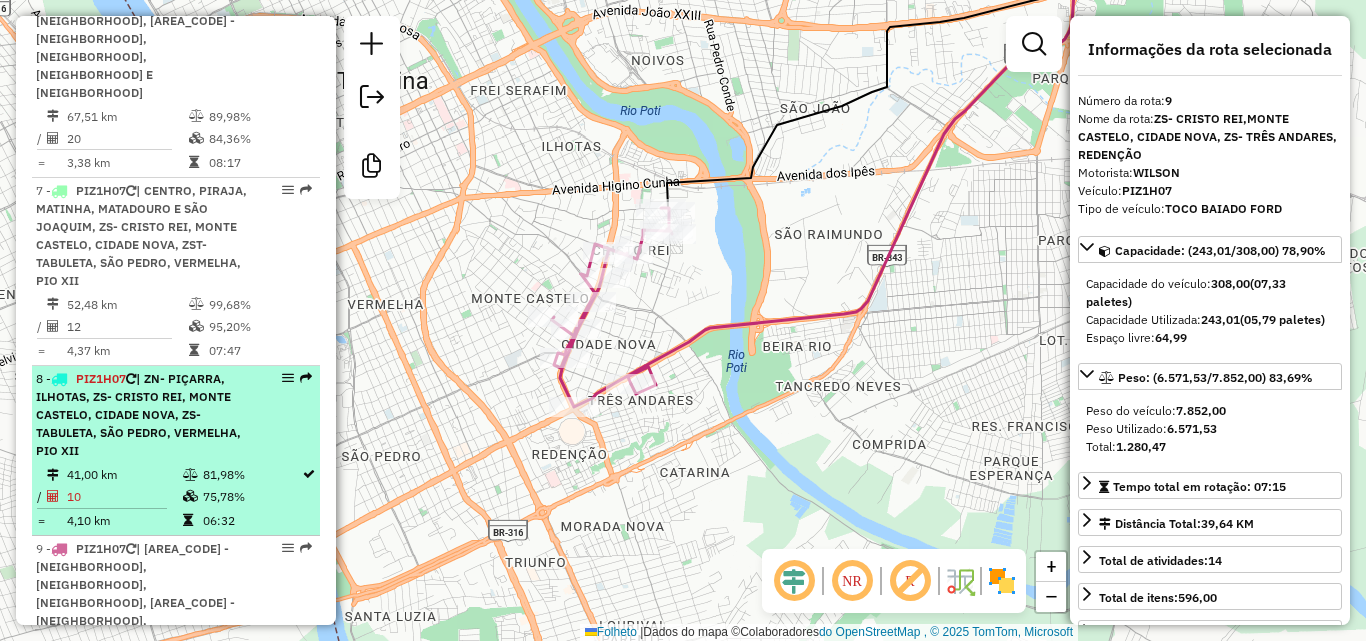 click on "| ZN- PIÇARRA, ILHOTAS, ZS- CRISTO REI, MONTE CASTELO, CIDADE NOVA, ZS- TABULETA, SÃO PEDRO, VERMELHA, PIO XII" at bounding box center (138, 414) 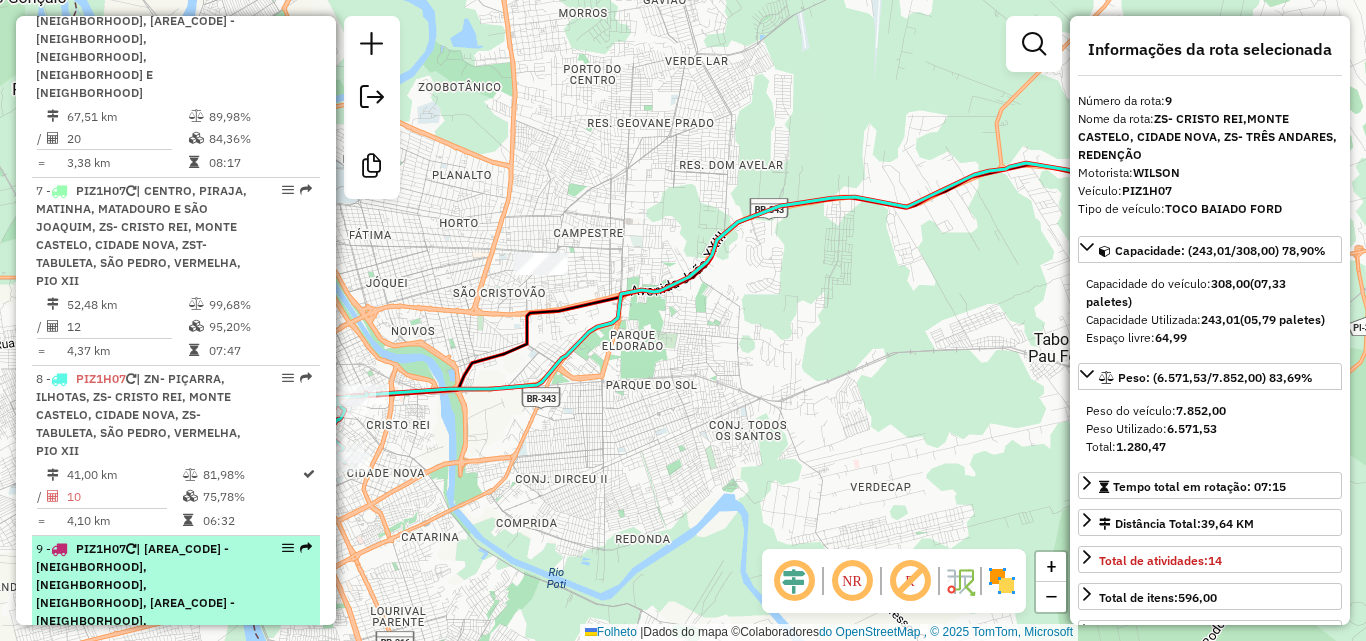 click on "| [AREA_CODE] - [NEIGHBORHOOD], [NEIGHBORHOOD], [NEIGHBORHOOD], [AREA_CODE] - [NEIGHBORHOOD], [NEIGHBORHOOD]" at bounding box center [135, 593] 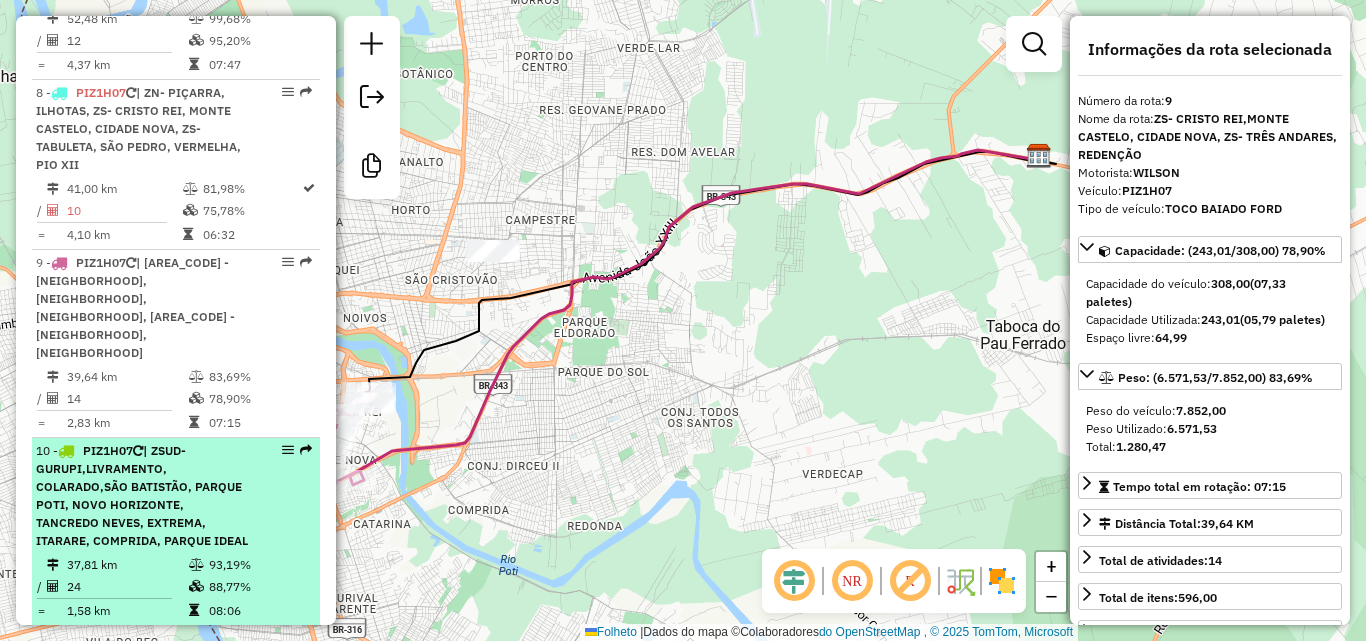 scroll, scrollTop: 1997, scrollLeft: 0, axis: vertical 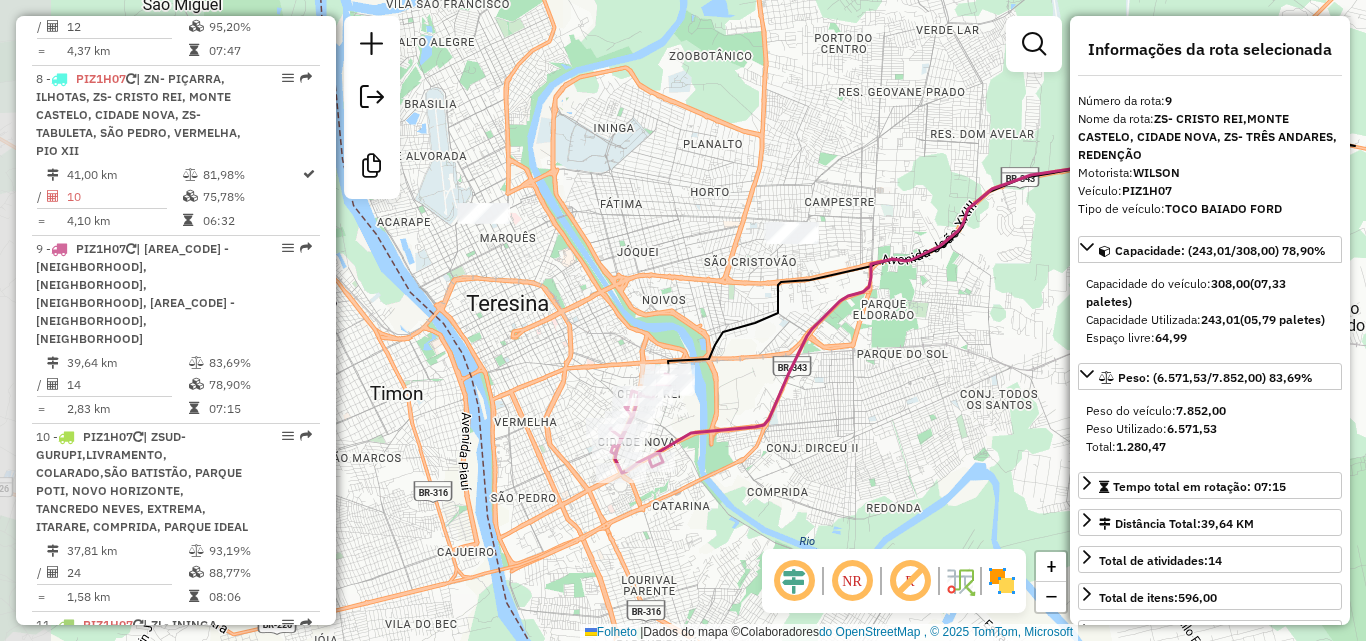 drag, startPoint x: 545, startPoint y: 204, endPoint x: 844, endPoint y: 186, distance: 299.54132 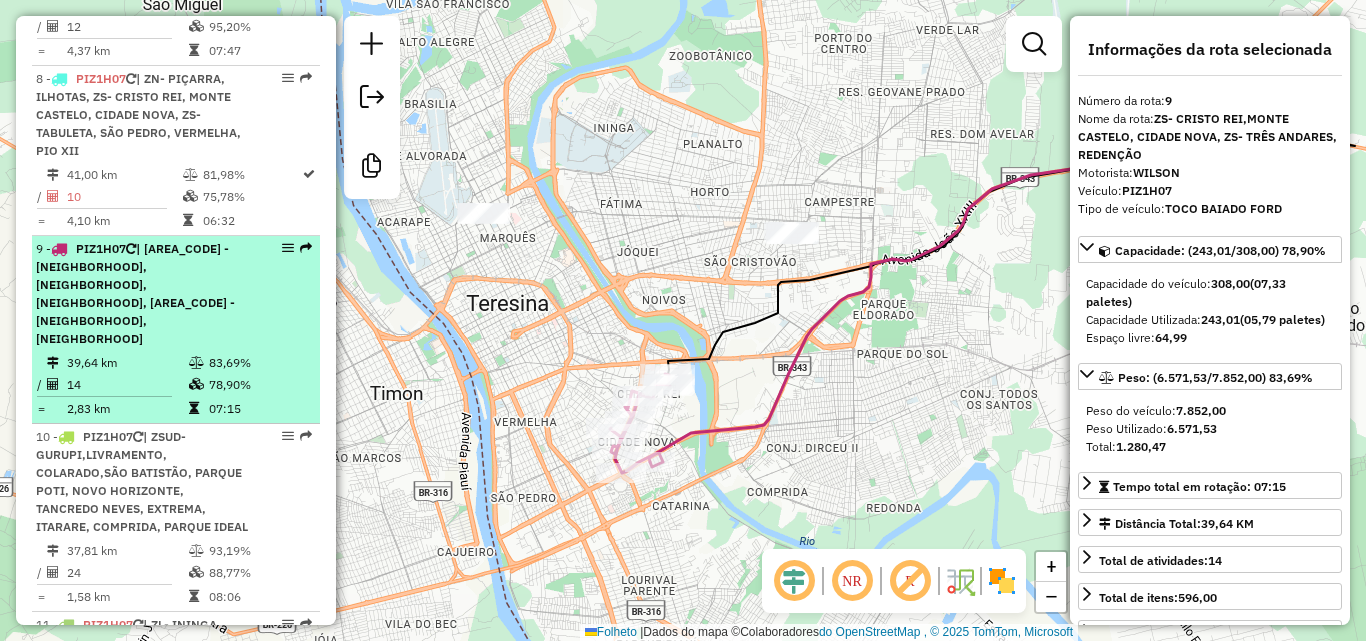 click on "39,64 km" at bounding box center (127, 362) 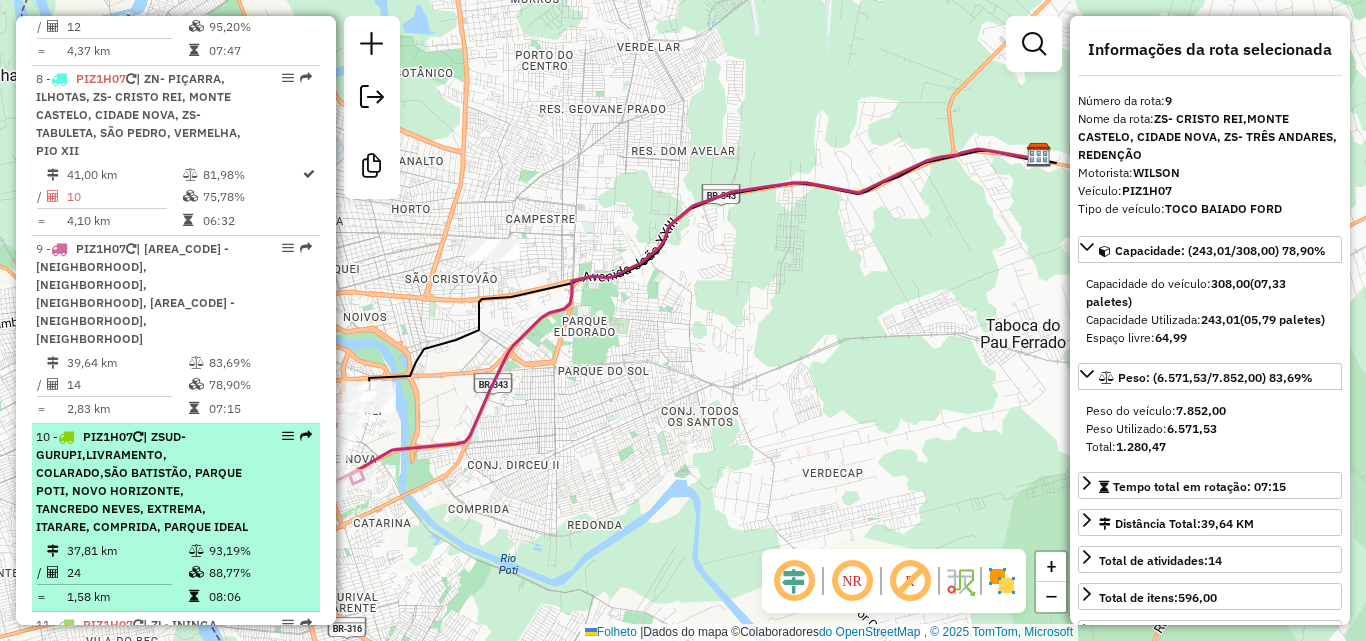 click on "[NUMBER] -     PIZ1H07 | ZSUD- GURUPI, [CITY], [CITY], [CITY], [CITY], [CITY], [CITY], [CITY], [CITY], [CITY]" at bounding box center (142, 482) 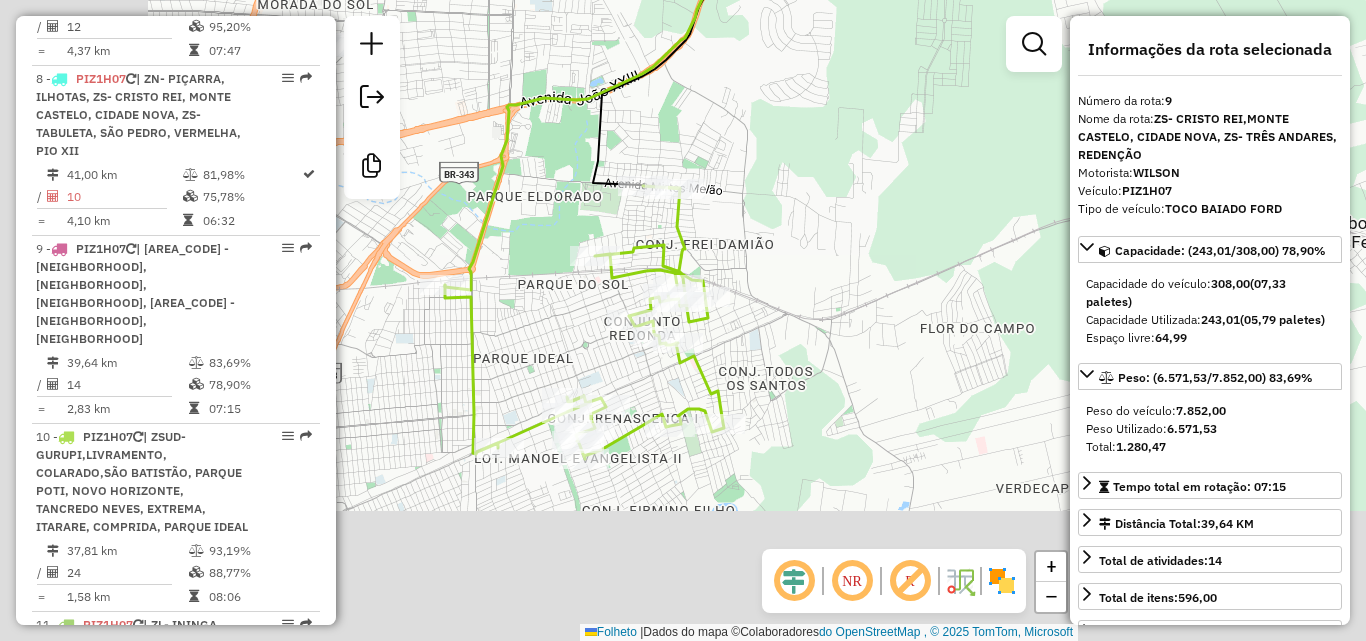 drag, startPoint x: 592, startPoint y: 216, endPoint x: 778, endPoint y: 101, distance: 218.68013 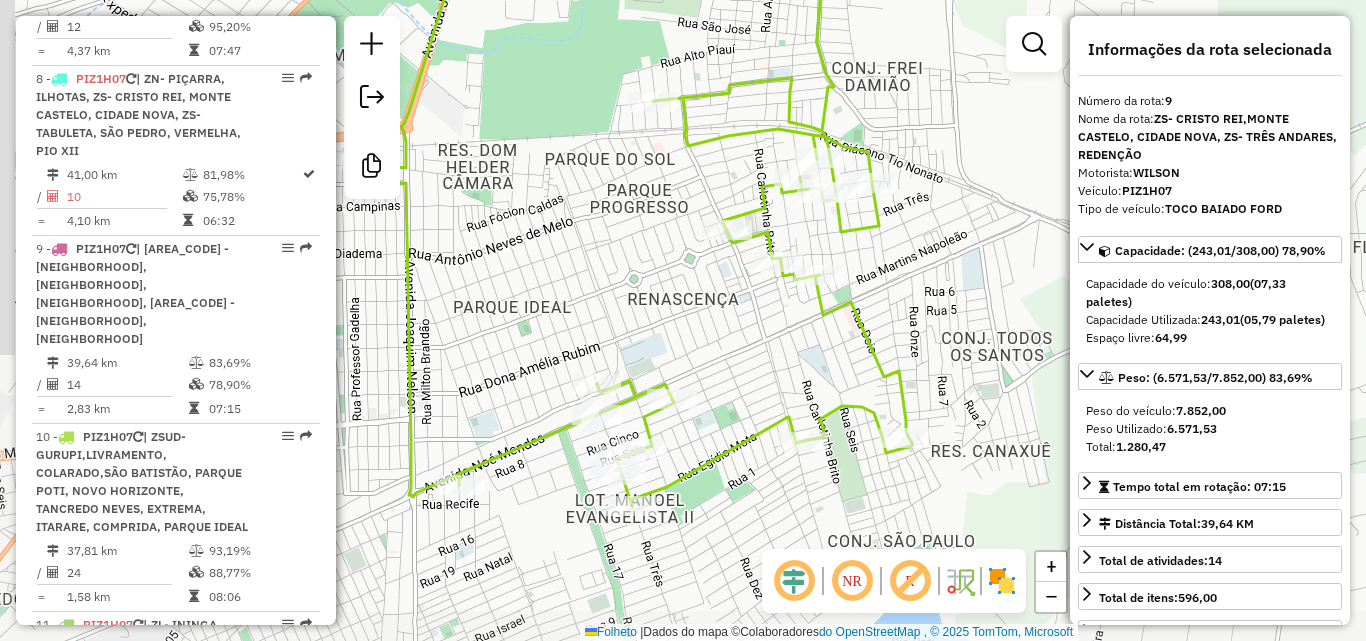 drag, startPoint x: 785, startPoint y: 388, endPoint x: 914, endPoint y: 282, distance: 166.96407 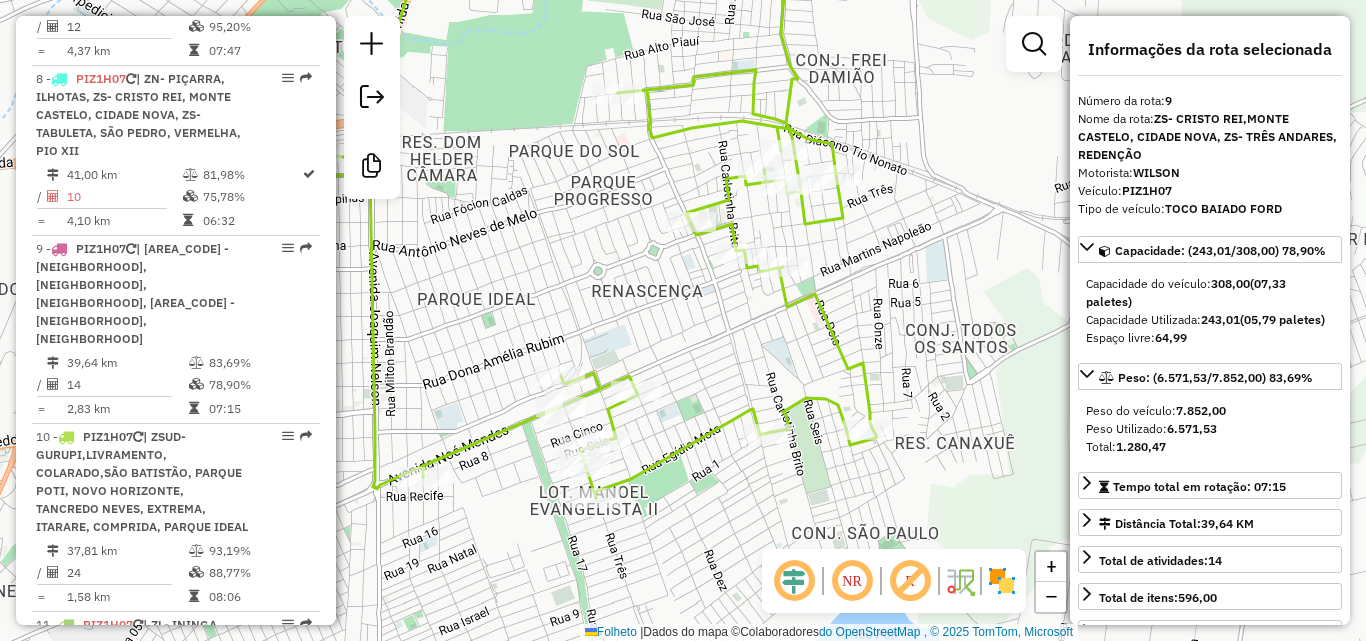 drag, startPoint x: 881, startPoint y: 365, endPoint x: 932, endPoint y: 338, distance: 57.706154 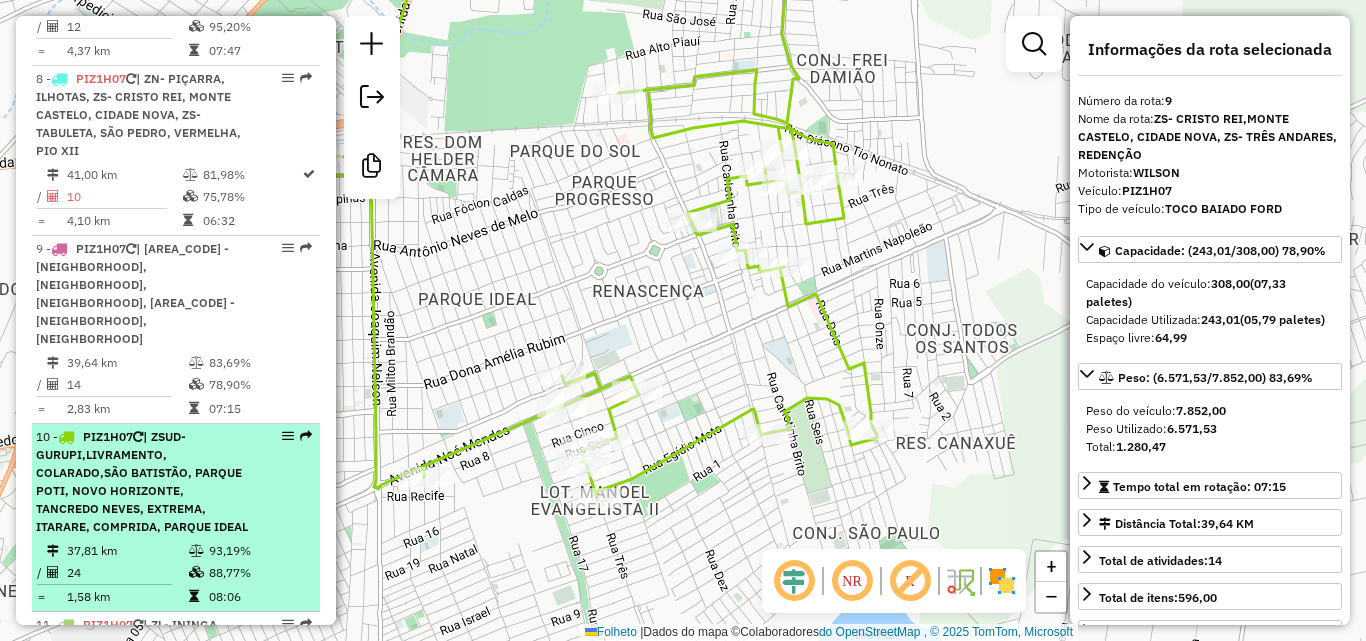 click on "[NUMBER] -     PIZ1H07 | ZSUD- GURUPI, [CITY], [CITY], [CITY], [CITY], [CITY], [CITY], [CITY], [CITY], [CITY]" at bounding box center (142, 482) 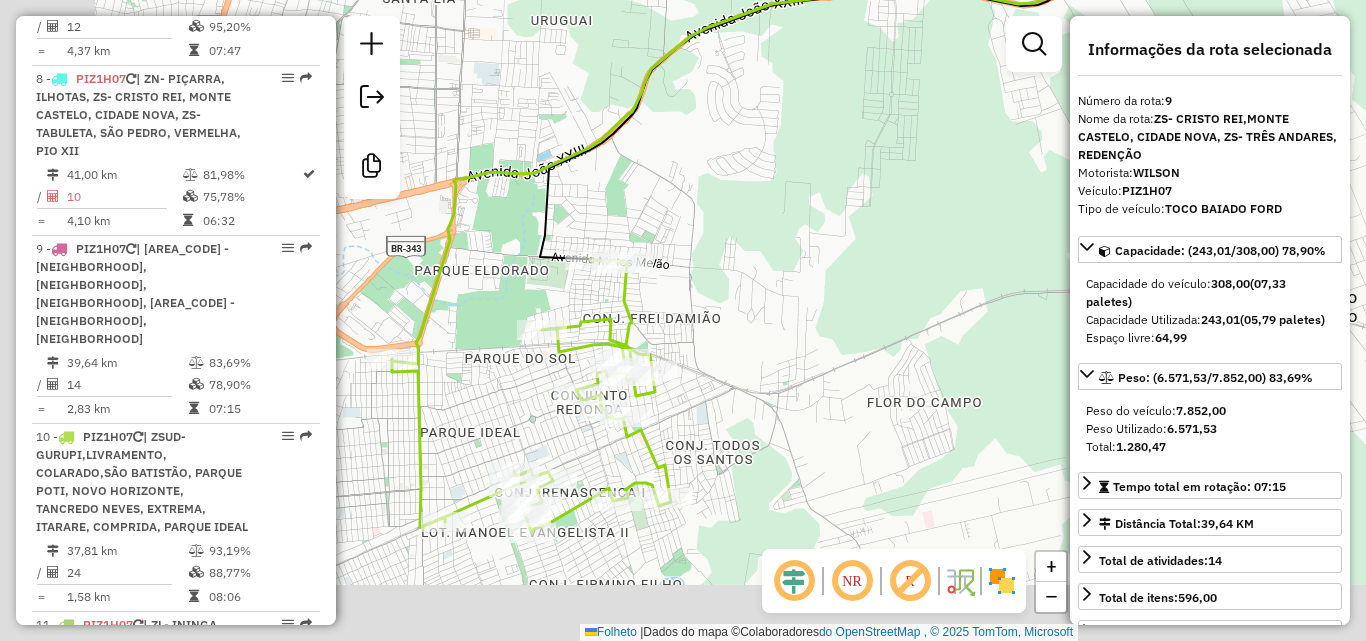 drag, startPoint x: 473, startPoint y: 382, endPoint x: 662, endPoint y: 311, distance: 201.89601 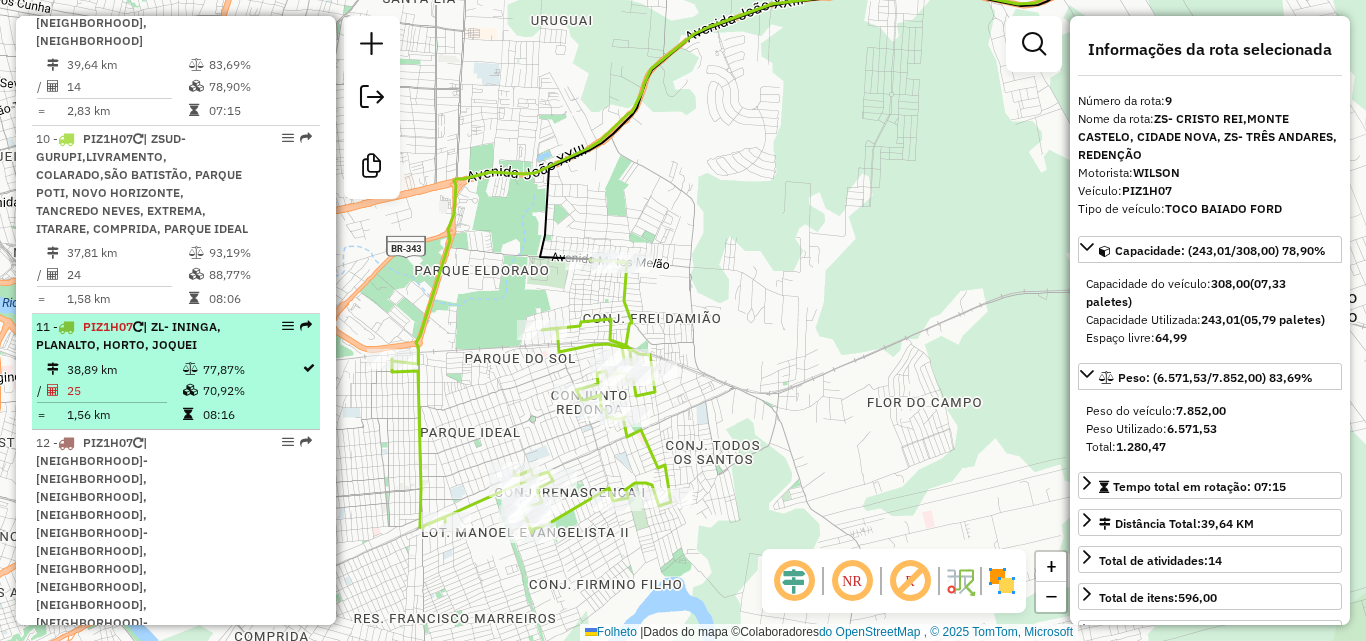 scroll, scrollTop: 2297, scrollLeft: 0, axis: vertical 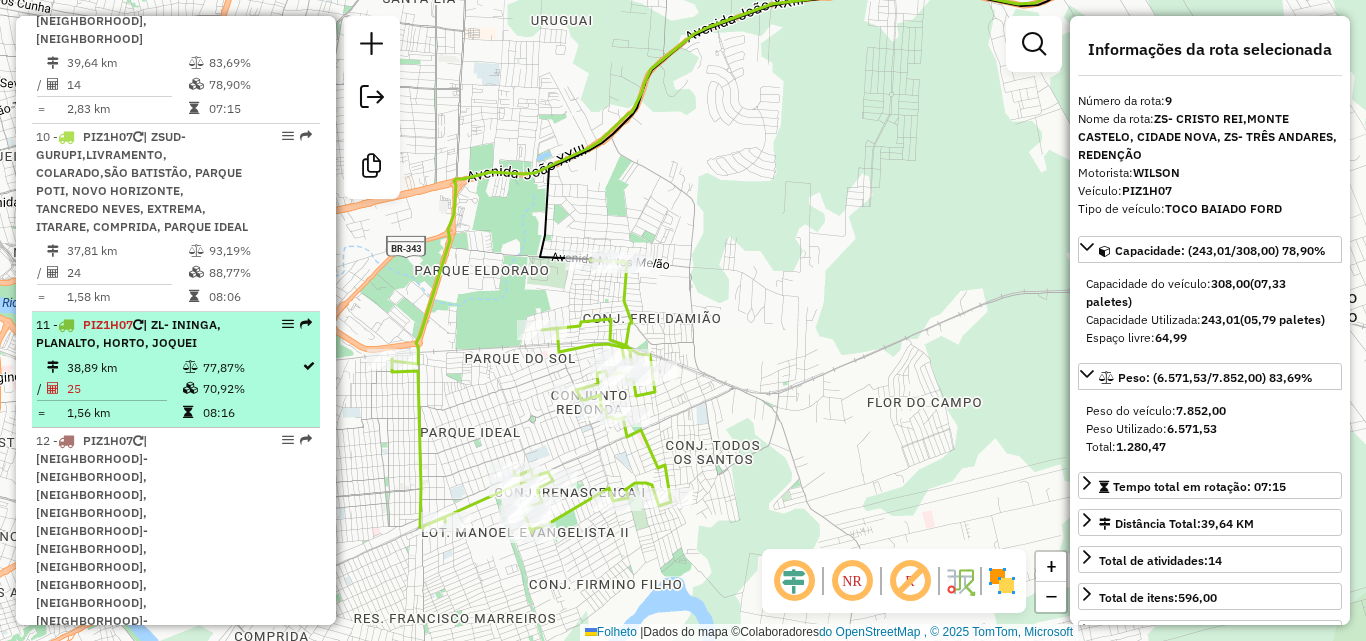 click on "38,89 km" at bounding box center [124, 366] 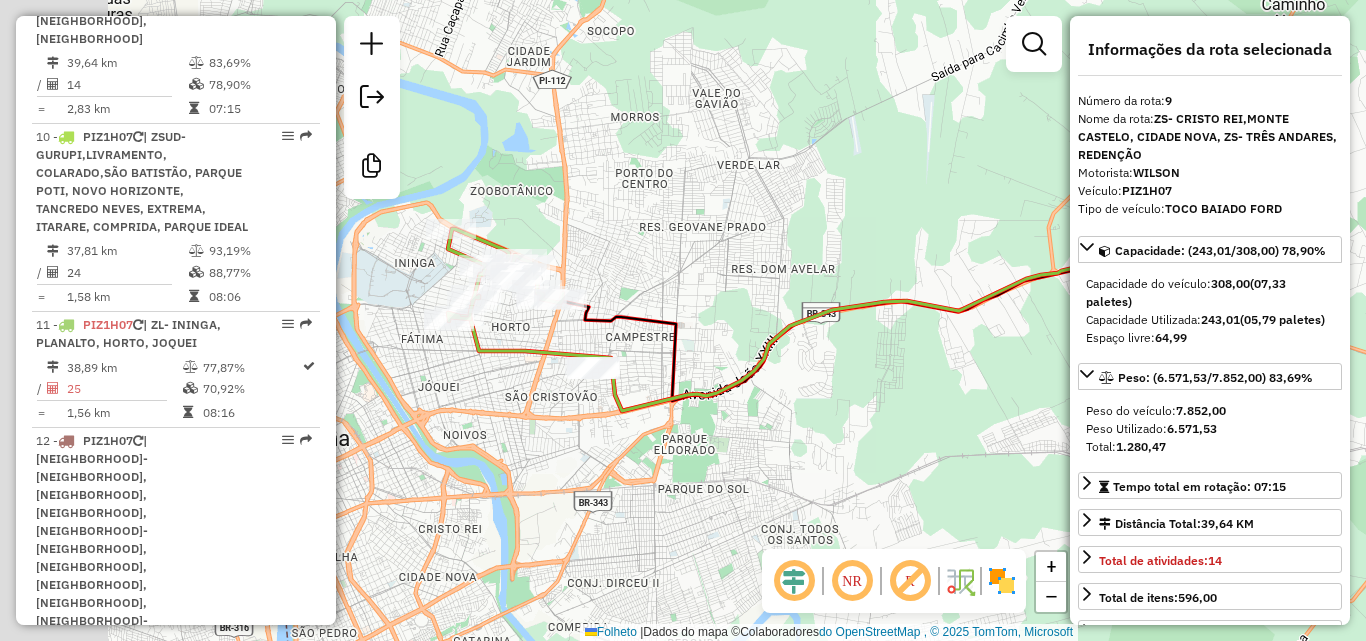 drag, startPoint x: 402, startPoint y: 300, endPoint x: 560, endPoint y: 297, distance: 158.02847 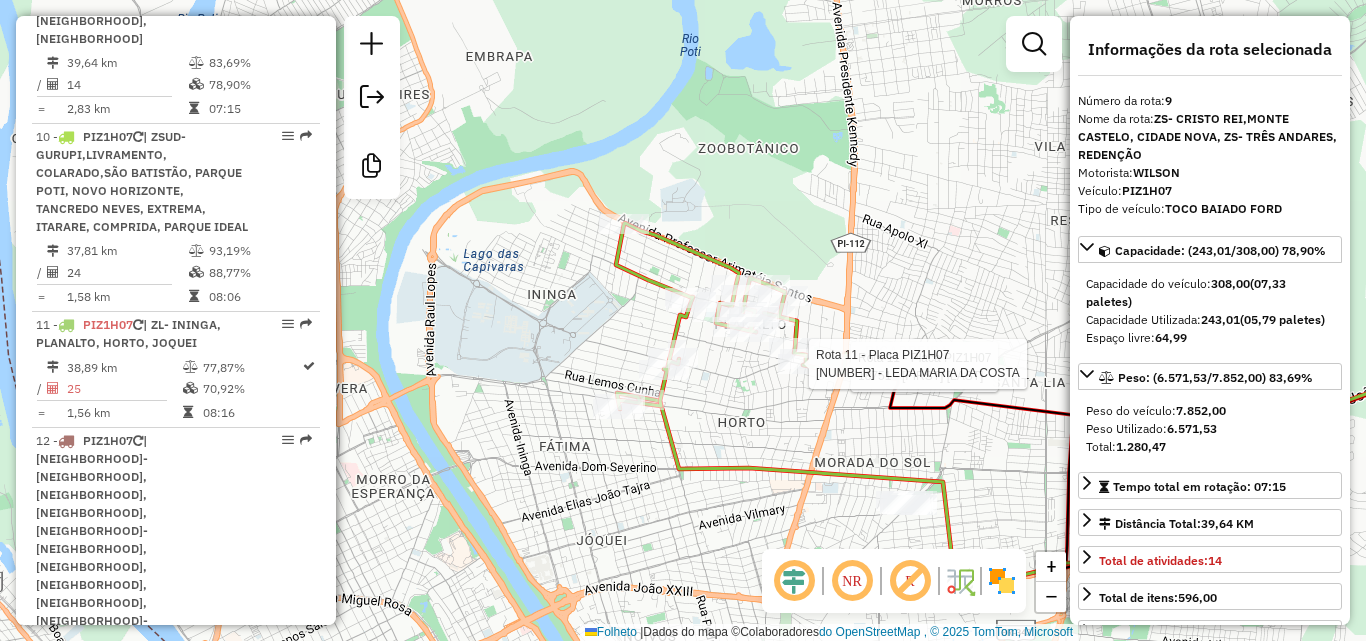 drag, startPoint x: 540, startPoint y: 343, endPoint x: 733, endPoint y: 404, distance: 202.41048 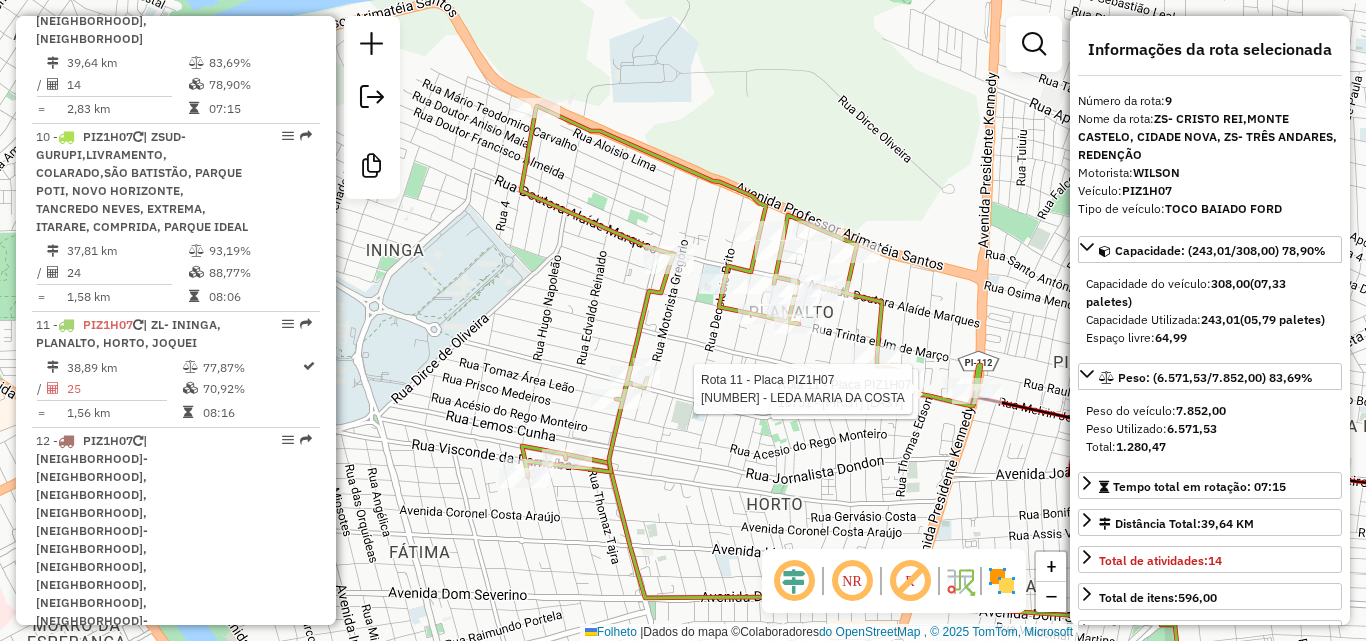 drag, startPoint x: 614, startPoint y: 425, endPoint x: 683, endPoint y: 460, distance: 77.36925 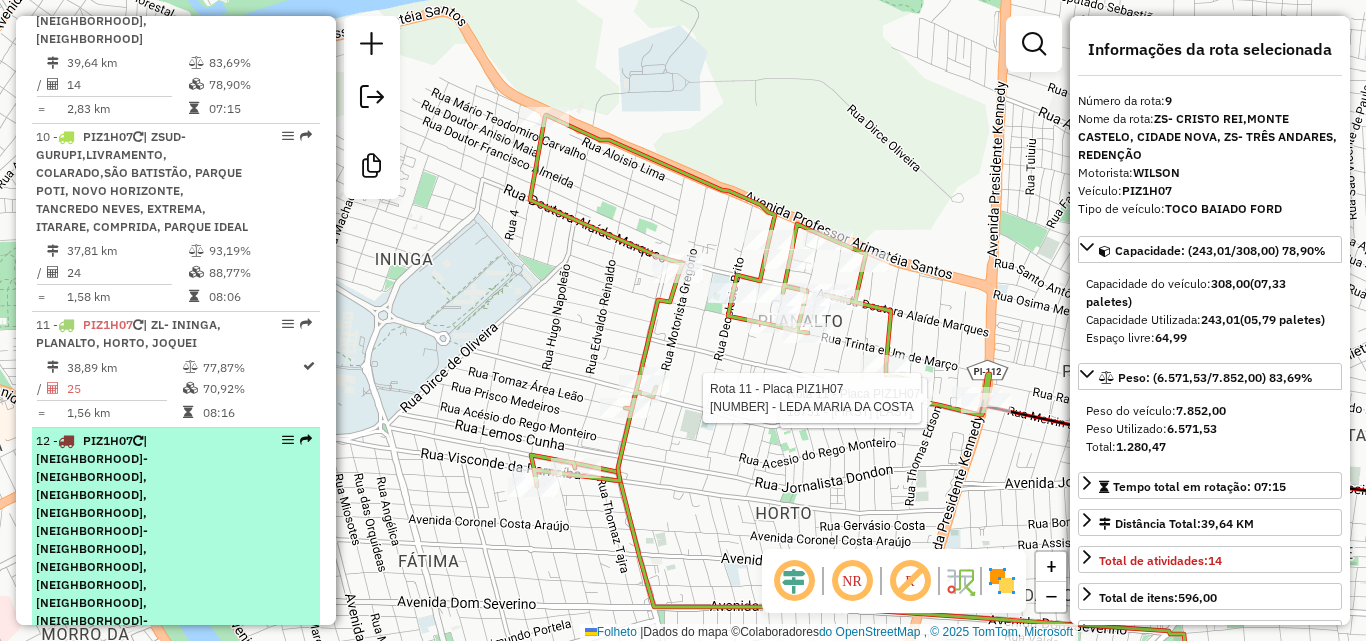 click on "| [NEIGHBORHOOD]- [NEIGHBORHOOD], [NEIGHBORHOOD], [NEIGHBORHOOD], [NEIGHBORHOOD]-[NEIGHBORHOOD], [NEIGHBORHOOD], [NEIGHBORHOOD], [NEIGHBORHOOD], [NEIGHBORHOOD]-[NEIGHBORHOOD], [NEIGHBORHOOD], [NEIGHBORHOOD], [NEIGHBORHOOD]-[NEIGHBORHOOD], [NEIGHBORHOOD], [NEIGHBORHOOD], [NEIGHBORHOOD], [NEIGHBORHOOD], [NEIGHBORHOOD], [NEIGHBORHOOD], [NEIGHBORHOOD]..." at bounding box center (95, 638) 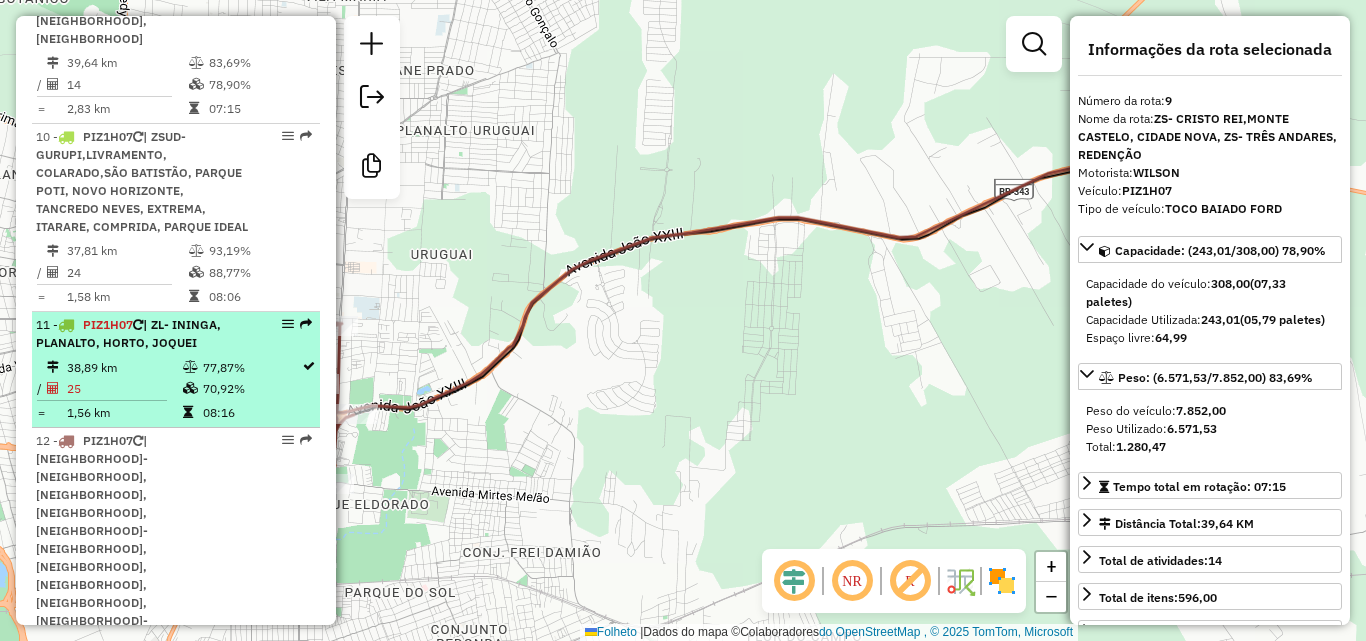 click on "| ZL- ININGA, PLANALTO, HORTO, JOQUEI" at bounding box center [128, 333] 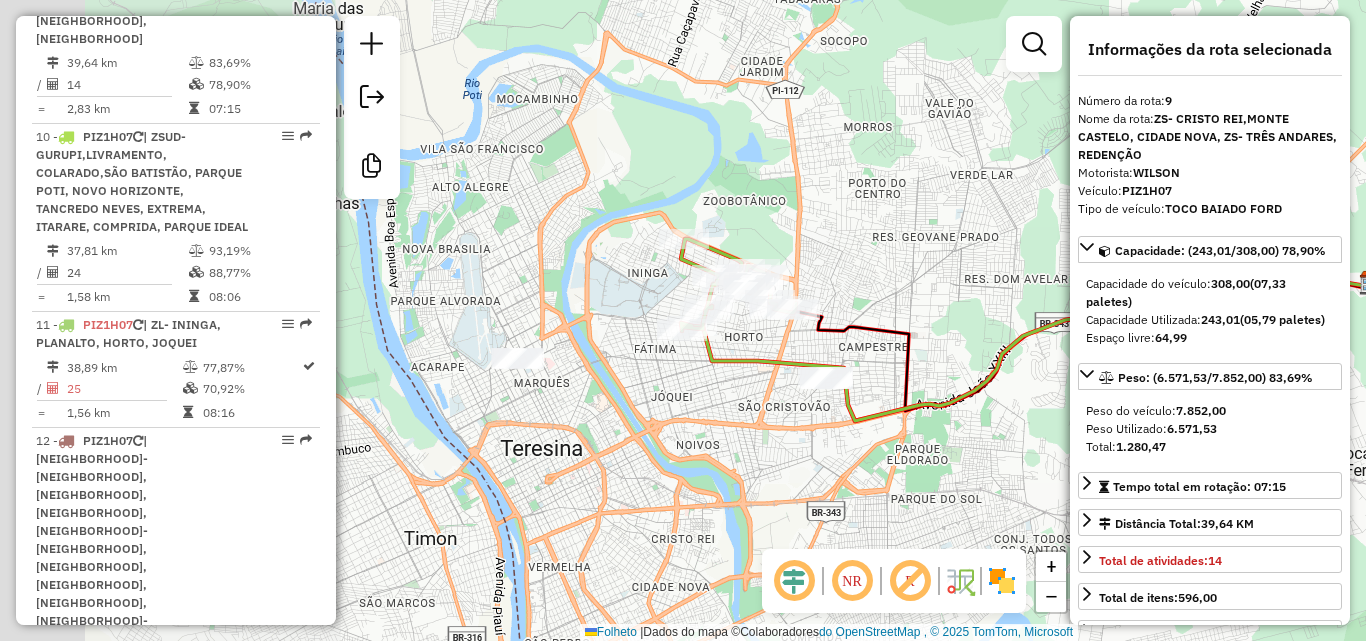 drag, startPoint x: 544, startPoint y: 276, endPoint x: 896, endPoint y: 285, distance: 352.11505 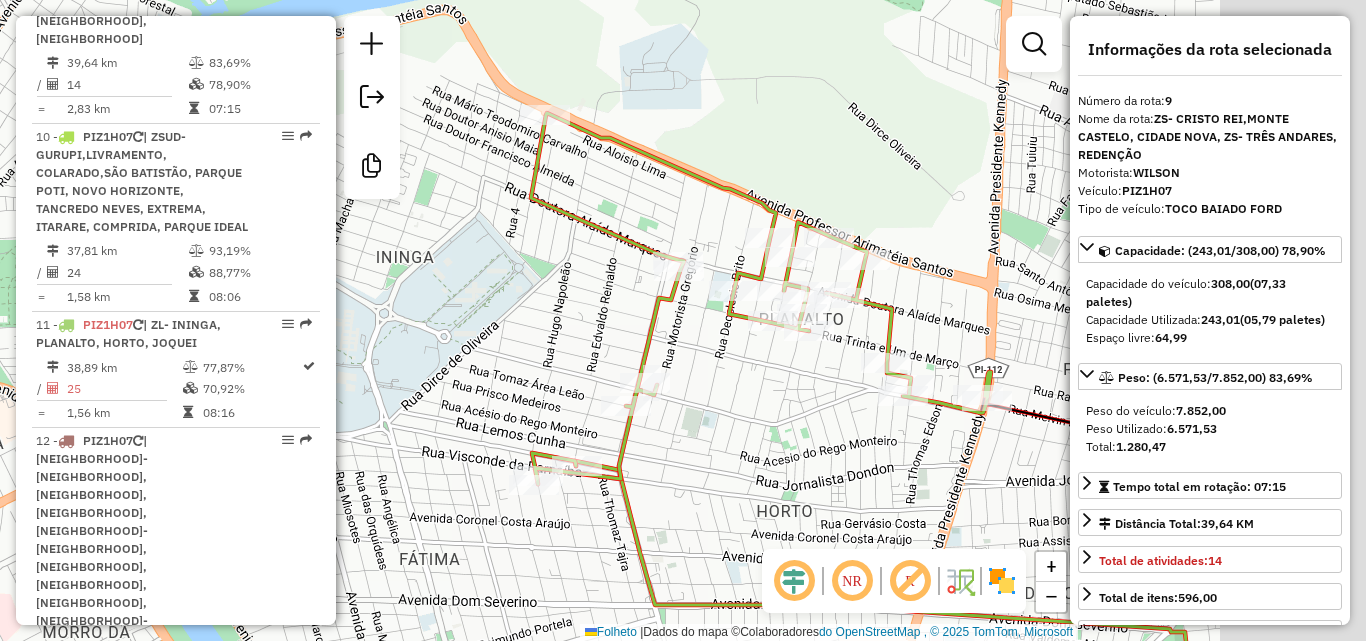 drag, startPoint x: 697, startPoint y: 319, endPoint x: 515, endPoint y: 302, distance: 182.79224 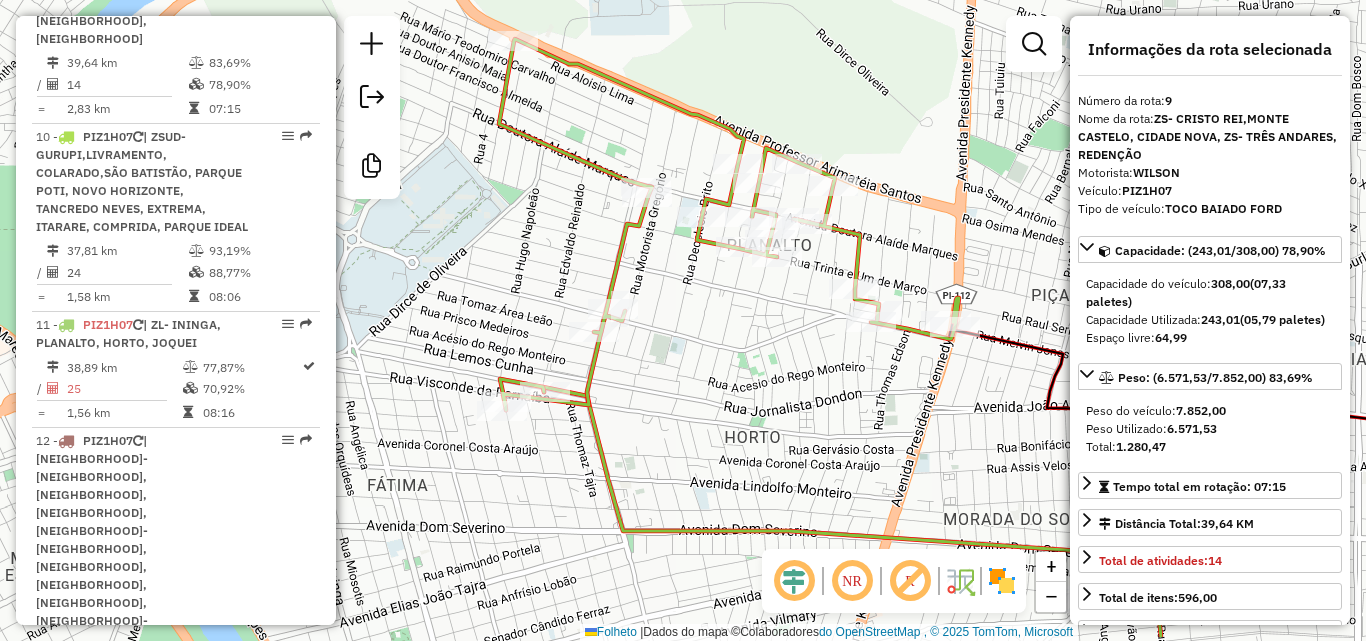drag, startPoint x: 774, startPoint y: 397, endPoint x: 759, endPoint y: 356, distance: 43.65776 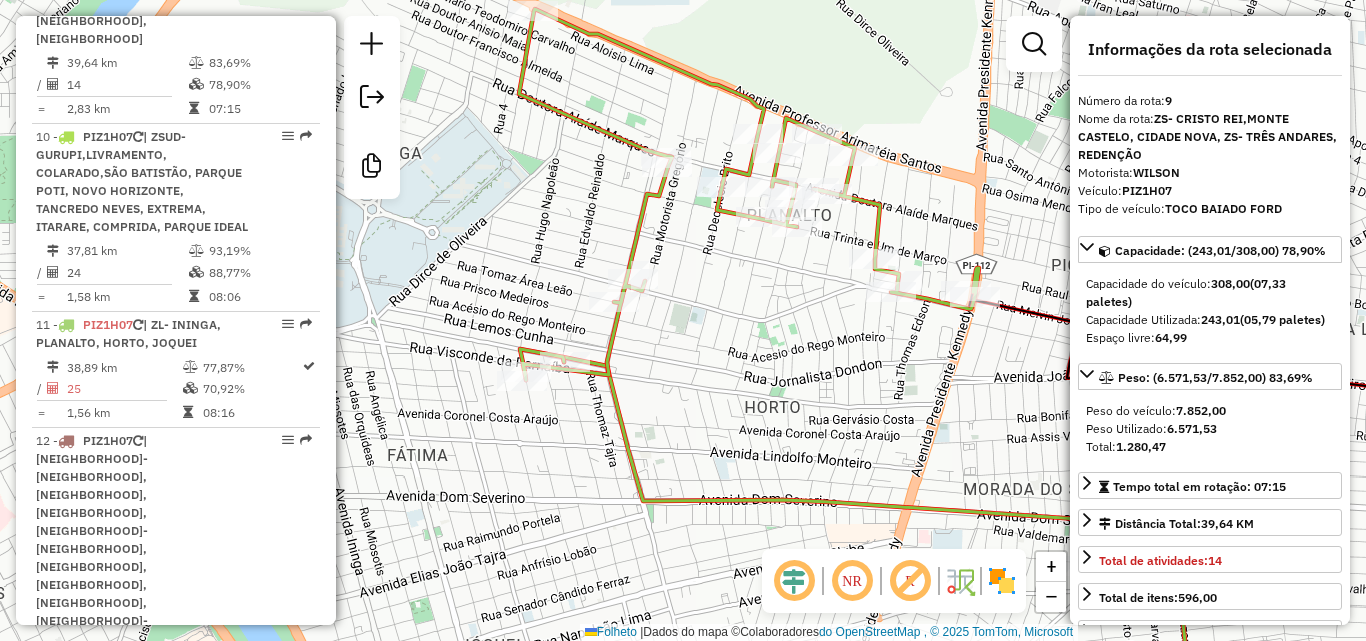 drag, startPoint x: 742, startPoint y: 334, endPoint x: 771, endPoint y: 328, distance: 29.614185 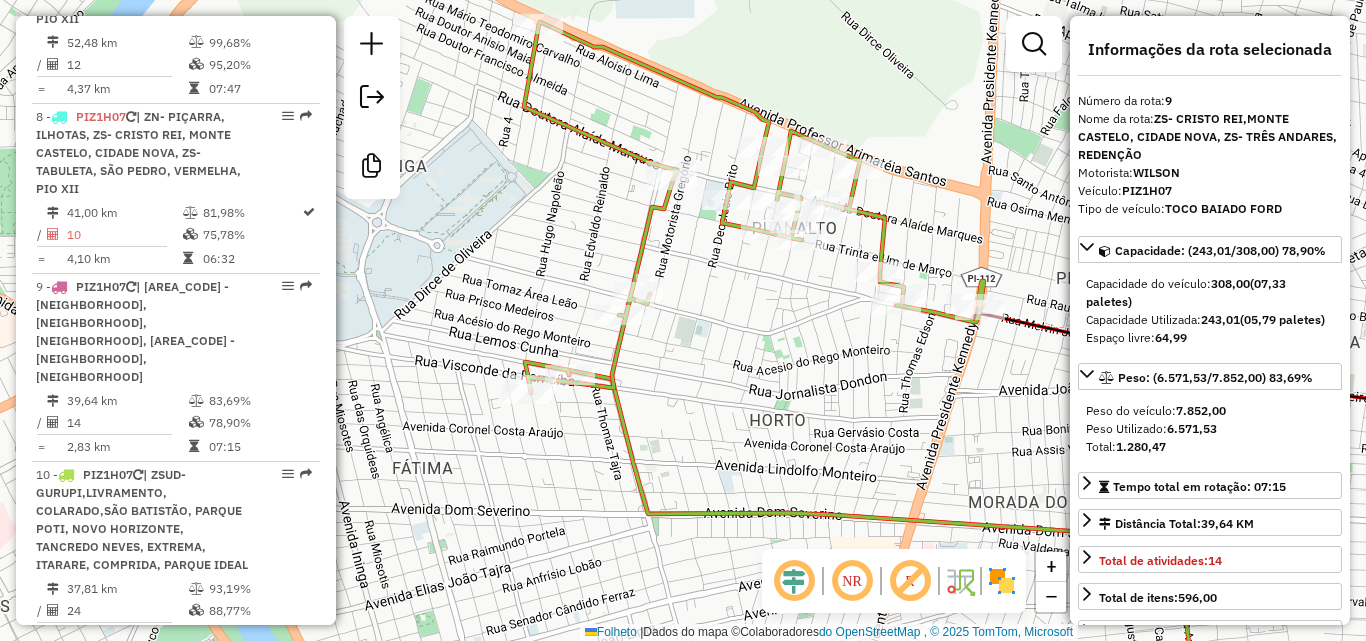 scroll, scrollTop: 1897, scrollLeft: 0, axis: vertical 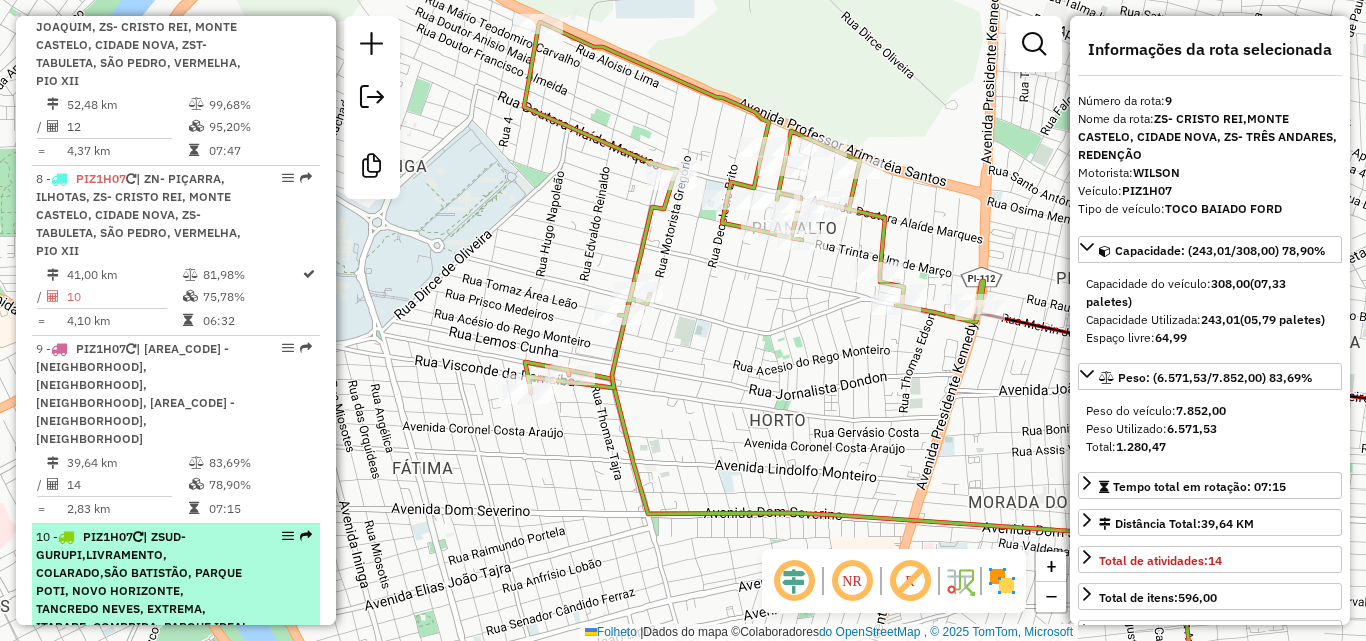 click on "| ZSUD- GURUPI,LIVRAMENTO, COLARADO,SÃO BATISTÃO, PARQUE POTI, NOVO HORIZONTE, TANCREDO NEVES, EXTREMA, ITARARE, COMPRIDA, PARQUE IDEAL" at bounding box center (142, 581) 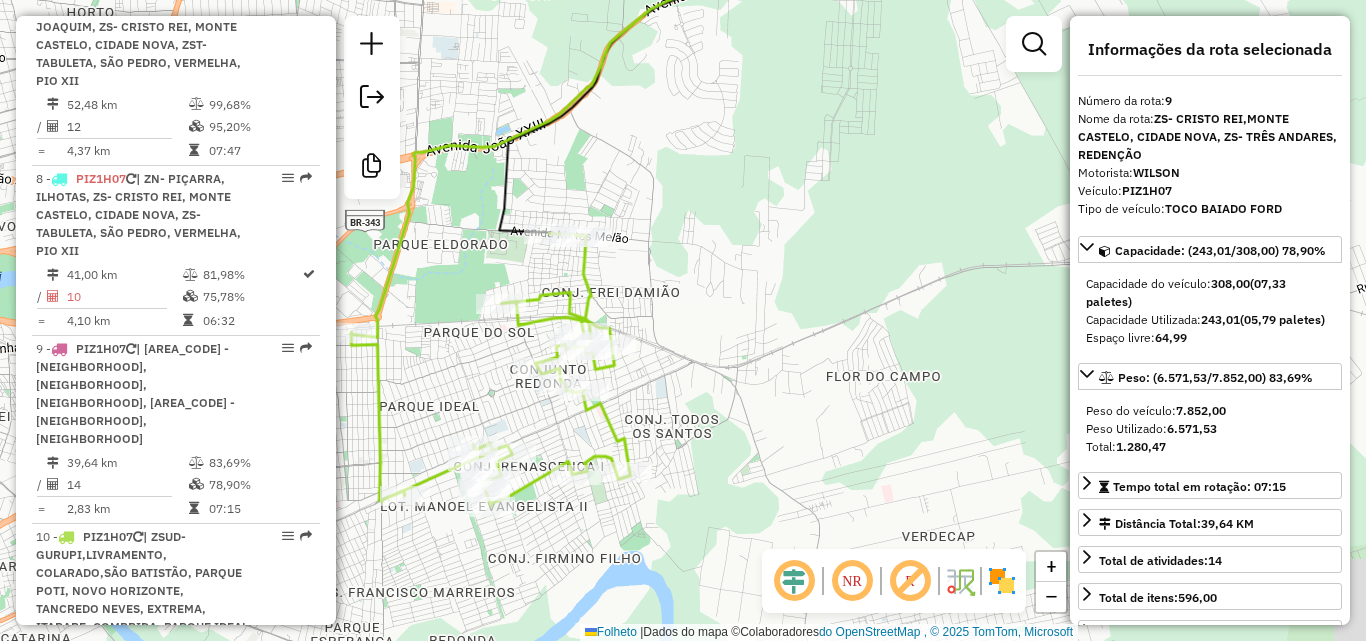 drag, startPoint x: 473, startPoint y: 398, endPoint x: 643, endPoint y: 291, distance: 200.8706 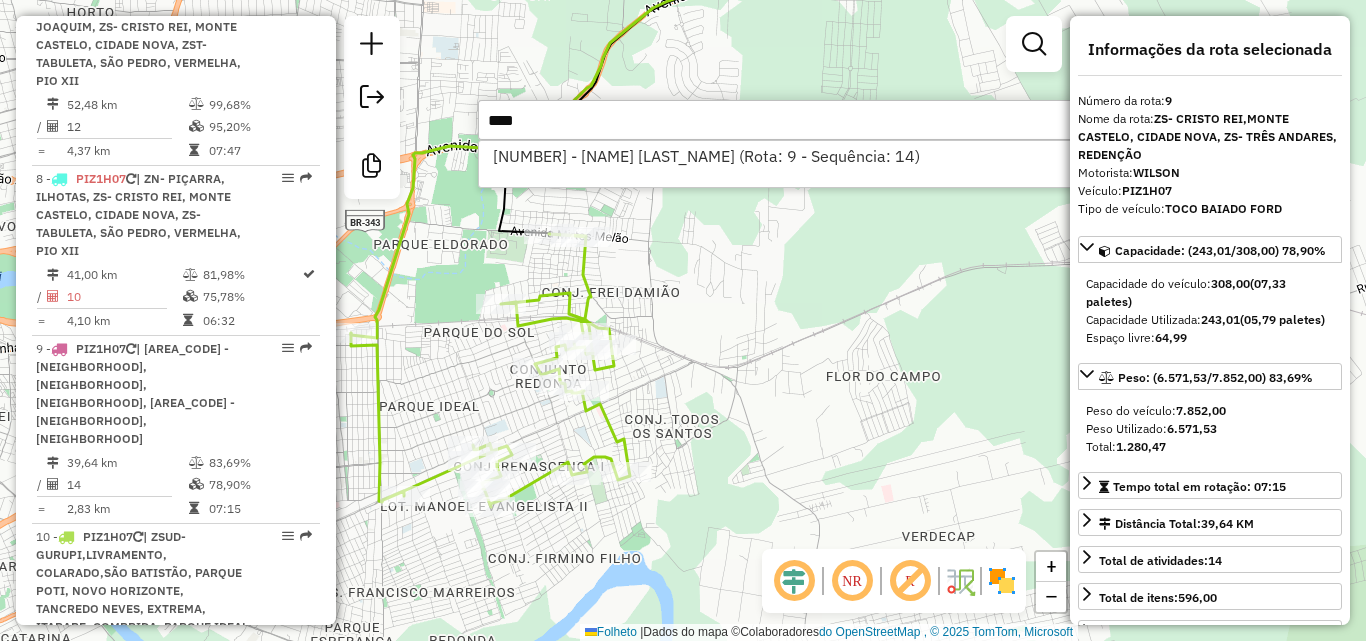 type on "****" 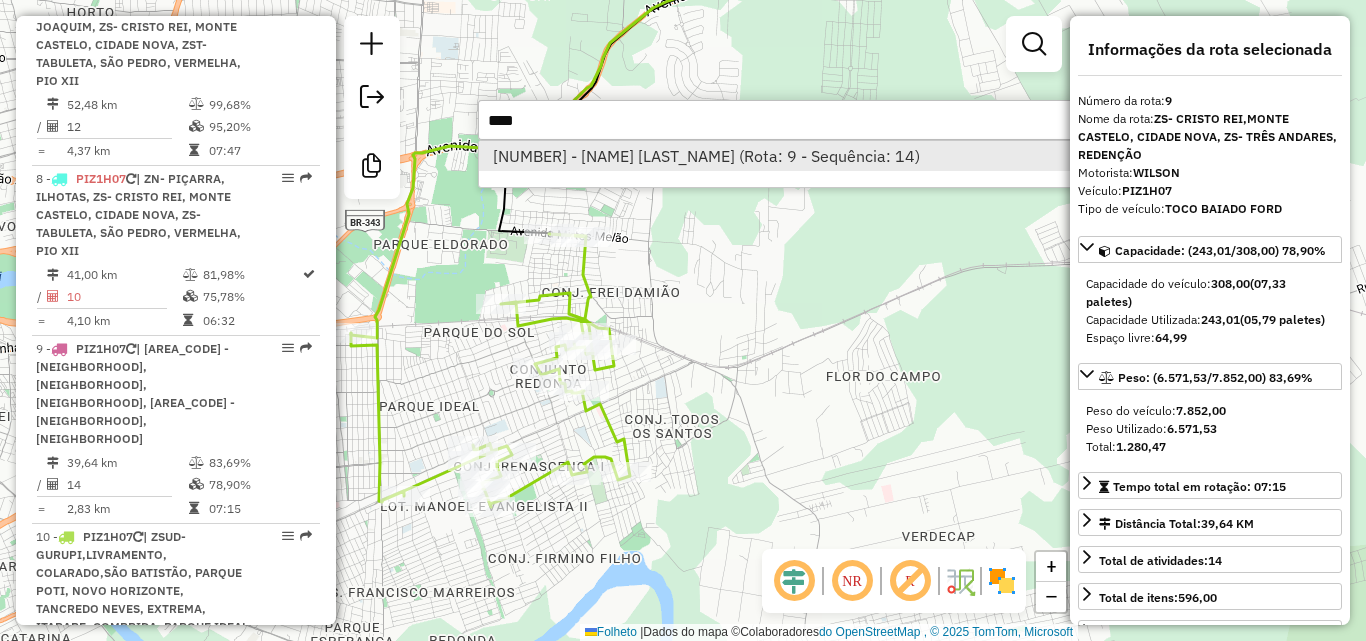 click on "[NUMBER] - [NAME] [LAST_NAME] (Rota: 9 - Sequência: 14)" at bounding box center [706, 156] 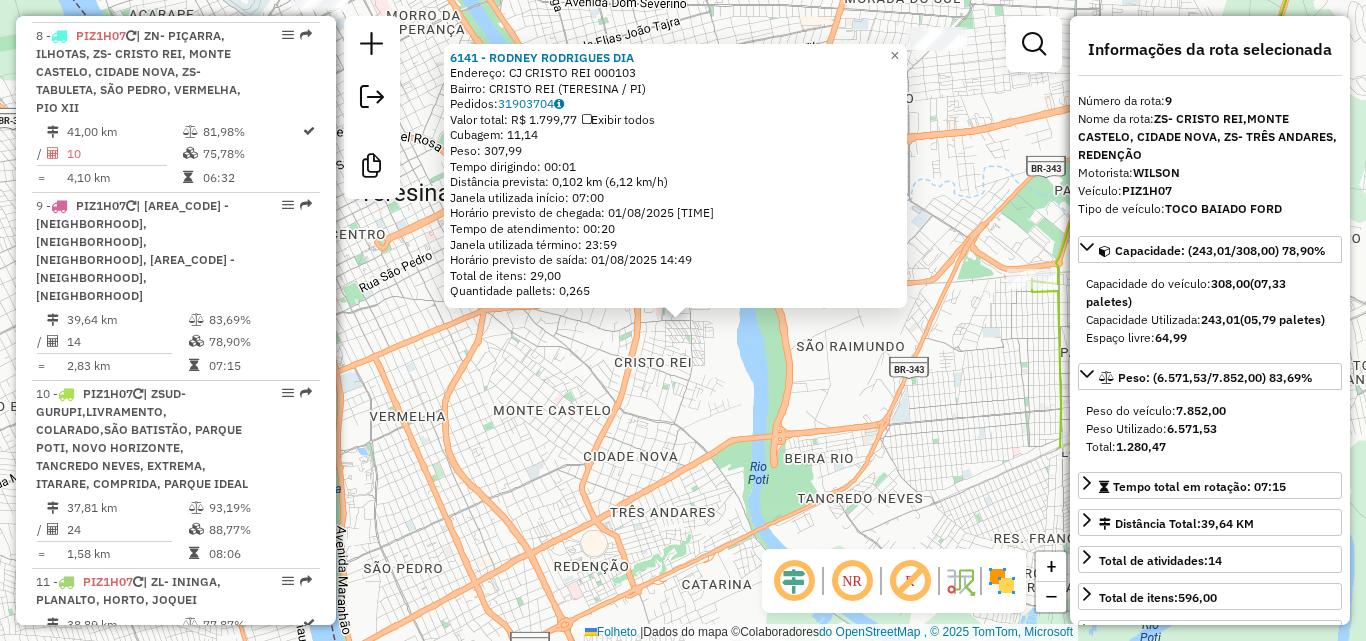 scroll, scrollTop: 2055, scrollLeft: 0, axis: vertical 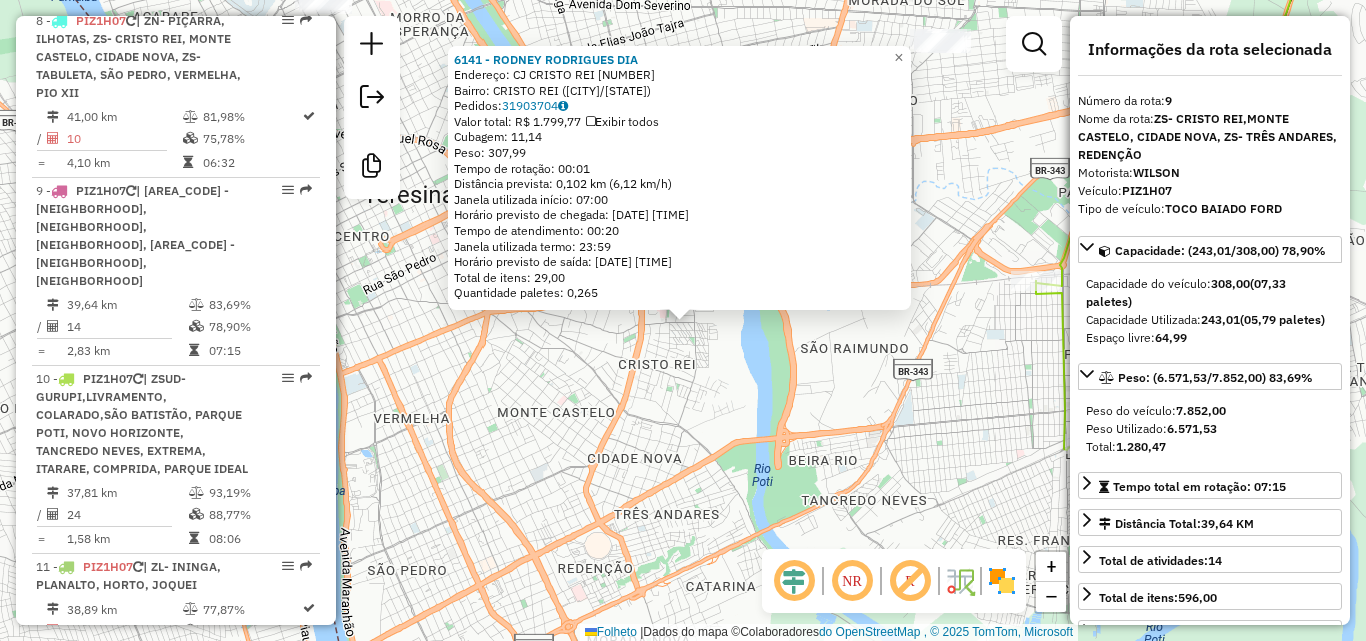 click on "[NUMBER] - [BRAND] Endereço: [STREET] [NEIGHBORHOOD] [NUMBER] Bairro: [NEIGHBORHOOD] ([CITY]/[STATE]) Pedidos:  [ORDER_ID] Valor total: [CURRENCY] [AMOUNT] Exibir todos Cubagem: [CUBAGE] Peso: [WEIGHT] Tempo de rotação: [TIME] Distância prevista: [DISTANCE] km ([SPEED] km/h) Janela utilizada início: [TIME] Horário previsto de chegada: [DATE] [TIME] Tempo de atendimento: [TIME] Janela utilizada termo: [TIME] Horário previsto de saída: [DATE] [TIME] Total de itens: [ITEMS] Quantidade paletes: [PALLETS] × Janela de atendimento Grade de atendimento Capacidade Transportadoras Veículos Cliente Pedidos  Rotas Selecione os dias de semana para filtrar as janelas de atendimento  Seg   Ter   Qua   Qui   Sex   Sáb   Dom  Informe o período da janela de atendimento: De: Até:  Filtrar exatamente a janela do cliente  Considerar janela de atendimento padrão  Selecione os dias de semana para filtrar as grades de atendimento  Seg   Ter   Qua   Qui   Sex   Sáb   Dom   Considerar clientes sem dia de atendimento cadastrado  Peso mínimo:   De:   Até:" 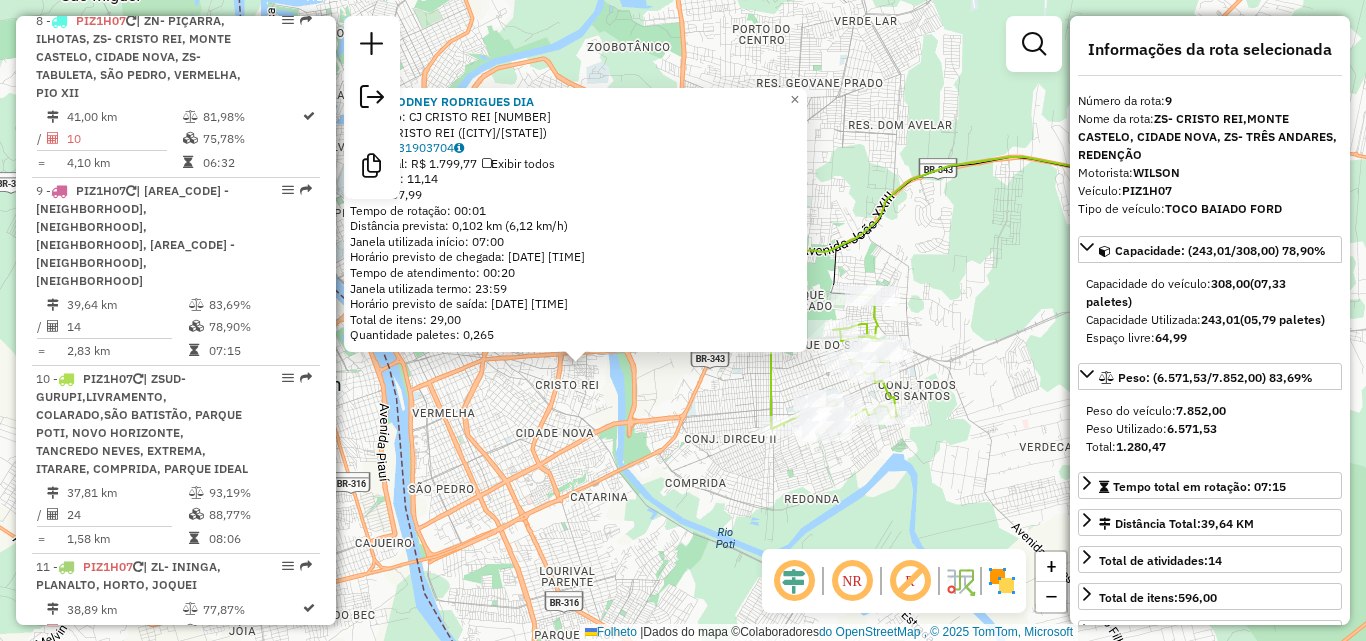 click on "[NUMBER] - [BRAND] Endereço: [STREET] [NEIGHBORHOOD] [NUMBER] Bairro: [NEIGHBORHOOD] ([CITY]/[STATE]) Pedidos:  [ORDER_ID] Valor total: [CURRENCY] [AMOUNT] Exibir todos Cubagem: [CUBAGE] Peso: [WEIGHT] Tempo de rotação: [TIME] Distância prevista: [DISTANCE] km ([SPEED] km/h) Janela utilizada início: [TIME] Horário previsto de chegada: [DATE] [TIME] Tempo de atendimento: [TIME] Janela utilizada termo: [TIME] Horário previsto de saída: [DATE] [TIME] Total de itens: [ITEMS] Quantidade paletes: [PALLETS] × Janela de atendimento Grade de atendimento Capacidade Transportadoras Veículos Cliente Pedidos  Rotas Selecione os dias de semana para filtrar as janelas de atendimento  Seg   Ter   Qua   Qui   Sex   Sáb   Dom  Informe o período da janela de atendimento: De: Até:  Filtrar exatamente a janela do cliente  Considerar janela de atendimento padrão  Selecione os dias de semana para filtrar as grades de atendimento  Seg   Ter   Qua   Qui   Sex   Sáb   Dom   Considerar clientes sem dia de atendimento cadastrado  Peso mínimo:   De:   Até:" 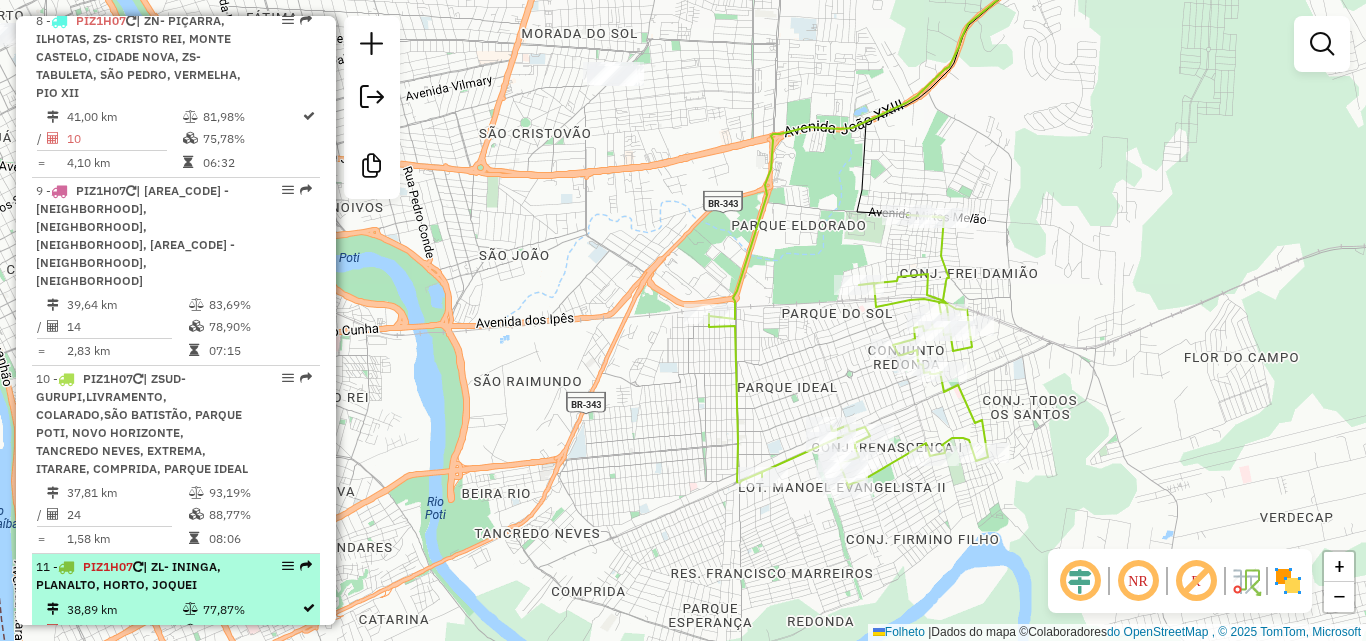 click on "38,89 km" at bounding box center [124, 608] 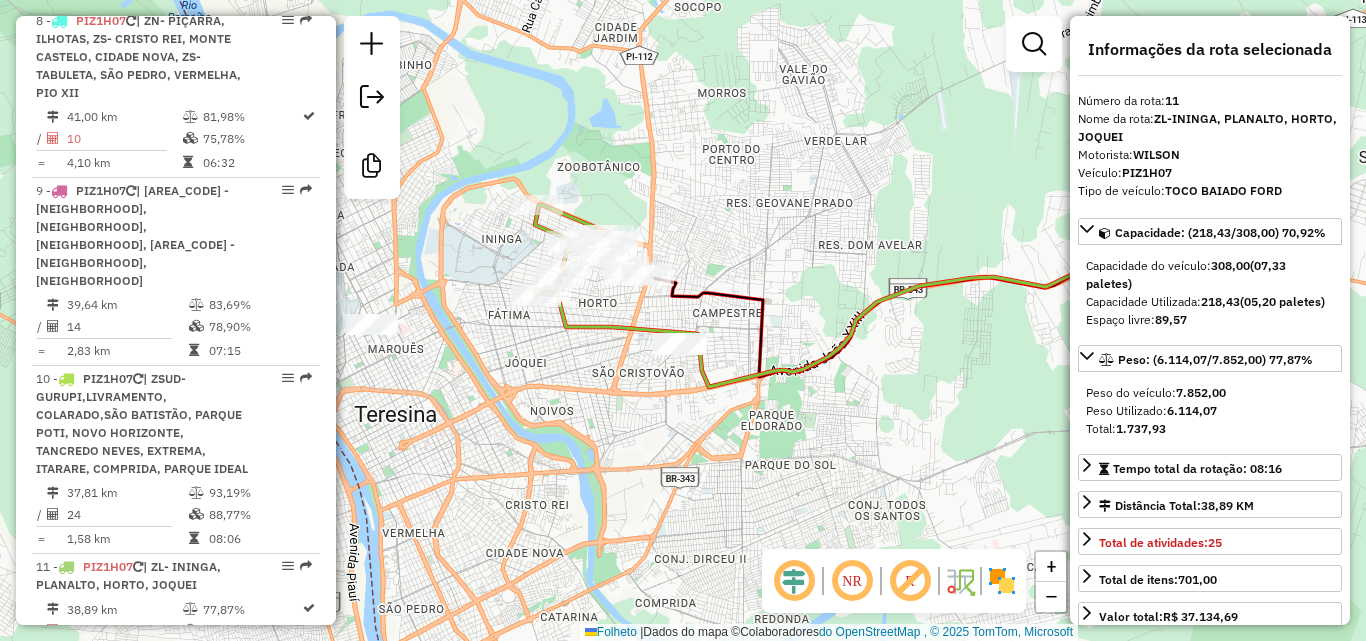 drag, startPoint x: 492, startPoint y: 348, endPoint x: 612, endPoint y: 327, distance: 121.82365 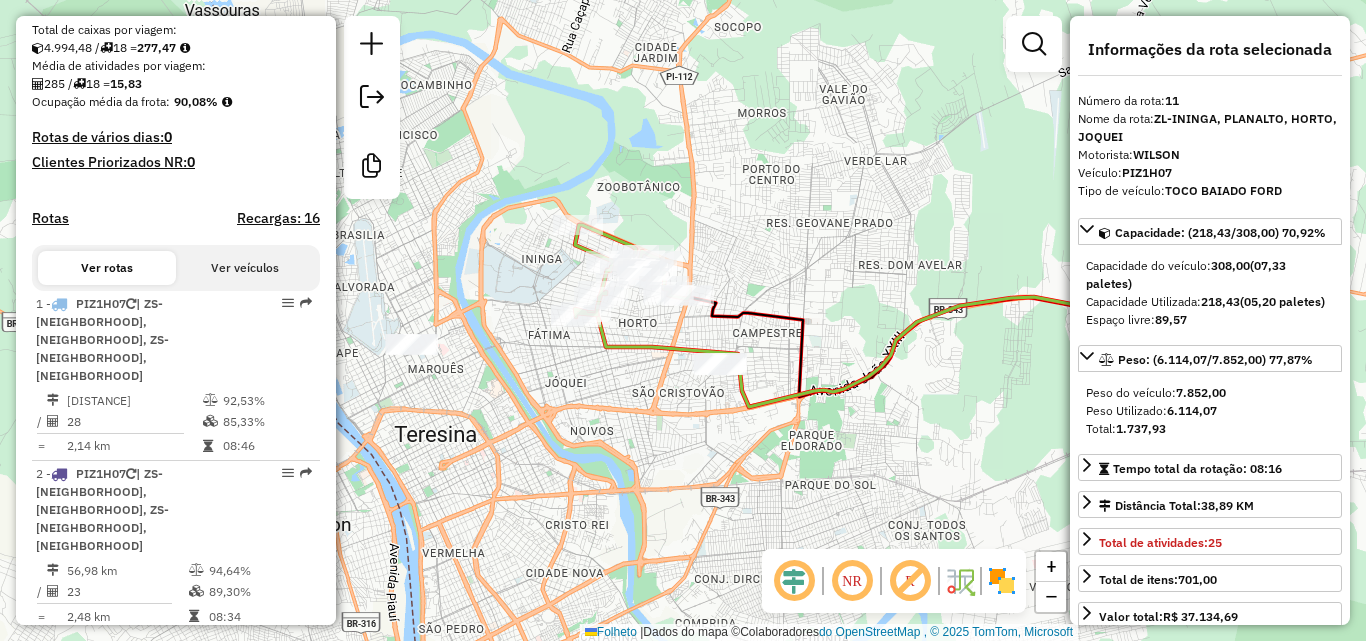 scroll, scrollTop: 600, scrollLeft: 0, axis: vertical 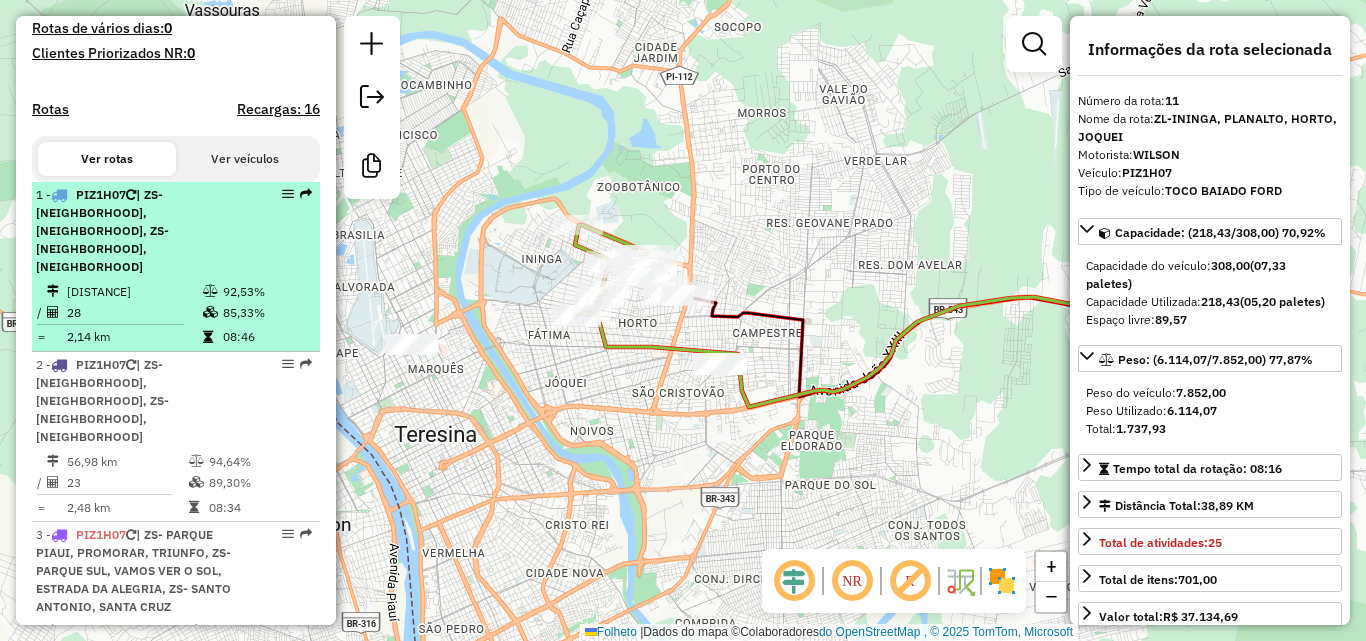 click on "[NUMBER] - [BRAND] | ZS-[NEIGHBORHOOD], [NEIGHBORHOOD], ZS-[NEIGHBORHOOD], [NEIGHBORHOOD] [NUMBER] km [PERCENTAGE]% / [NUMBER] [PERCENTAGE]%    = [NUMBER] km [TIME]" at bounding box center [176, 267] 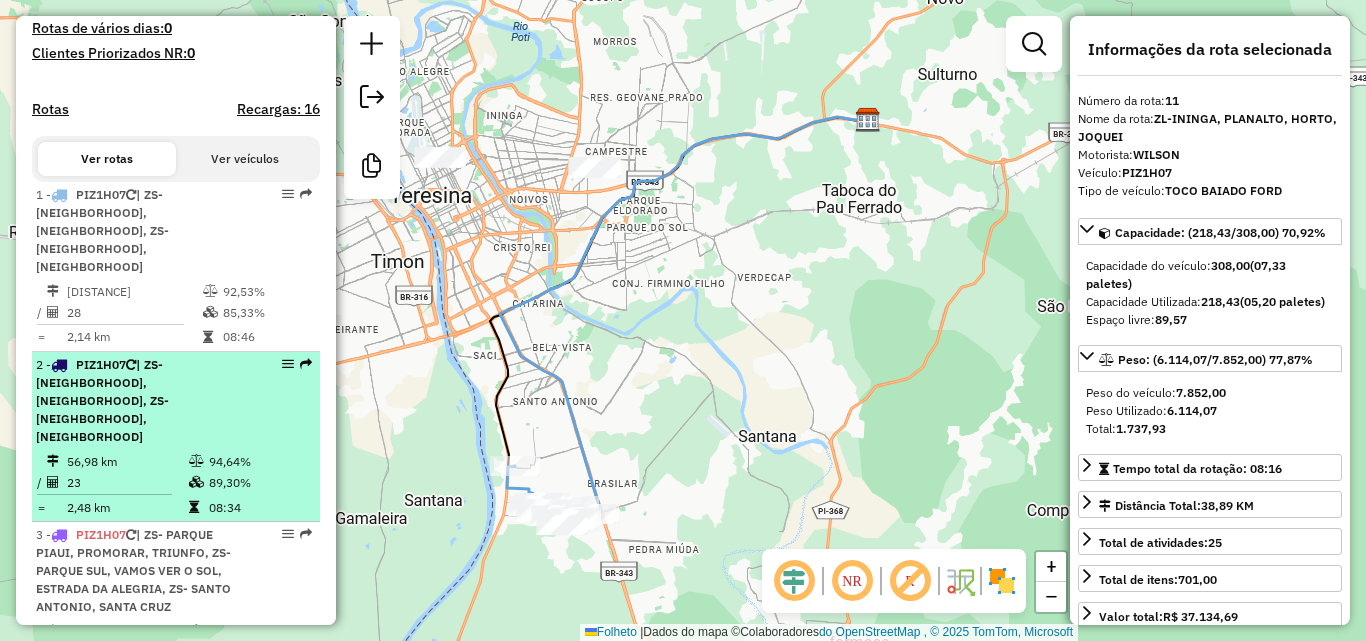 click on "| ZS-[NEIGHBORHOOD], [NEIGHBORHOOD], ZS-[NEIGHBORHOOD], [NEIGHBORHOOD]" at bounding box center [102, 400] 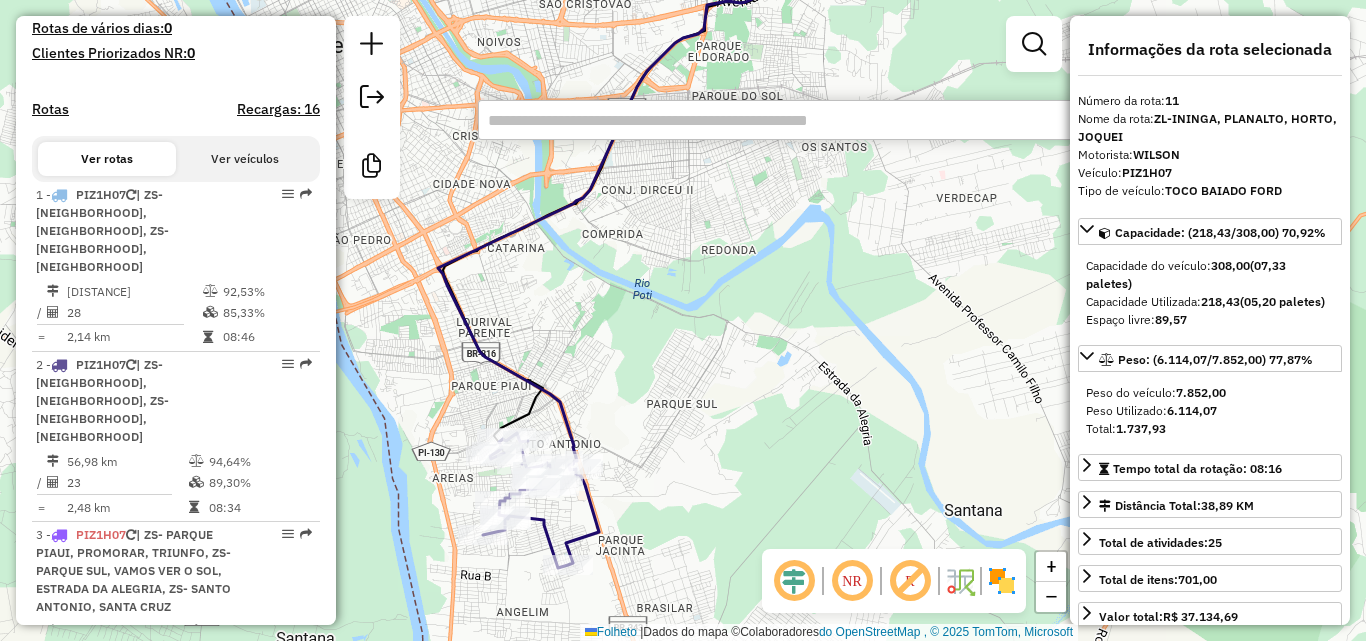 scroll, scrollTop: 7789, scrollLeft: 0, axis: vertical 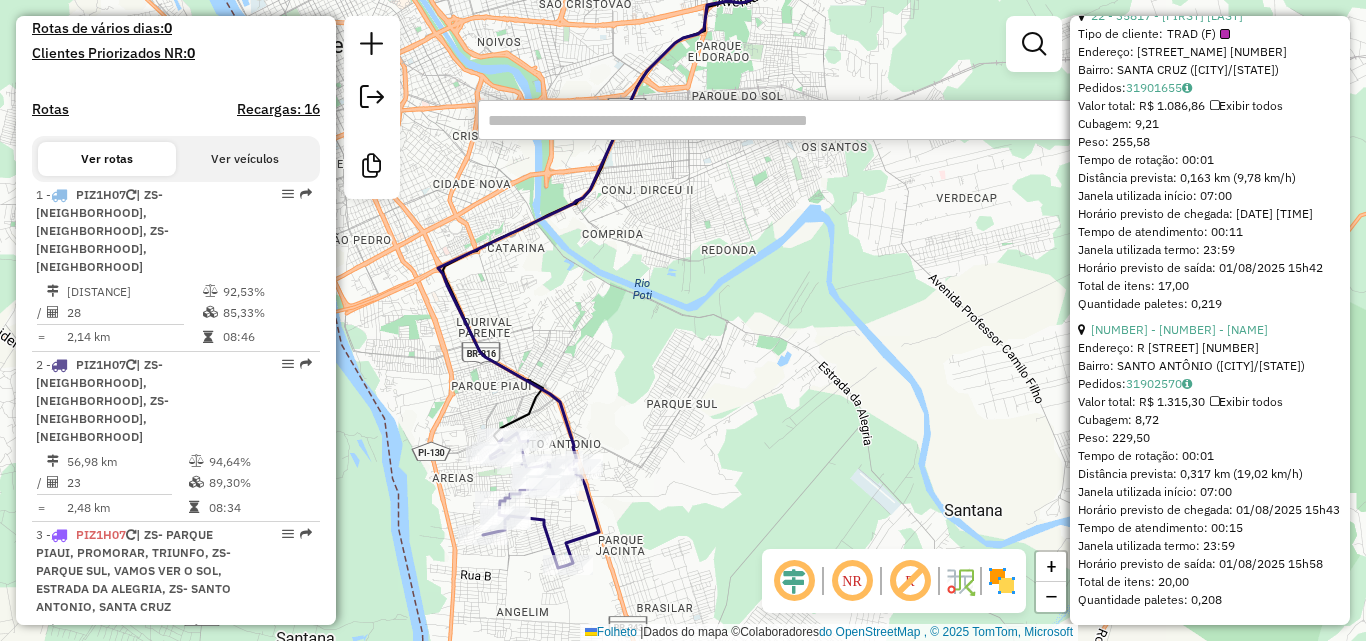click on "Janela de atendimento Grade de atendimento Capacidade Transportadoras Veículos Cliente Pedidos  Rotas Selecione os dias de semana para filtrar as janelas de atendimento  Seg   Ter   Qua   Qui   Sex   Sáb   Dom  Informe o período da janela de atendimento: De: Até:  Filtrar exatamente a janela do cliente  Considerar janela de atendimento padrão  Selecione os dias de semana para filtrar as grades de atendimento  Seg   Ter   Qua   Qui   Sex   Sáb   Dom   Considerar clientes sem dia de atendimento cadastrado  Clientes fora do dia de atendimento selecionado Filtrar as atividades entre os valores definidos abaixo:  Peso mínimo:   Peso máximo:   Cubagem mínima:   Cubagem máxima:   De:   Até:  Filtrar as atividades entre o tempo de atendimento definido abaixo:  De:   Até:   Considerar capacidade total dos clientes não roteirizados Transportadora: Selecione um ou mais itens Tipo de veículo: Selecione um ou mais itens Veículo: Selecione um ou mais itens Motorista: Selecione um ou mais itens Nome: Rótulo:" 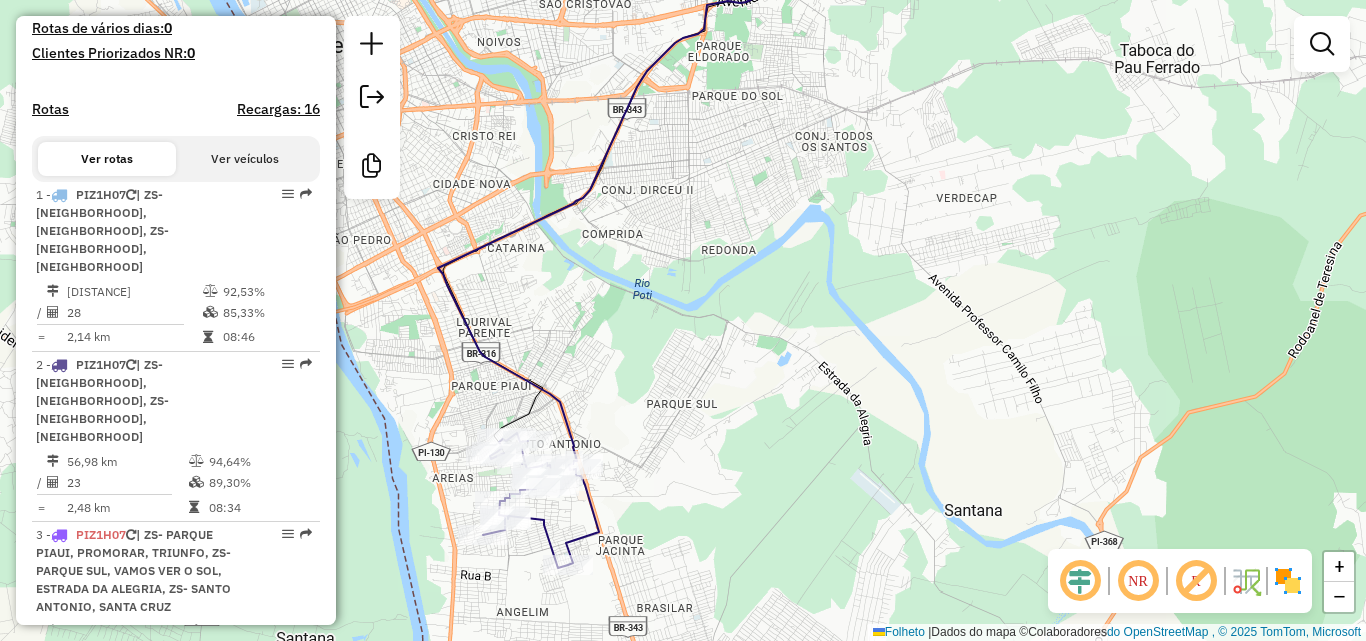 click 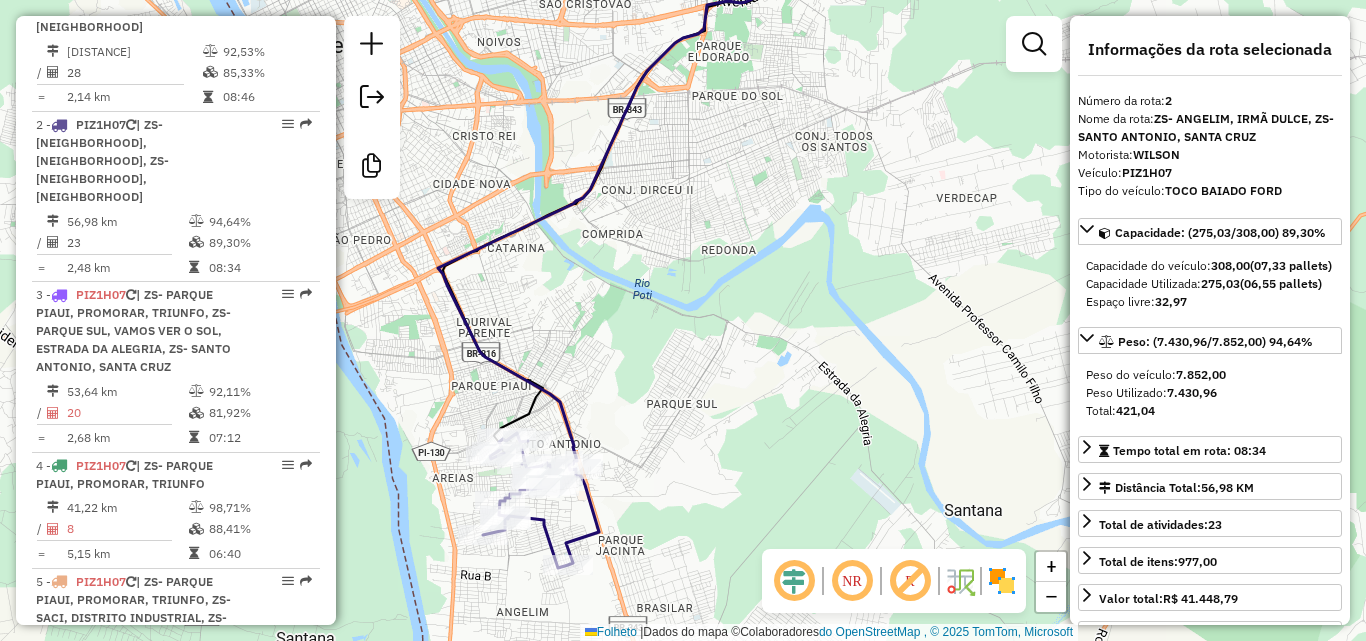 scroll, scrollTop: 900, scrollLeft: 0, axis: vertical 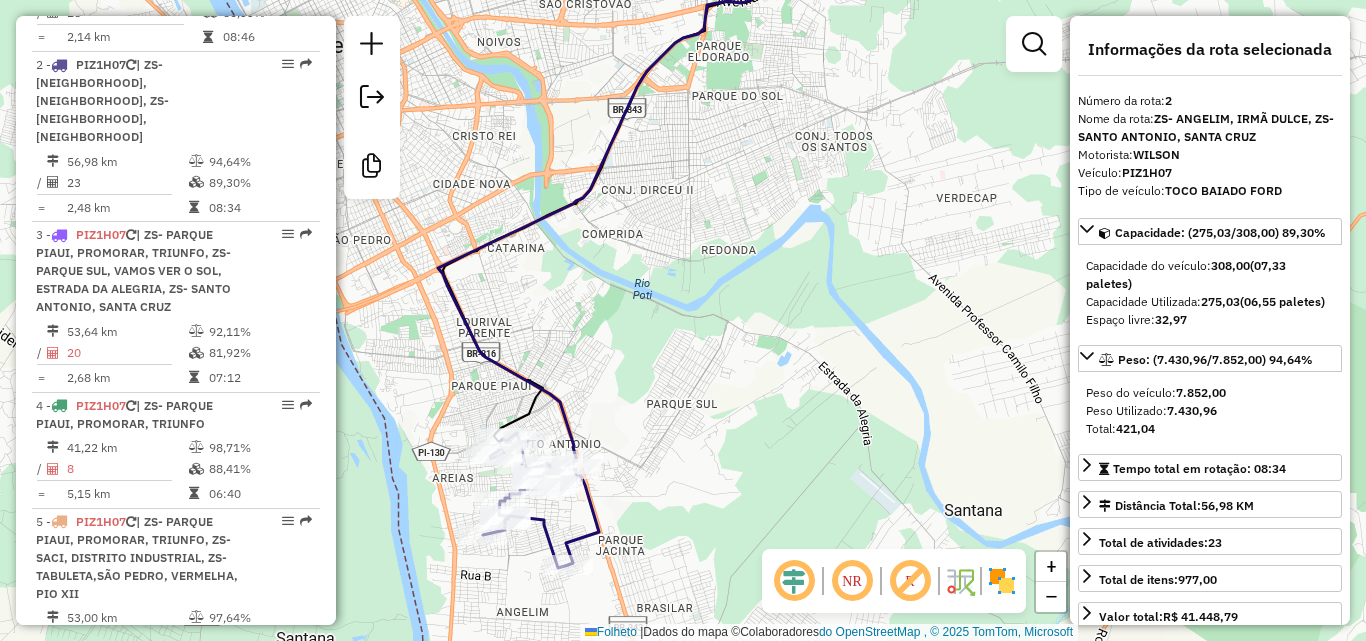 click on "Janela de atendimento Grade de atendimento Capacidade Transportadoras Veículos Cliente Pedidos  Rotas Selecione os dias de semana para filtrar as janelas de atendimento  Seg   Ter   Qua   Qui   Sex   Sáb   Dom  Informe o período da janela de atendimento: De: Até:  Filtrar exatamente a janela do cliente  Considerar janela de atendimento padrão  Selecione os dias de semana para filtrar as grades de atendimento  Seg   Ter   Qua   Qui   Sex   Sáb   Dom   Considerar clientes sem dia de atendimento cadastrado  Clientes fora do dia de atendimento selecionado Filtrar as atividades entre os valores definidos abaixo:  Peso mínimo:   Peso máximo:   Cubagem mínima:   Cubagem máxima:   De:   Até:  Filtrar as atividades entre o tempo de atendimento definido abaixo:  De:   Até:   Considerar capacidade total dos clientes não roteirizados Transportadora: Selecione um ou mais itens Tipo de veículo: Selecione um ou mais itens Veículo: Selecione um ou mais itens Motorista: Selecione um ou mais itens Nome: Rótulo:" 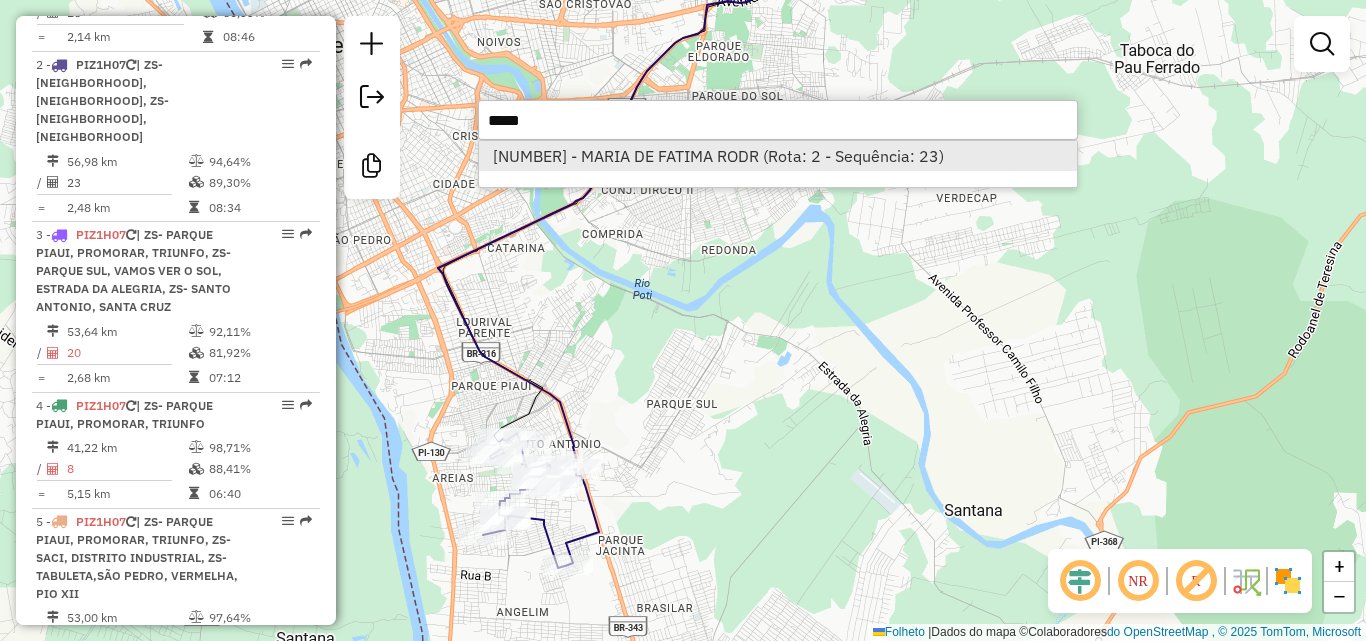 type on "*****" 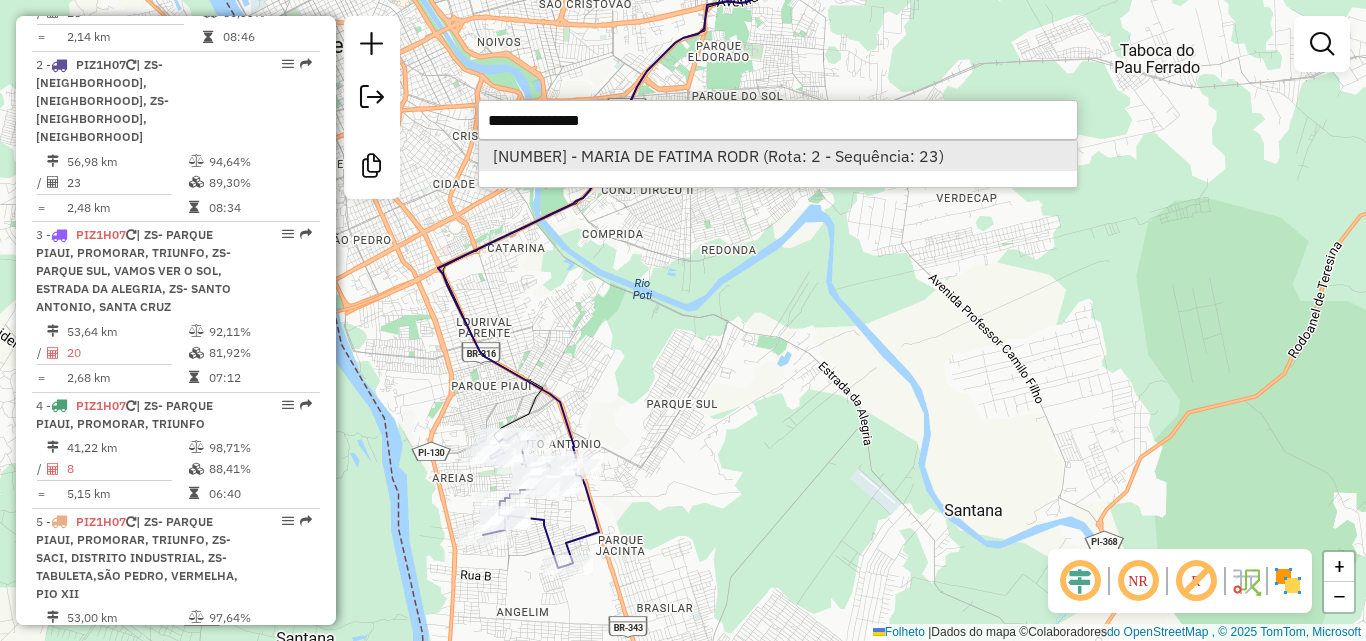 select on "**********" 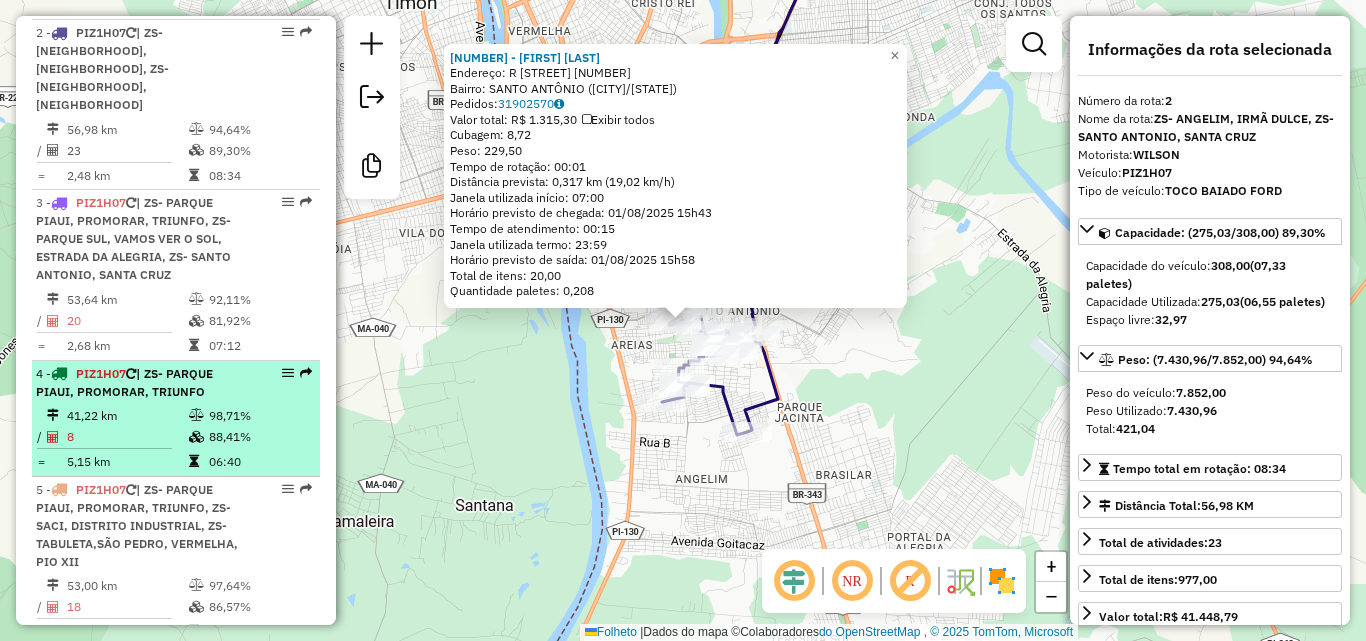 scroll, scrollTop: 900, scrollLeft: 0, axis: vertical 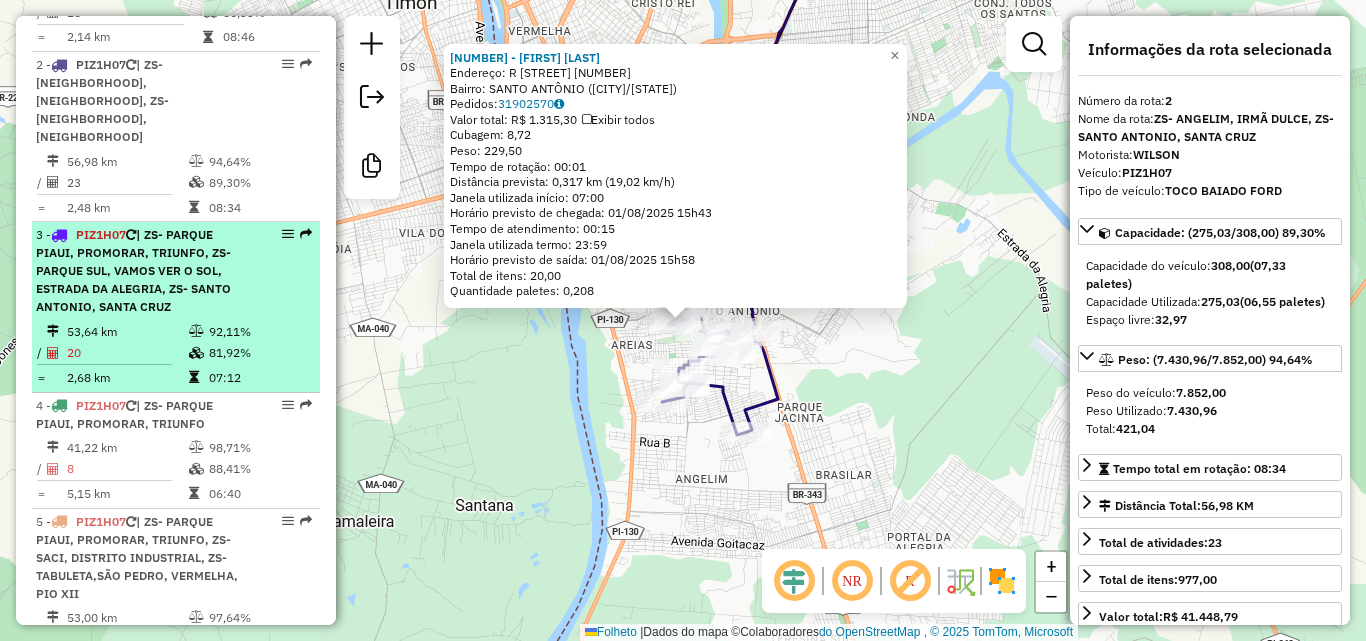 click on "3 -     [PLATE] | [NEIGHBORHOOD], [NEIGHBORHOOD], [NEIGHBORHOOD], [NEIGHBORHOOD] [DISTANCE] [PERCENTAGE] / [NUMBER] [PERCENTAGE]    = [DISTANCE] [TIME]" at bounding box center [142, 271] 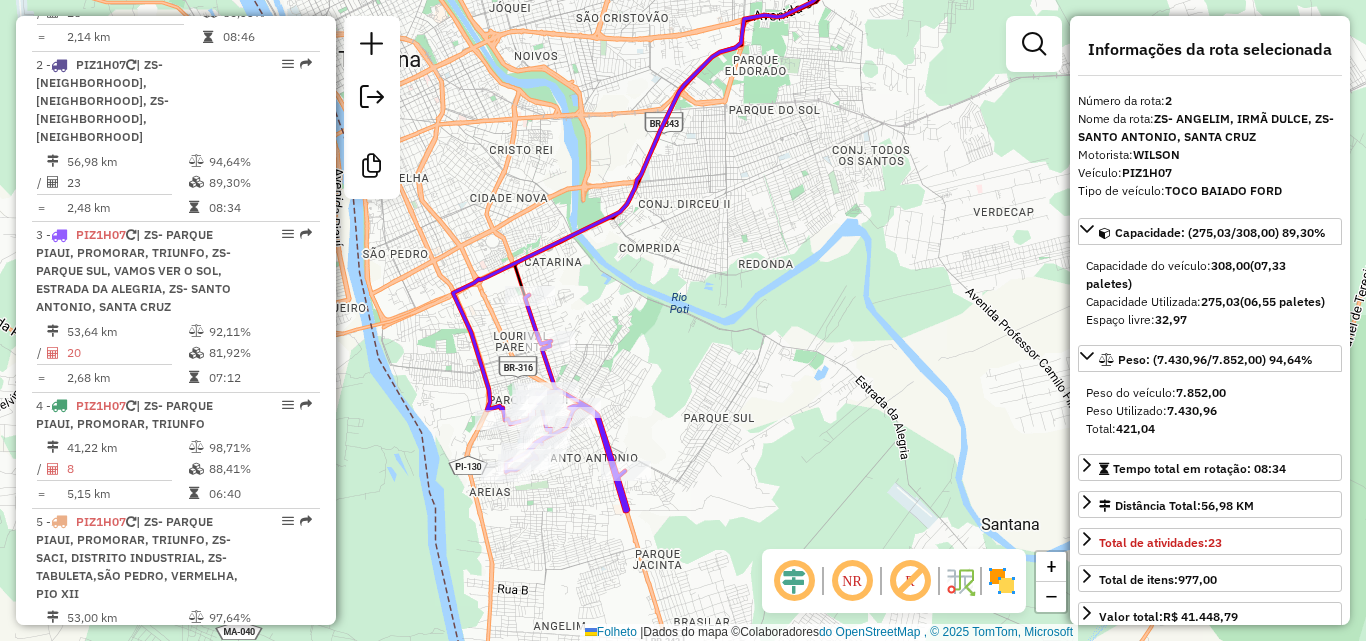 drag, startPoint x: 613, startPoint y: 365, endPoint x: 749, endPoint y: 262, distance: 170.60188 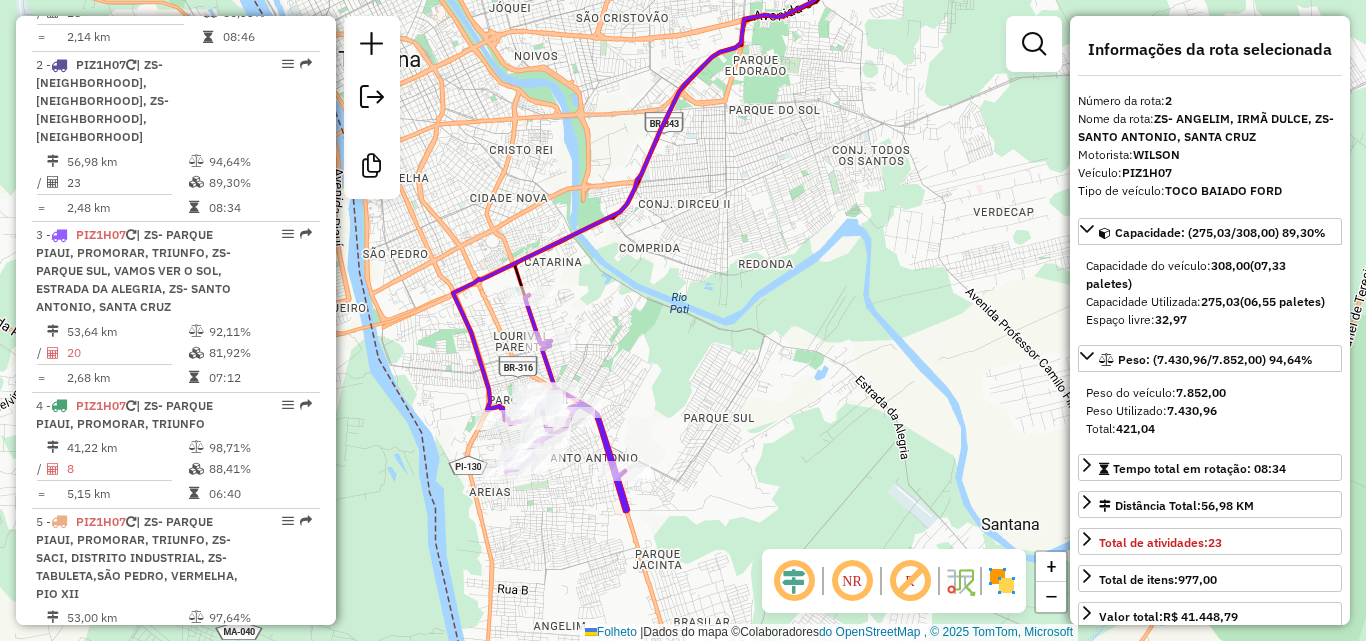 click on "Janela de atendimento Grade de atendimento Capacidade Transportadoras Veículos Cliente Pedidos  Rotas Selecione os dias de semana para filtrar as janelas de atendimento  Seg   Ter   Qua   Qui   Sex   Sáb   Dom  Informe o período da janela de atendimento: De: Até:  Filtrar exatamente a janela do cliente  Considerar janela de atendimento padrão  Selecione os dias de semana para filtrar as grades de atendimento  Seg   Ter   Qua   Qui   Sex   Sáb   Dom   Considerar clientes sem dia de atendimento cadastrado  Clientes fora do dia de atendimento selecionado Filtrar as atividades entre os valores definidos abaixo:  Peso mínimo:   Peso máximo:   Cubagem mínima:   Cubagem máxima:   De:   Até:  Filtrar as atividades entre o tempo de atendimento definido abaixo:  De:   Até:   Considerar capacidade total dos clientes não roteirizados Transportadora: Selecione um ou mais itens Tipo de veículo: Selecione um ou mais itens Veículo: Selecione um ou mais itens Motorista: Selecione um ou mais itens Nome: Rótulo:" 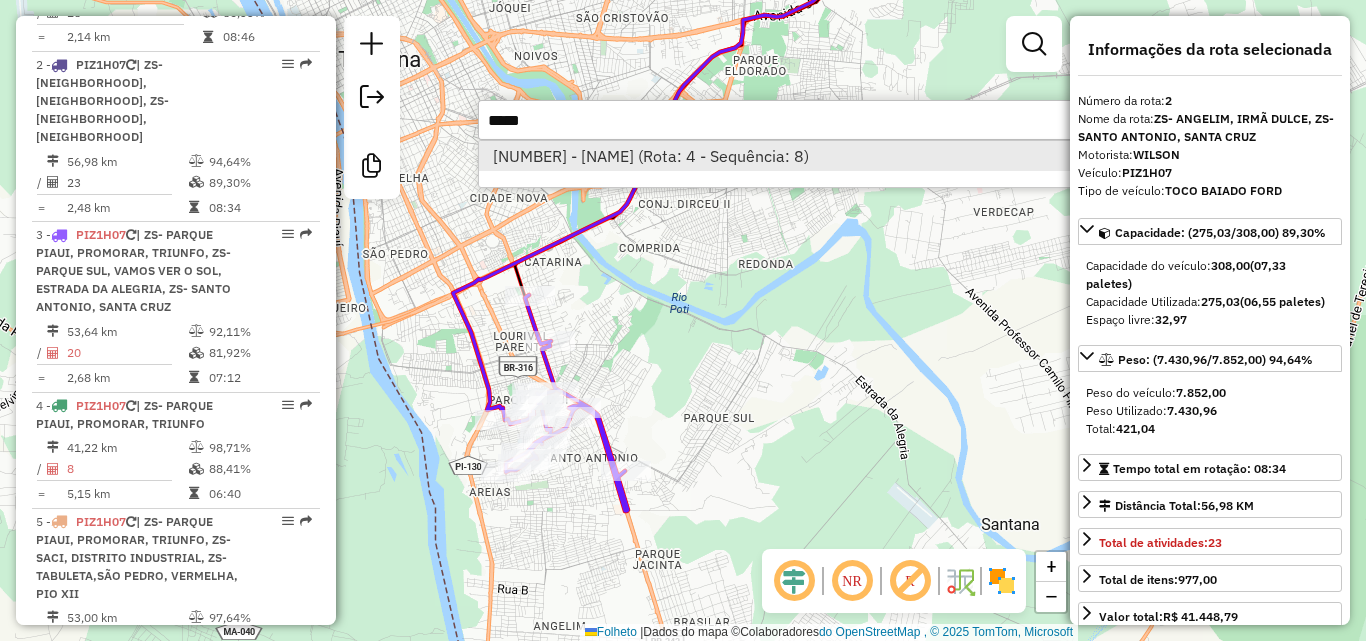 type on "*****" 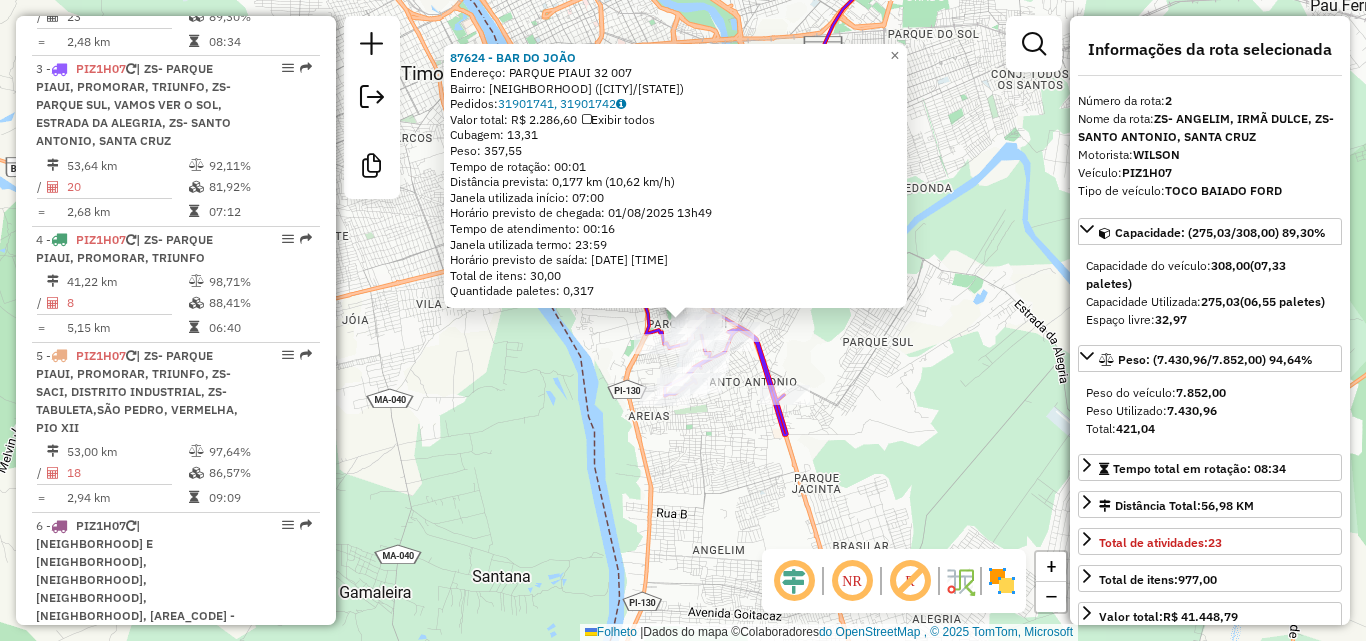 scroll, scrollTop: 1205, scrollLeft: 0, axis: vertical 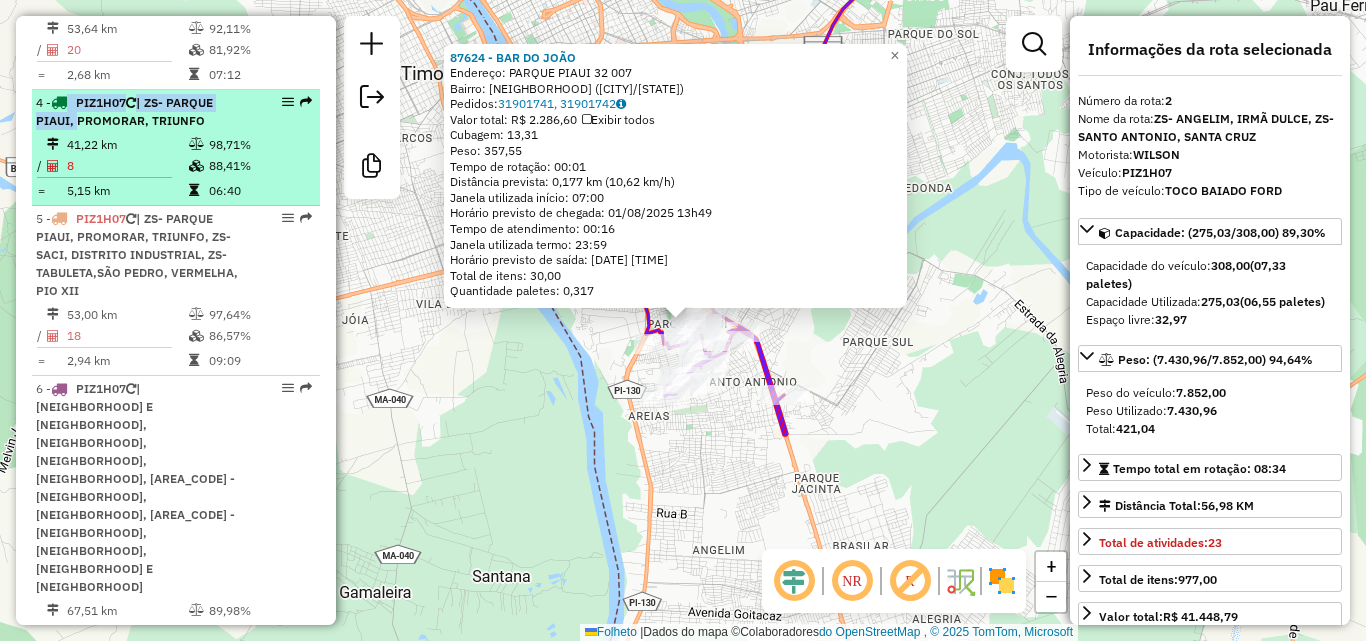 drag, startPoint x: 69, startPoint y: 34, endPoint x: 76, endPoint y: 43, distance: 11.401754 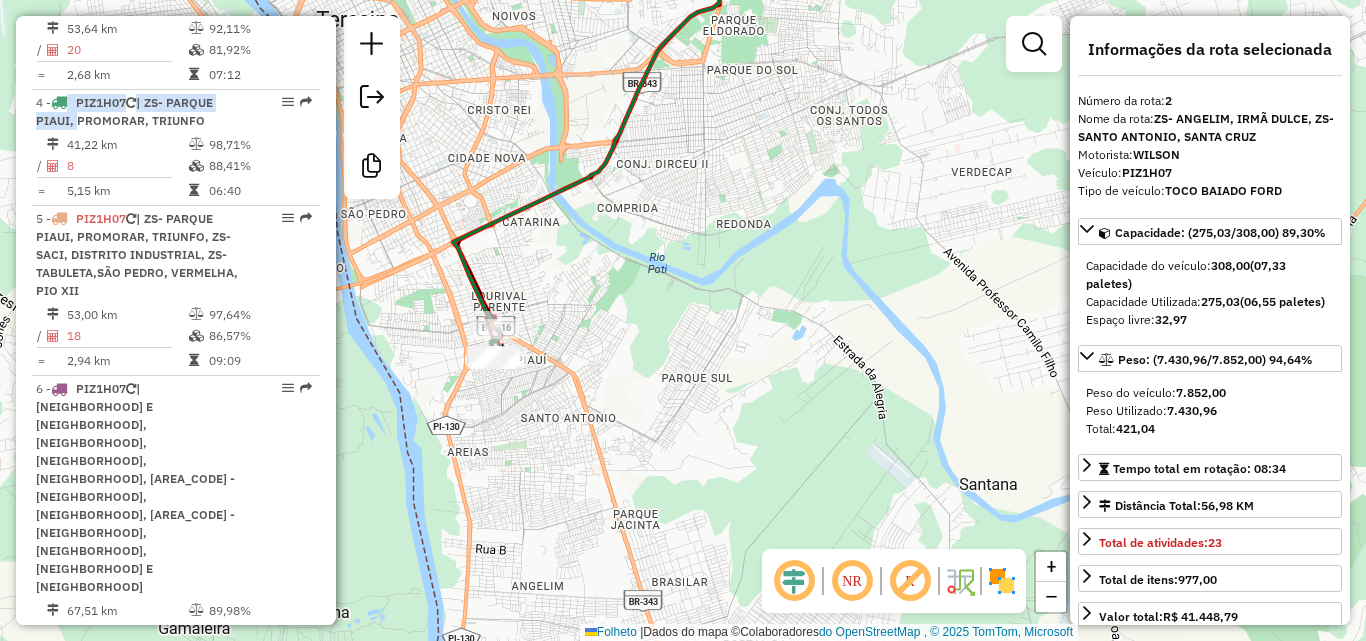 drag, startPoint x: 570, startPoint y: 338, endPoint x: 717, endPoint y: 101, distance: 278.8871 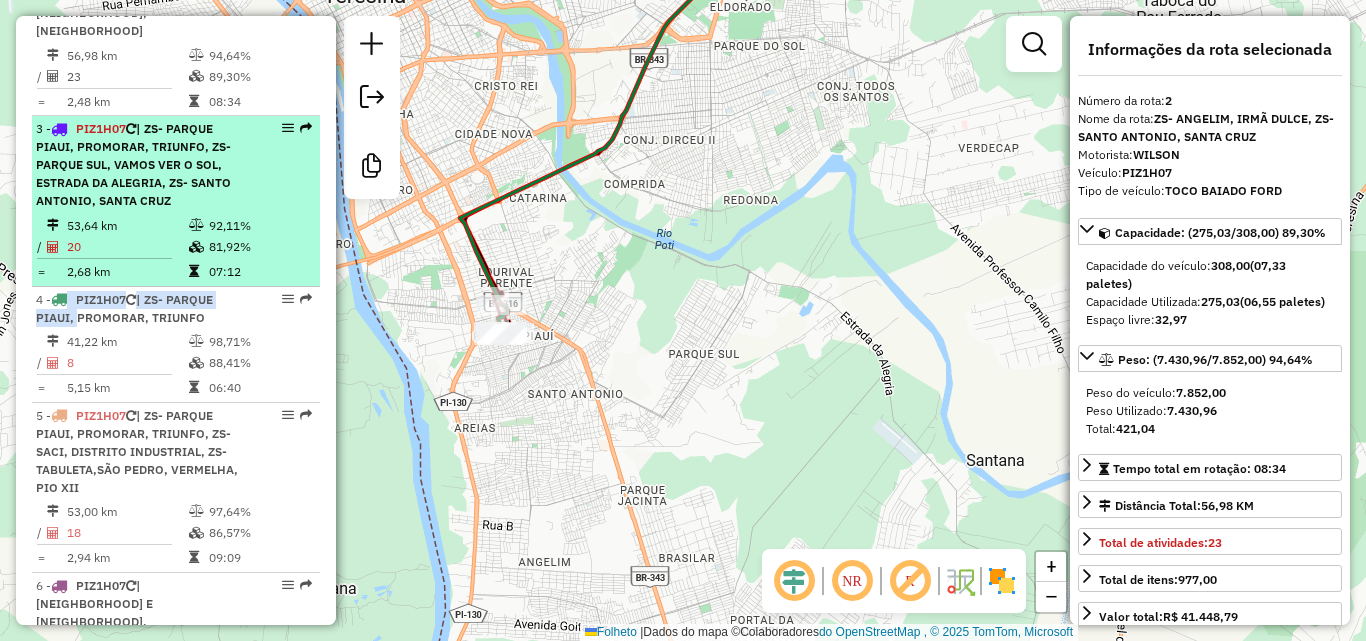 scroll, scrollTop: 1003, scrollLeft: 0, axis: vertical 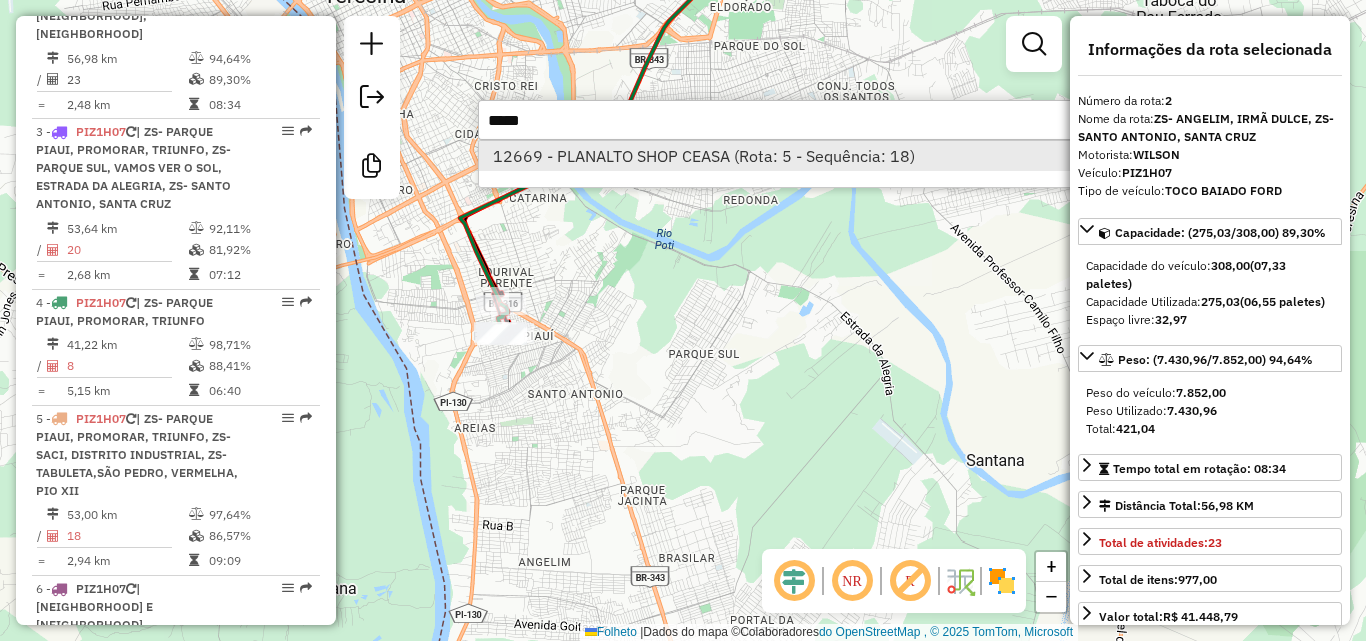 type on "*****" 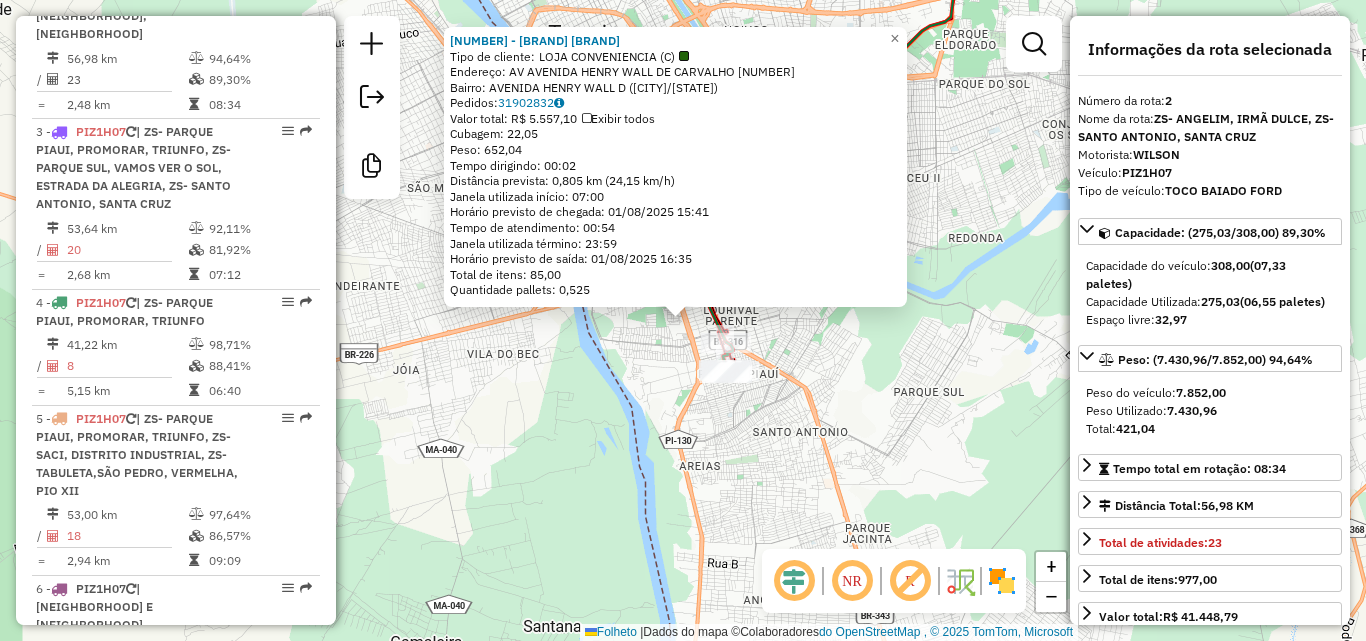 scroll, scrollTop: 1321, scrollLeft: 0, axis: vertical 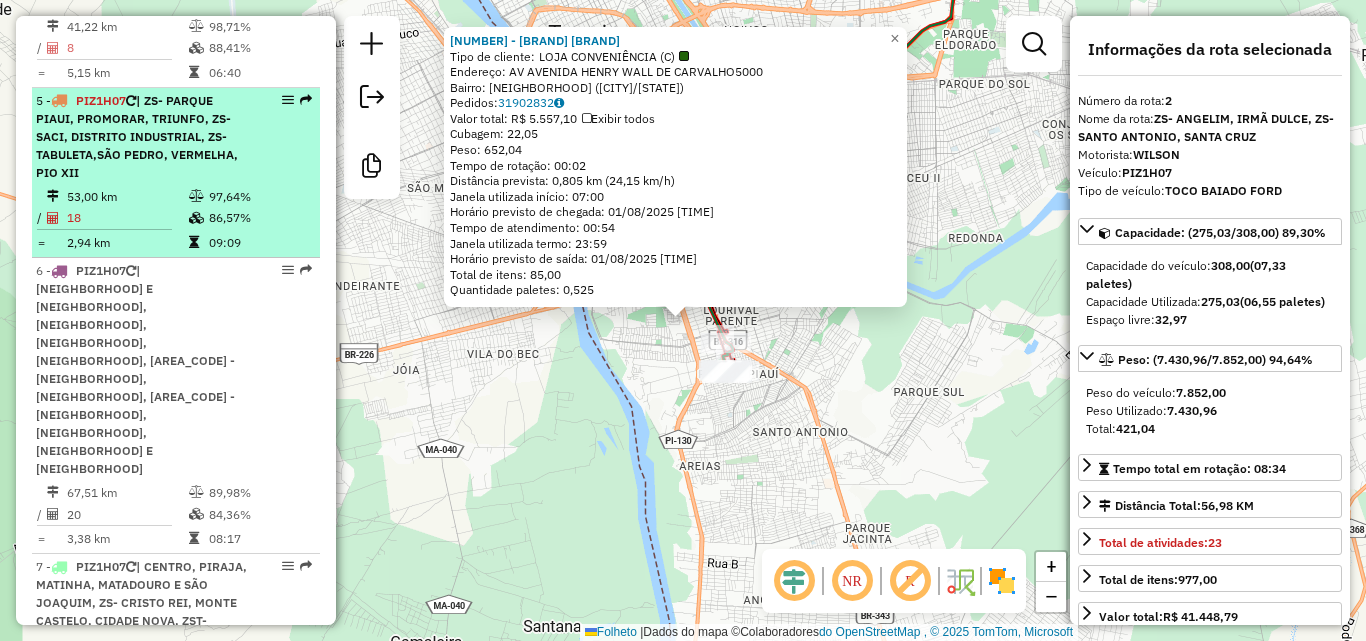 click on "53,00 km" at bounding box center [92, 196] 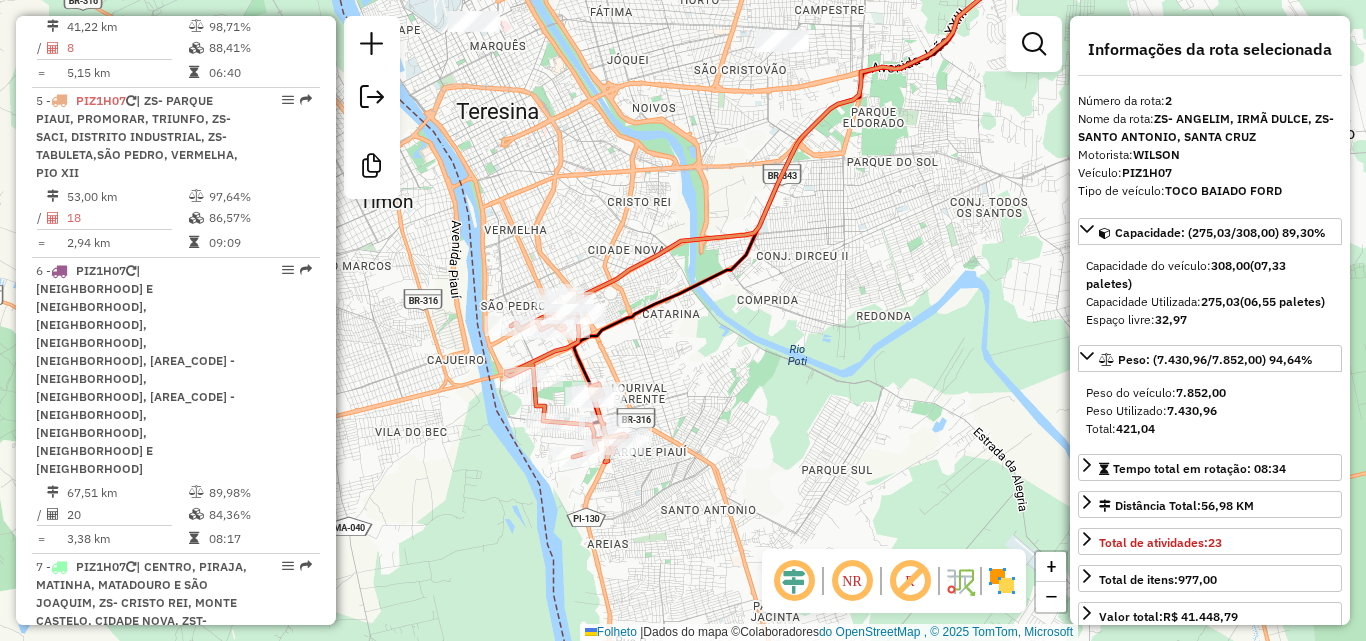 drag, startPoint x: 707, startPoint y: 223, endPoint x: 845, endPoint y: 159, distance: 152.11838 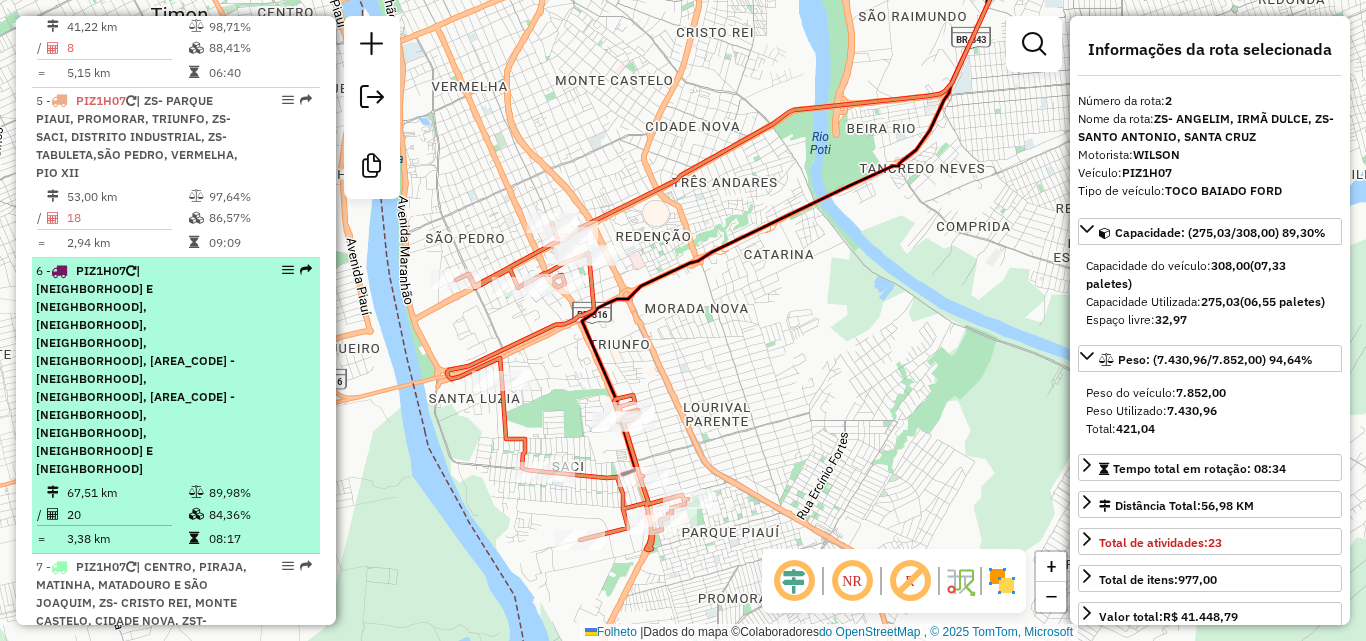 click on "| [NEIGHBORHOOD] E [NEIGHBORHOOD], [NEIGHBORHOOD], [NEIGHBORHOOD], [NEIGHBORHOOD], [AREA_CODE] - [NEIGHBORHOOD], [NEIGHBORHOOD], [AREA_CODE] - [NEIGHBORHOOD], [NEIGHBORHOOD], [NEIGHBORHOOD] E [NEIGHBORHOOD]" at bounding box center (135, 369) 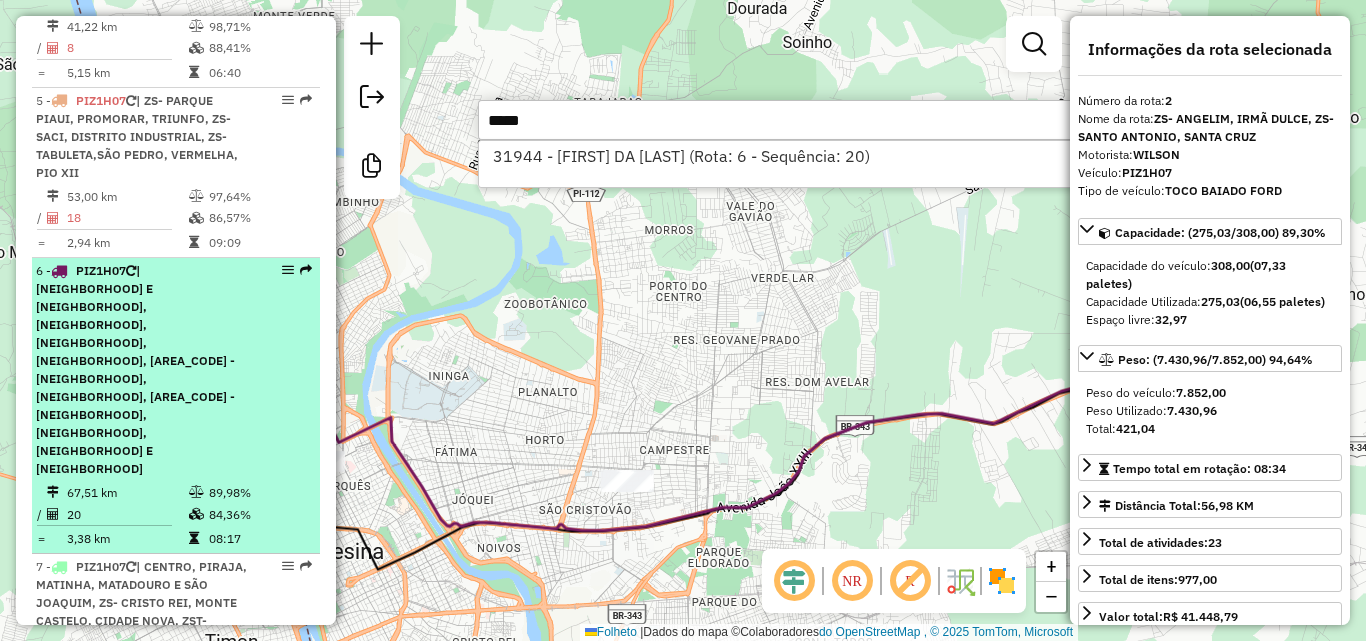 type on "*****" 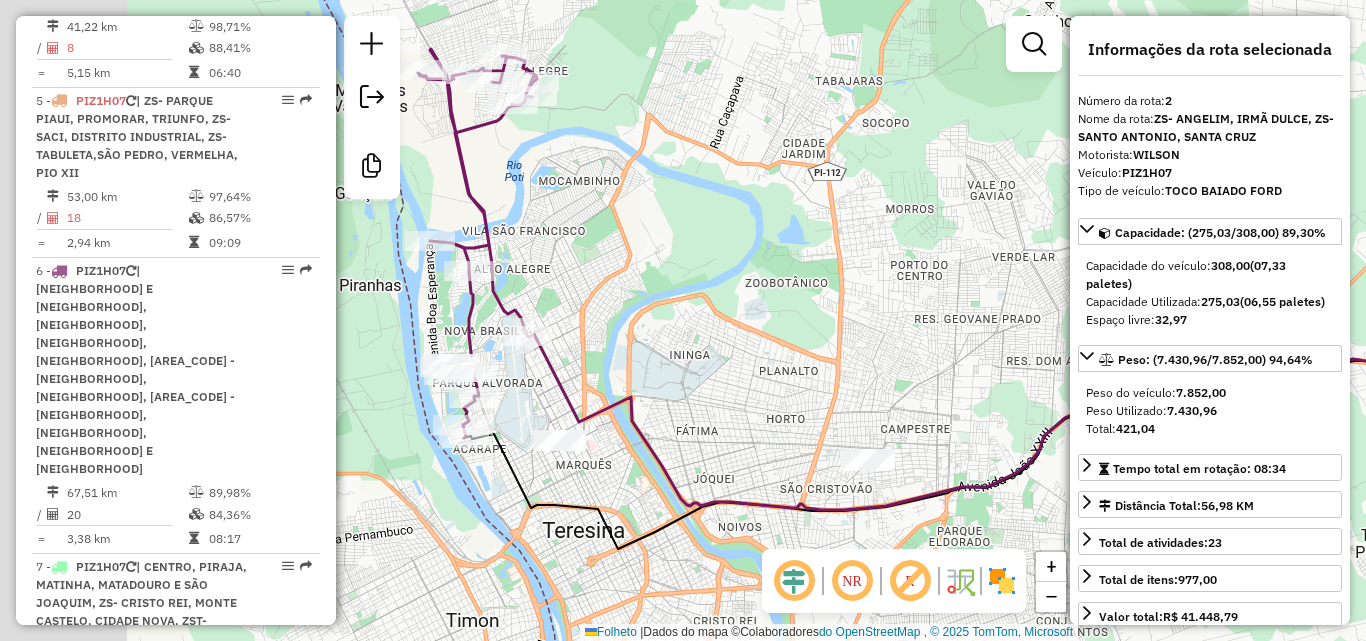 drag, startPoint x: 451, startPoint y: 290, endPoint x: 691, endPoint y: 270, distance: 240.8319 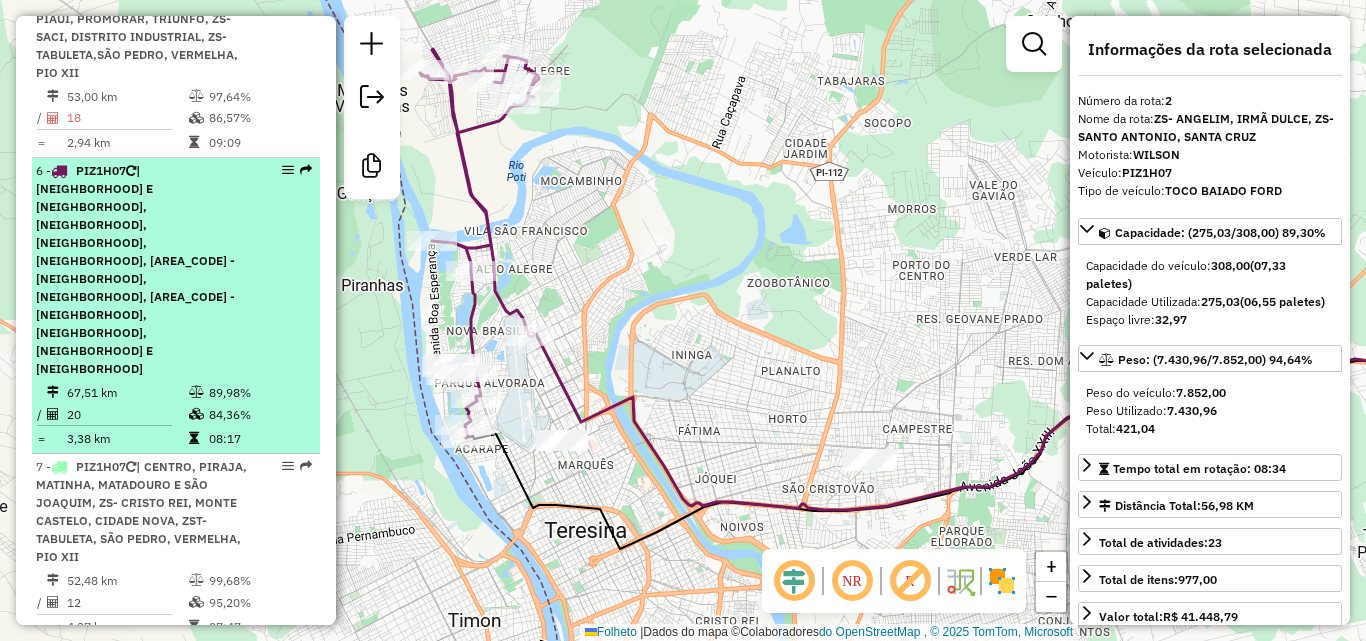 scroll, scrollTop: 1521, scrollLeft: 0, axis: vertical 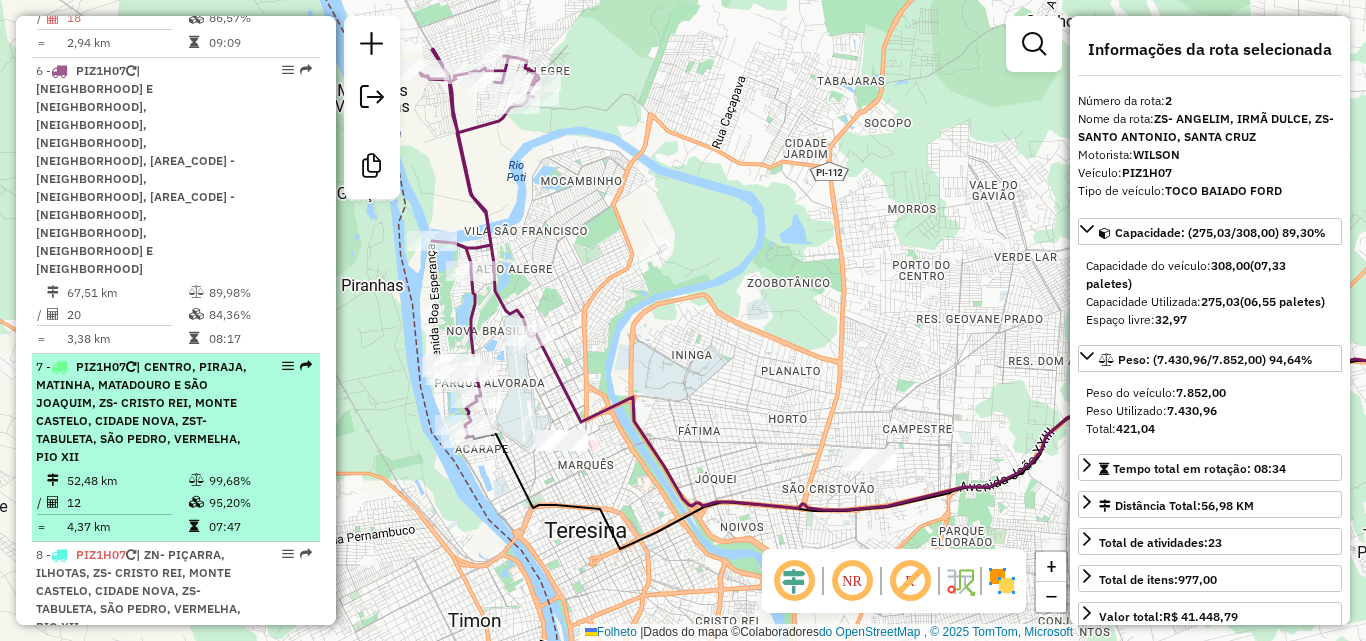 click on "[NUMBER] - BAR UNIAO (Rota: 15 - Sequência: 6 - Pedido(s): 31902992,31904074,31902993,31904075)" at bounding box center (142, 412) 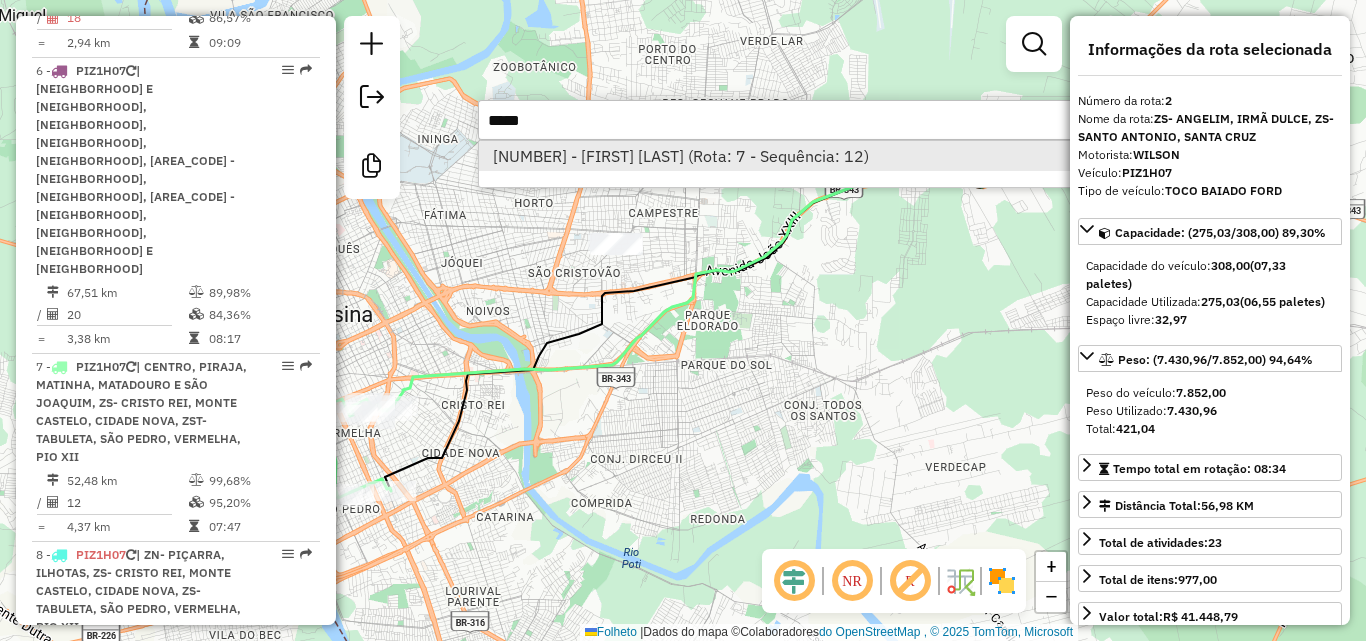 type on "*****" 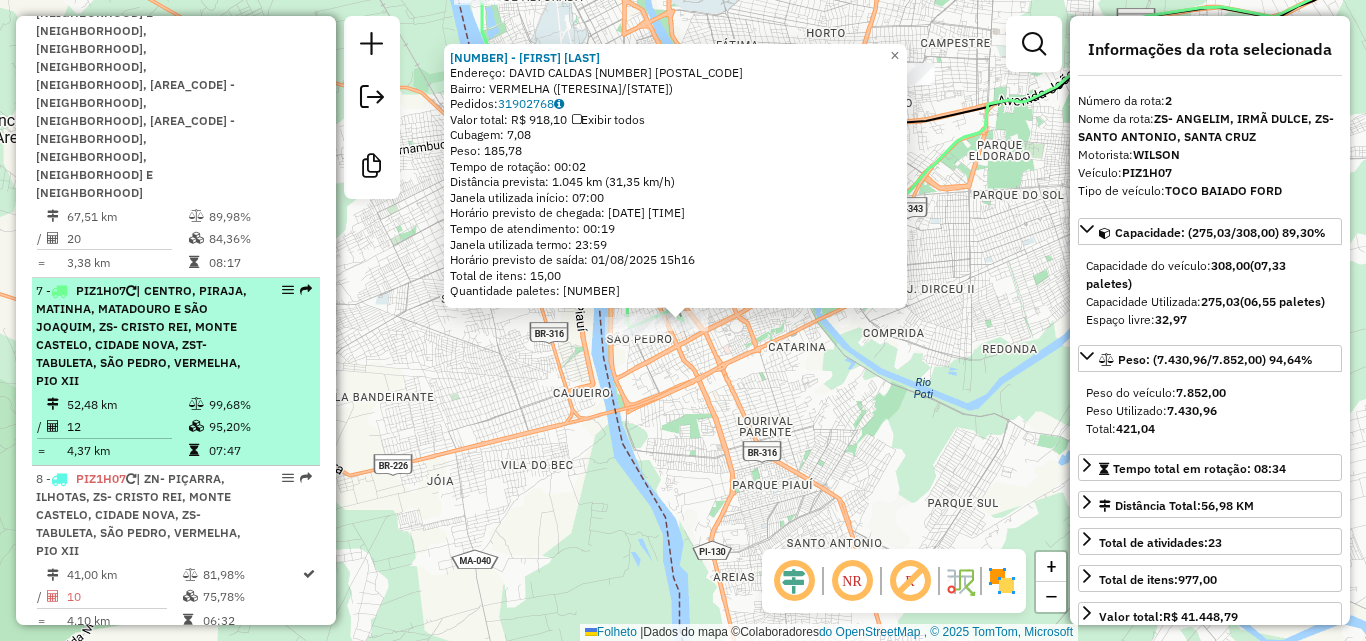 scroll, scrollTop: 1697, scrollLeft: 0, axis: vertical 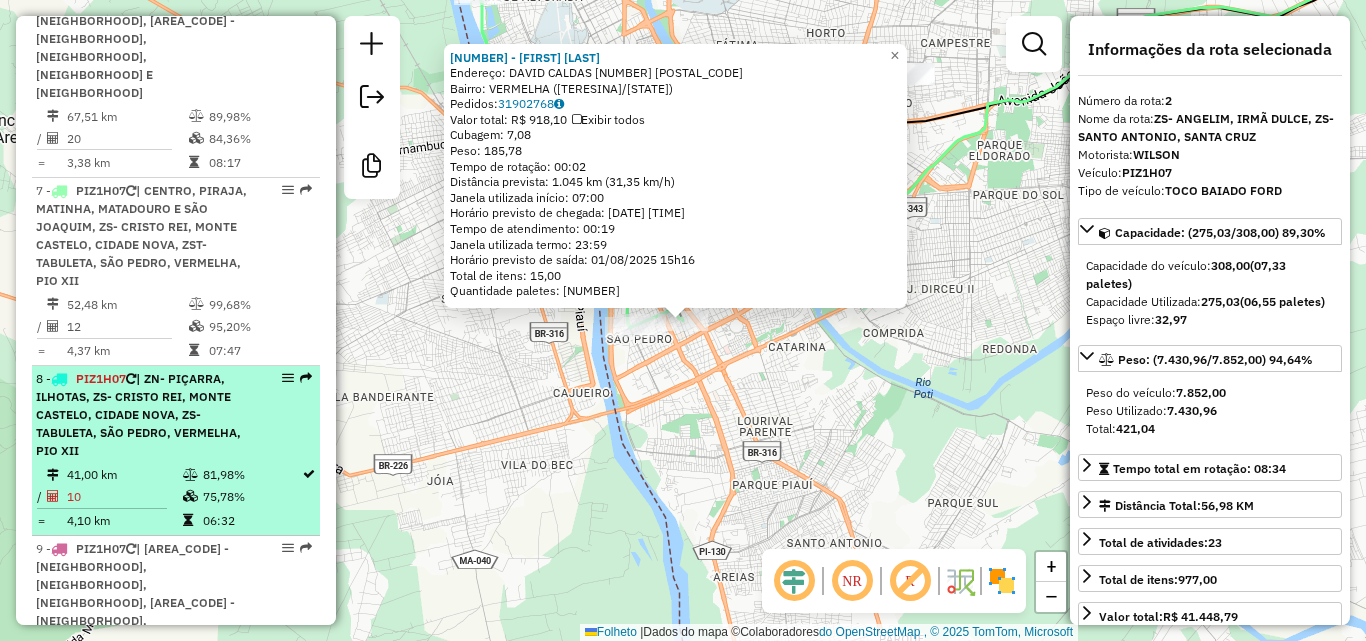 click on "| ZN- PIÇARRA, ILHOTAS, ZS- CRISTO REI, MONTE CASTELO, CIDADE NOVA, ZS- TABULETA, SÃO PEDRO, VERMELHA, PIO XII" at bounding box center (138, 414) 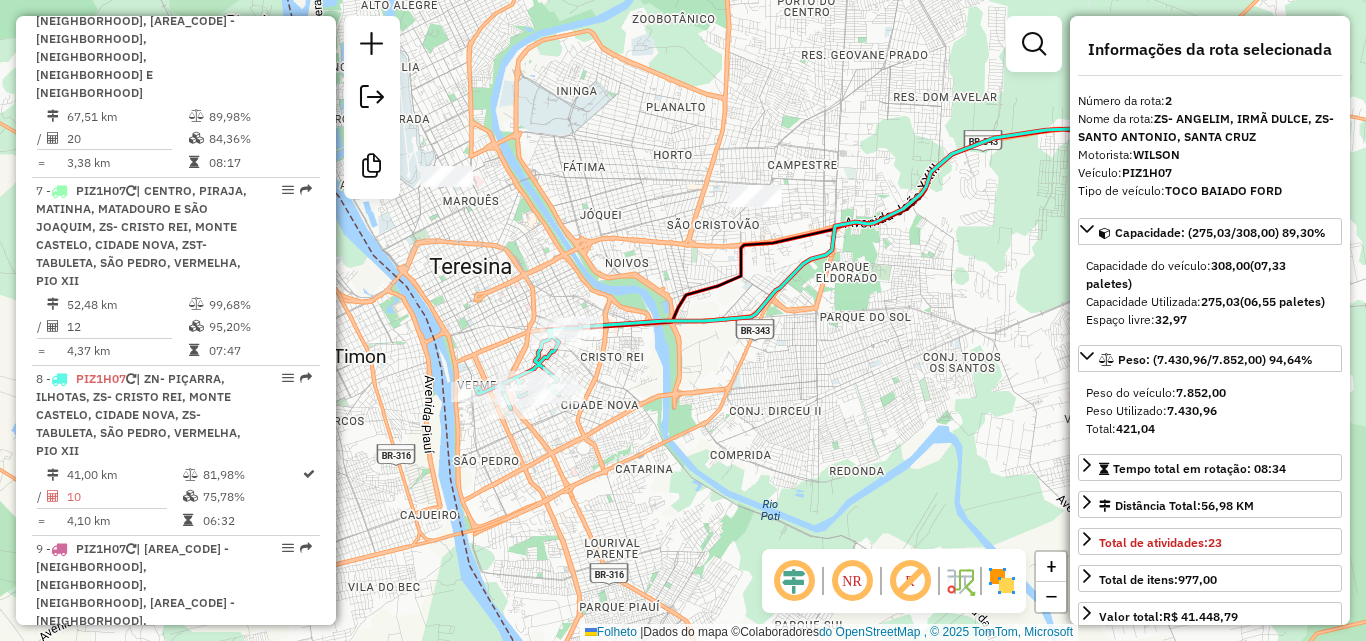 drag, startPoint x: 489, startPoint y: 263, endPoint x: 703, endPoint y: 195, distance: 224.54398 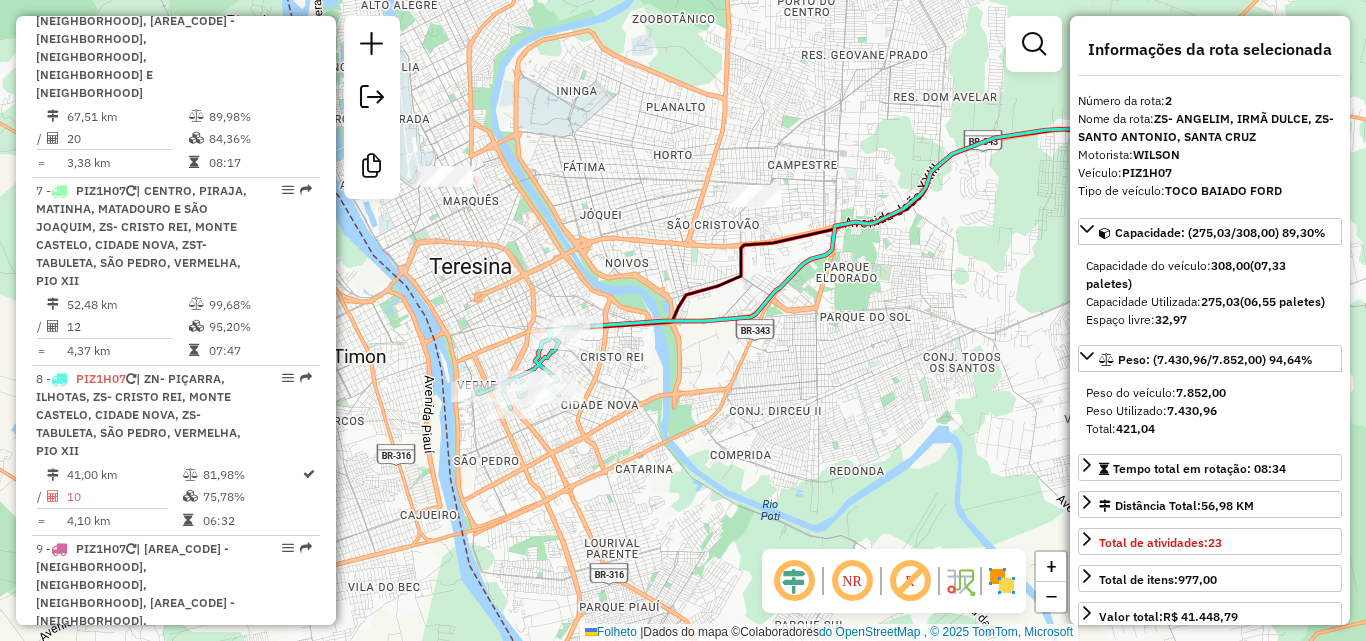 click on "Janela de atendimento Grade de atendimento Capacidade Transportadoras Veículos Cliente Pedidos  Rotas Selecione os dias de semana para filtrar as janelas de atendimento  Seg   Ter   Qua   Qui   Sex   Sáb   Dom  Informe o período da janela de atendimento: De: Até:  Filtrar exatamente a janela do cliente  Considerar janela de atendimento padrão  Selecione os dias de semana para filtrar as grades de atendimento  Seg   Ter   Qua   Qui   Sex   Sáb   Dom   Considerar clientes sem dia de atendimento cadastrado  Clientes fora do dia de atendimento selecionado Filtrar as atividades entre os valores definidos abaixo:  Peso mínimo:   Peso máximo:   Cubagem mínima:   Cubagem máxima:   De:   Até:  Filtrar as atividades entre o tempo de atendimento definido abaixo:  De:   Até:   Considerar capacidade total dos clientes não roteirizados Transportadora: Selecione um ou mais itens Tipo de veículo: Selecione um ou mais itens Veículo: Selecione um ou mais itens Motorista: Selecione um ou mais itens Nome: Rótulo:" 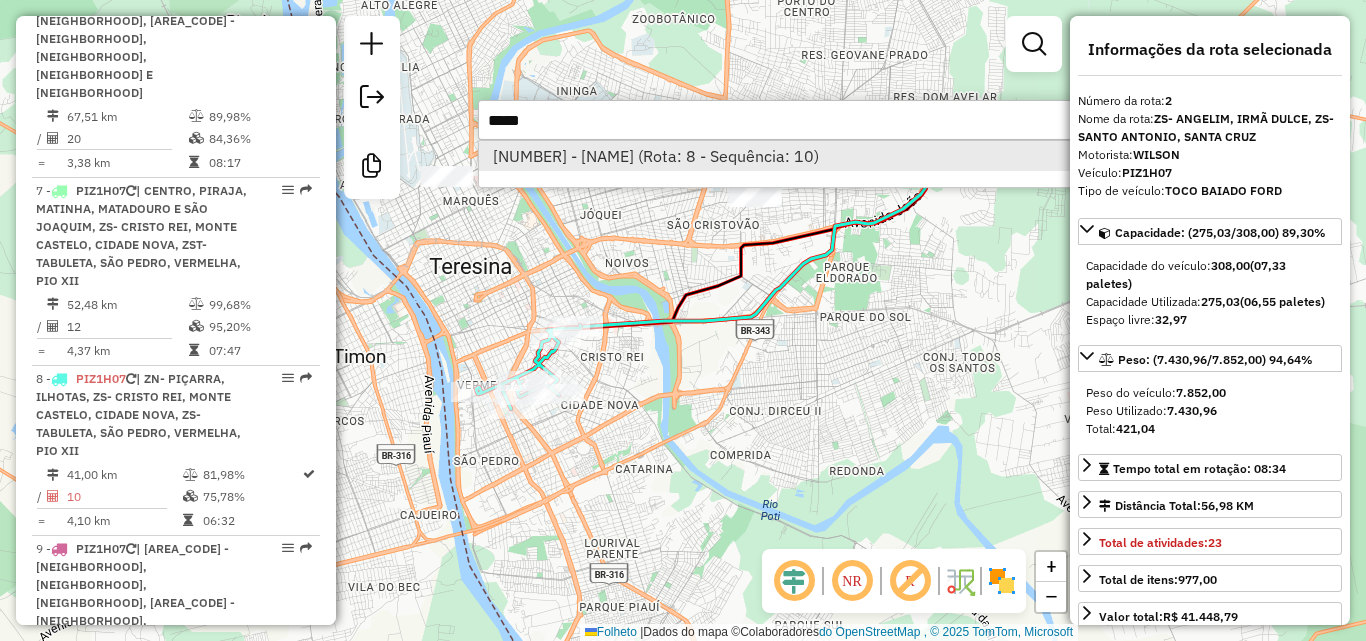 type on "*****" 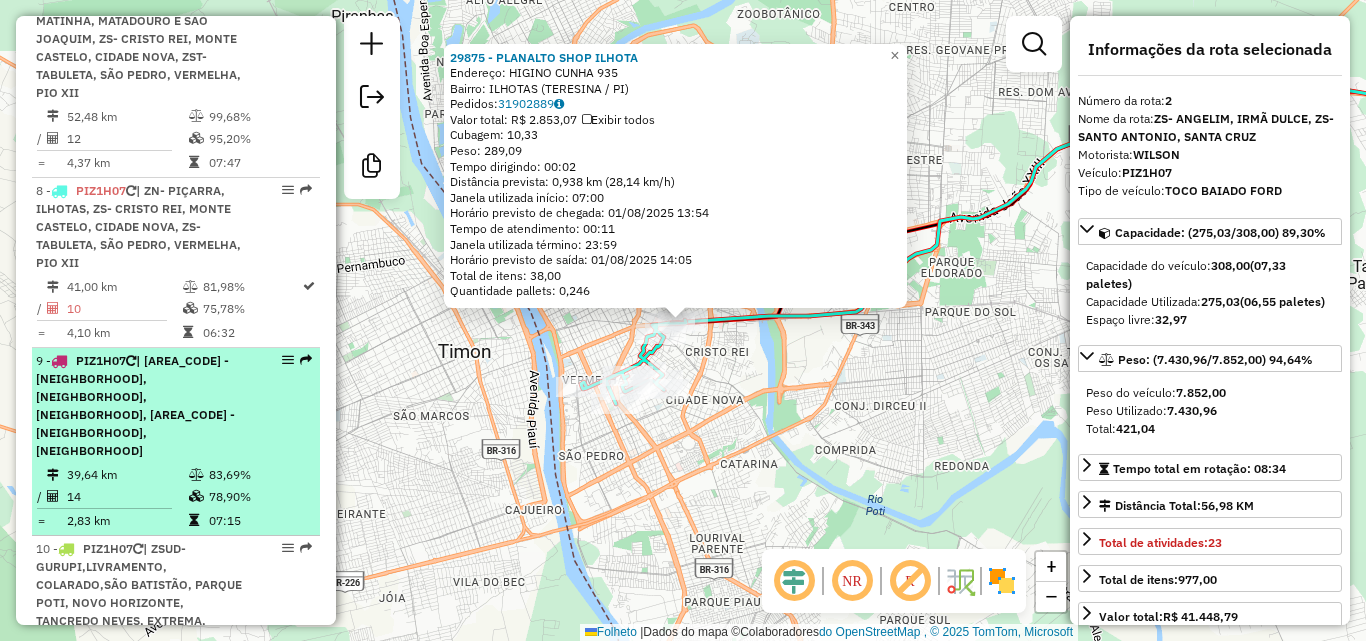 scroll, scrollTop: 1785, scrollLeft: 0, axis: vertical 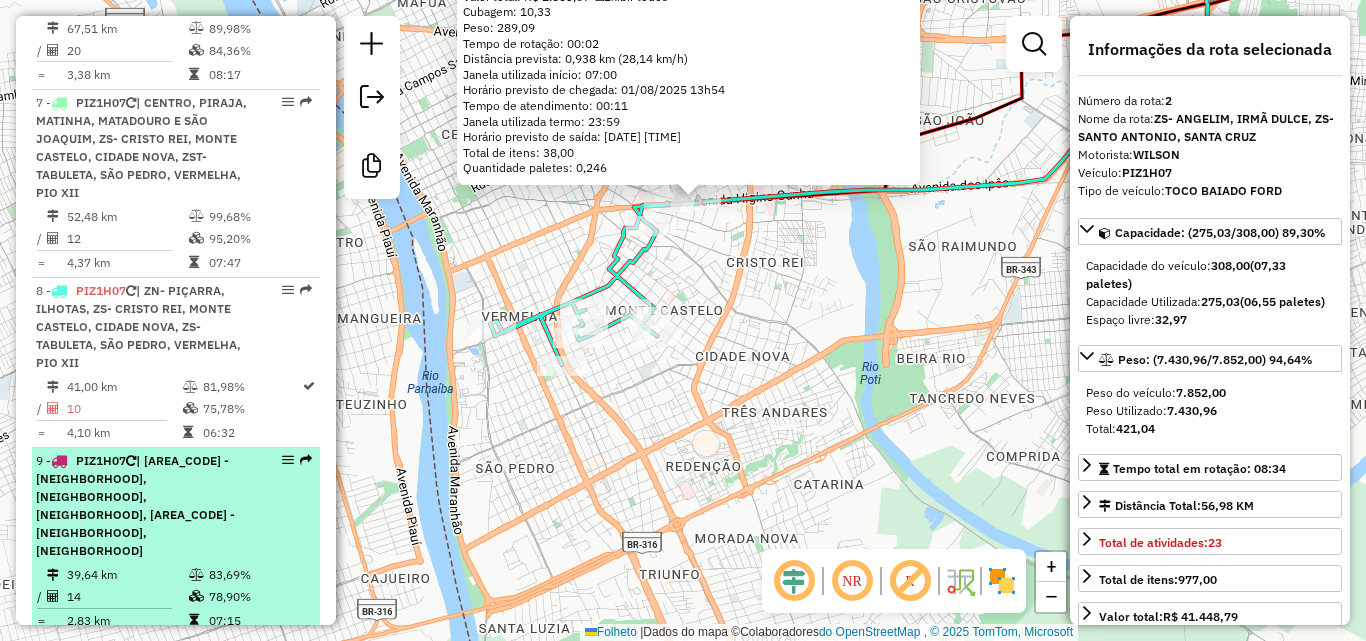 click on "9 -     PIZ1H07 | ZS- CRISTO REI,MONTE CASTELO, CIDADE NOVA, ZS- TRÊS ANDARES, REDENÇÃO" at bounding box center [142, 506] 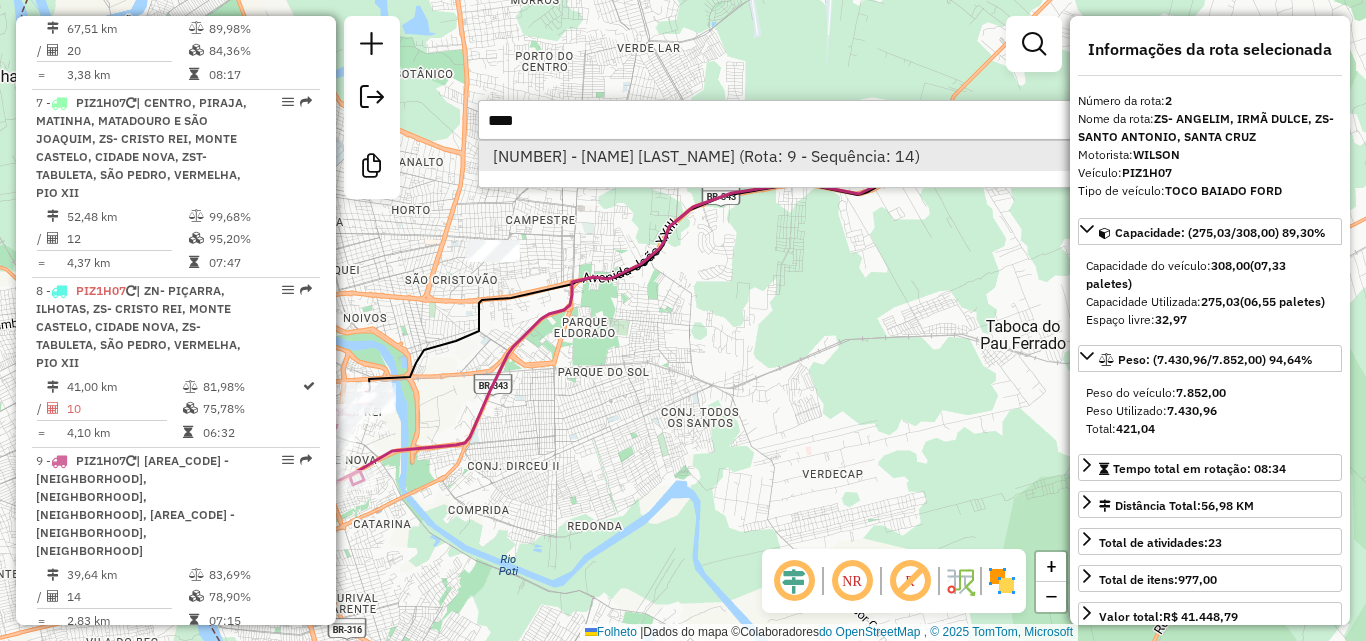 type on "****" 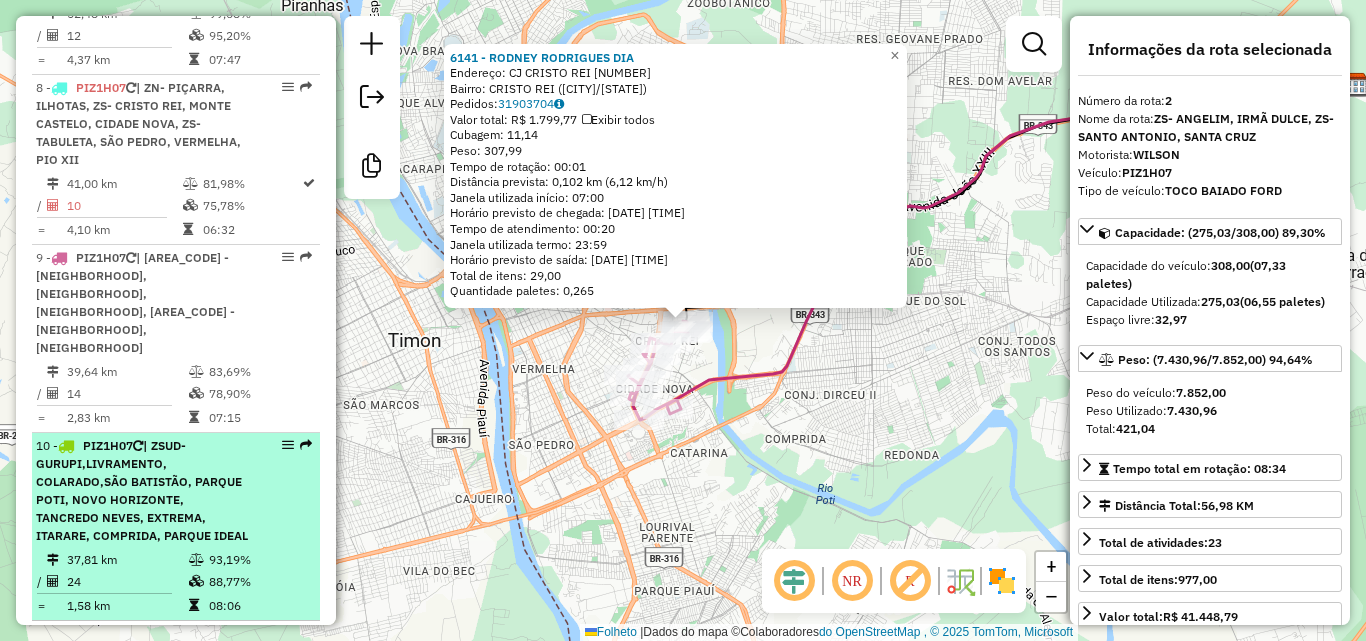 scroll, scrollTop: 1955, scrollLeft: 0, axis: vertical 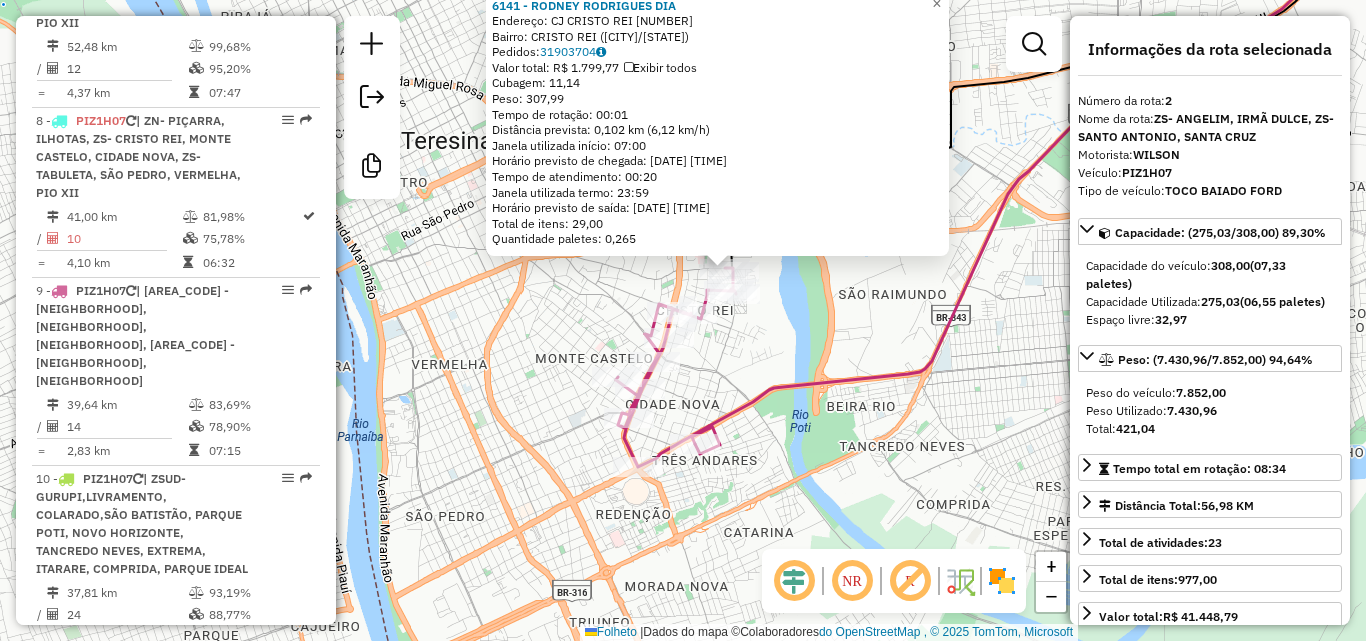 click on "[NUMBER] - [BRAND] Endereço: [STREET] [NEIGHBORHOOD] [NUMBER] Bairro: [NEIGHBORHOOD] ([CITY]/[STATE]) Pedidos:  [ORDER_ID] Valor total: [CURRENCY] [AMOUNT] Exibir todos Cubagem: [CUBAGE] Peso: [WEIGHT] Tempo de rotação: [TIME] Distância prevista: [DISTANCE] km ([SPEED] km/h) Janela utilizada início: [TIME] Horário previsto de chegada: [DATE] [TIME] Tempo de atendimento: [TIME] Janela utilizada termo: [TIME] Horário previsto de saída: [DATE] [TIME] Total de itens: [ITEMS] Quantidade paletes: [PALLETS] × Janela de atendimento Grade de atendimento Capacidade Transportadoras Veículos Cliente Pedidos  Rotas Selecione os dias de semana para filtrar as janelas de atendimento  Seg   Ter   Qua   Qui   Sex   Sáb   Dom  Informe o período da janela de atendimento: De: Até:  Filtrar exatamente a janela do cliente  Considerar janela de atendimento padrão  Selecione os dias de semana para filtrar as grades de atendimento  Seg   Ter   Qua   Qui   Sex   Sáb   Dom   Considerar clientes sem dia de atendimento cadastrado  Peso mínimo:   De:   Até:" 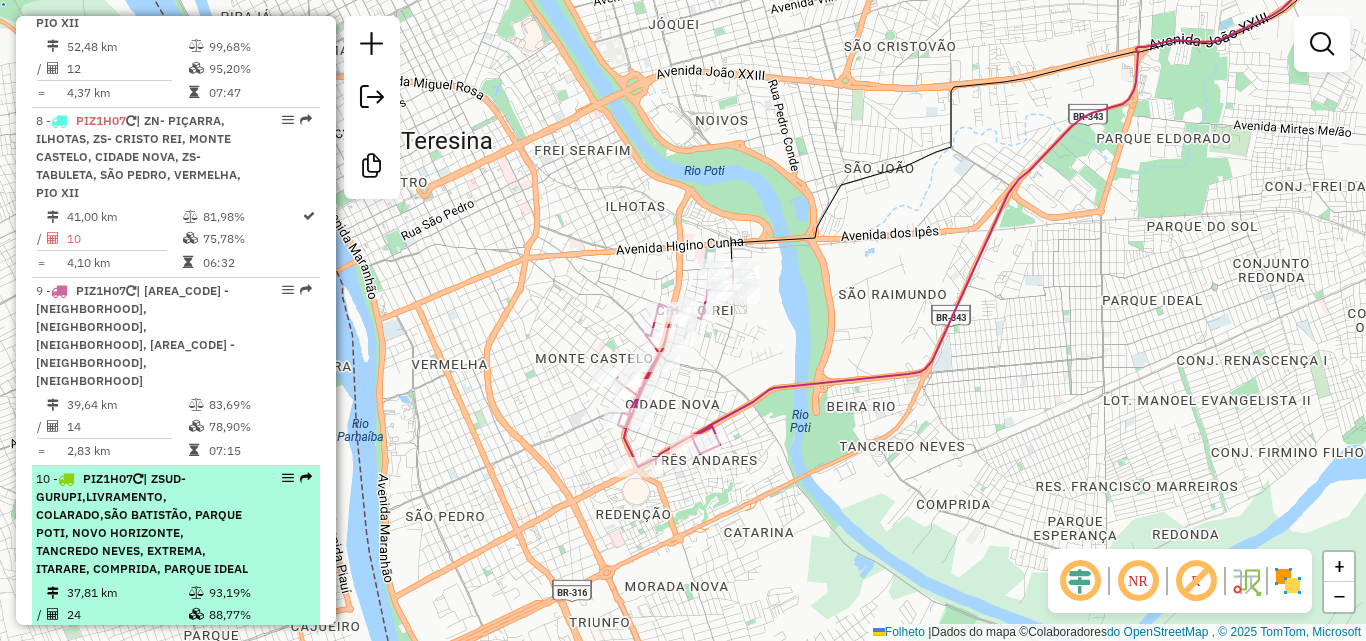 click on "| ZSUD- GURUPI,LIVRAMENTO, COLARADO,SÃO BATISTÃO, PARQUE POTI, NOVO HORIZONTE, TANCREDO NEVES, EXTREMA, ITARARE, COMPRIDA, PARQUE IDEAL" at bounding box center (142, 523) 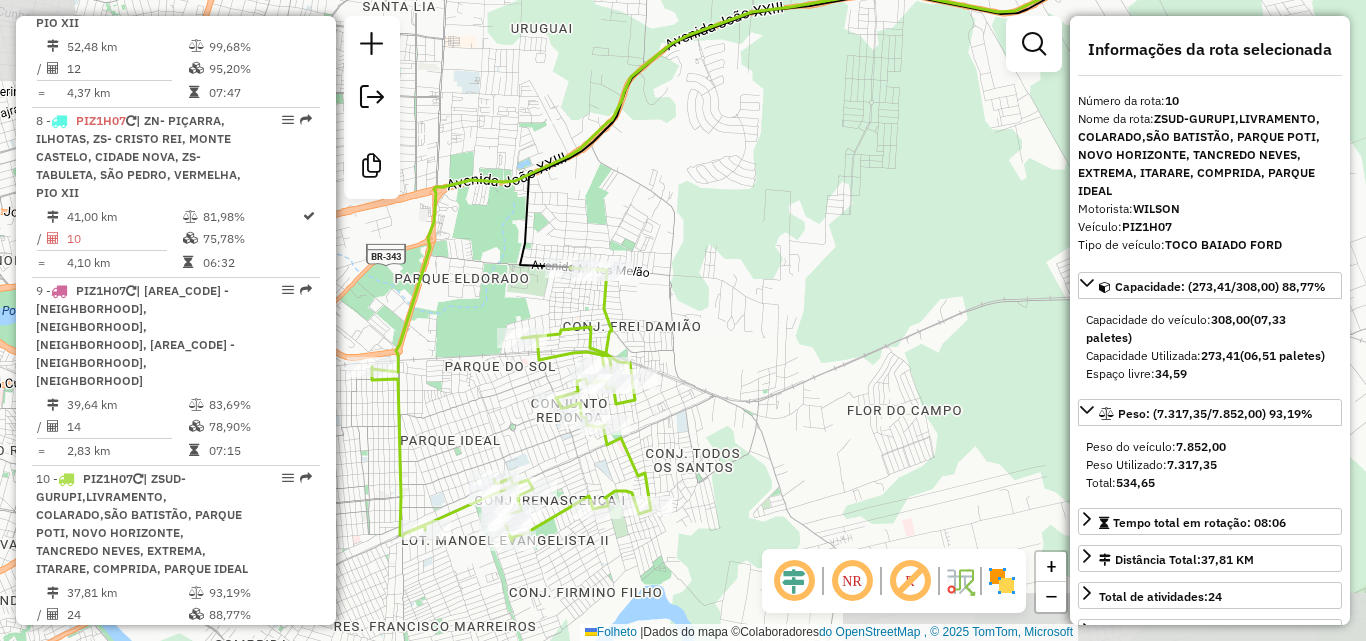 drag, startPoint x: 635, startPoint y: 319, endPoint x: 718, endPoint y: 275, distance: 93.941475 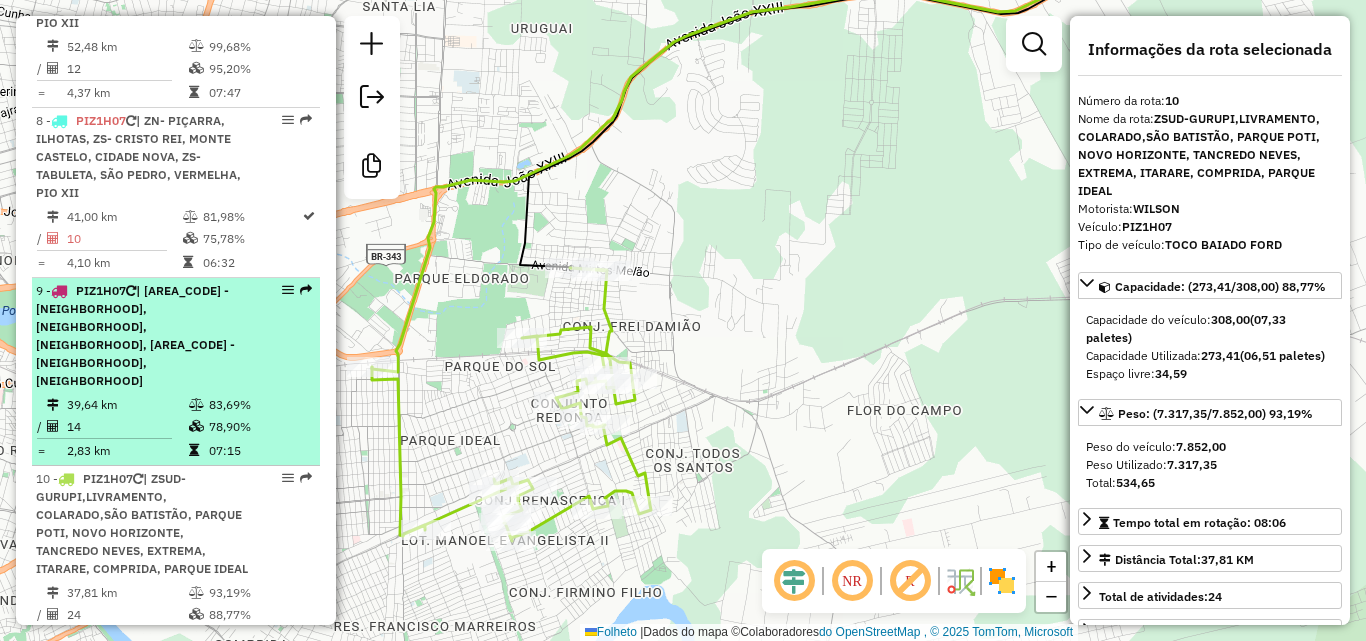 click on "[NUMBER] - [PLATE] | ZS- CRISTO REI,MONTE CASTELO, CIDADE NOVA, ZS- TRÊS ANDARES, REDENÇÃO 39,64 km 83,69% / 14 78,90% = 2,83 km 07:15" at bounding box center [176, 372] 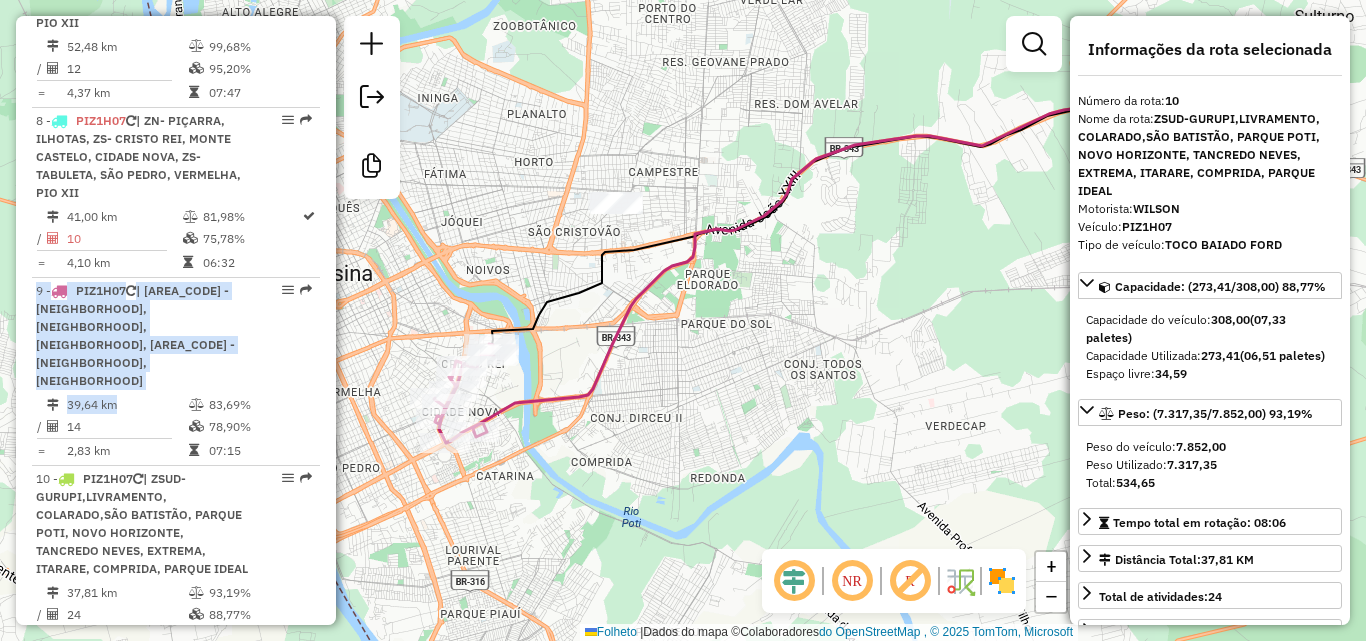 drag, startPoint x: 502, startPoint y: 330, endPoint x: 639, endPoint y: 276, distance: 147.25827 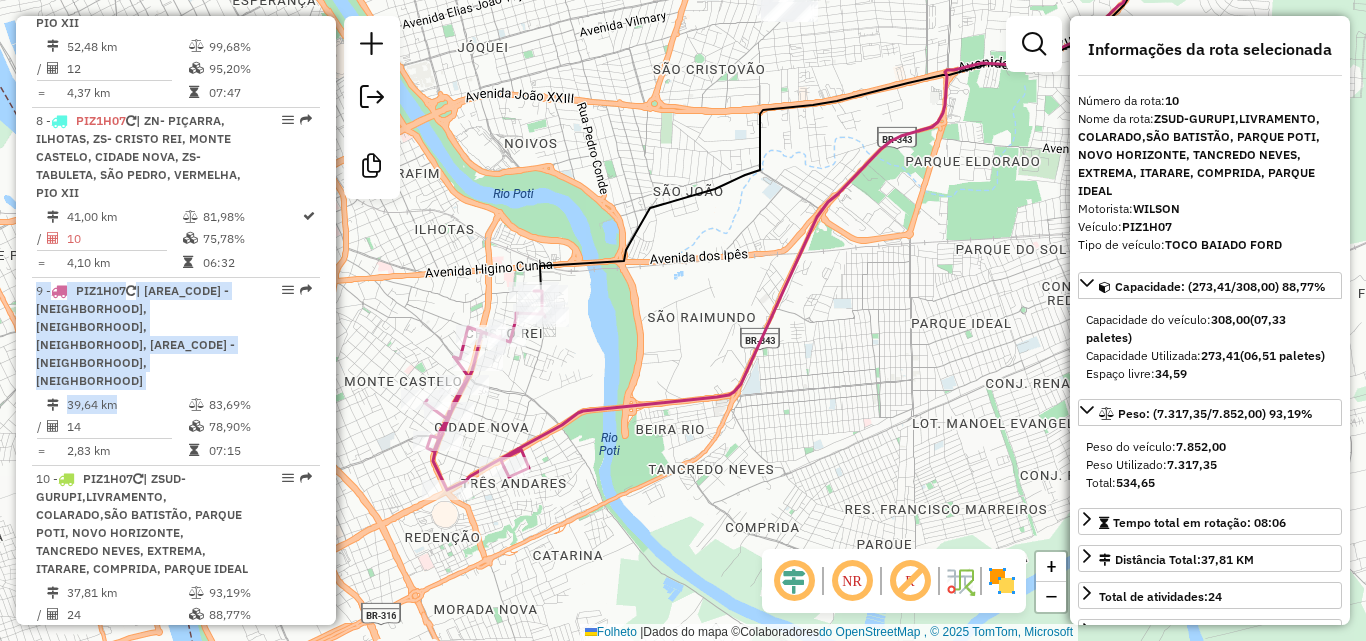 drag, startPoint x: 535, startPoint y: 388, endPoint x: 569, endPoint y: 374, distance: 36.769554 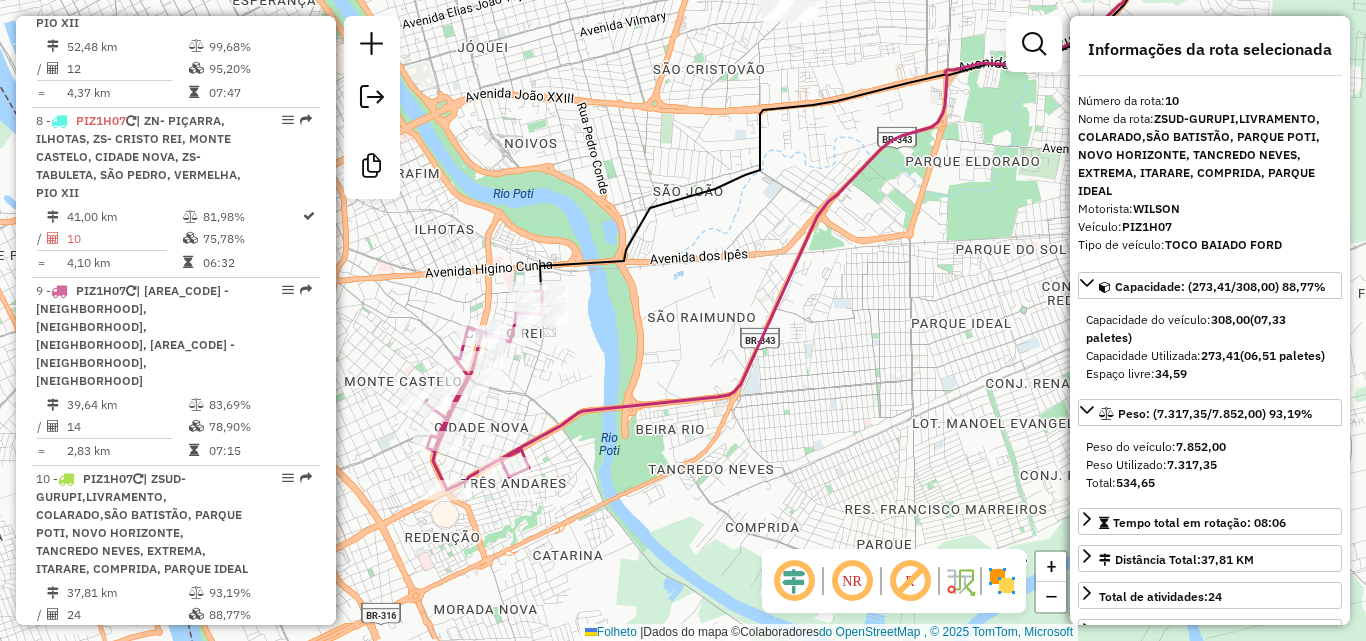 click on "38,89 km" at bounding box center (92, 708) 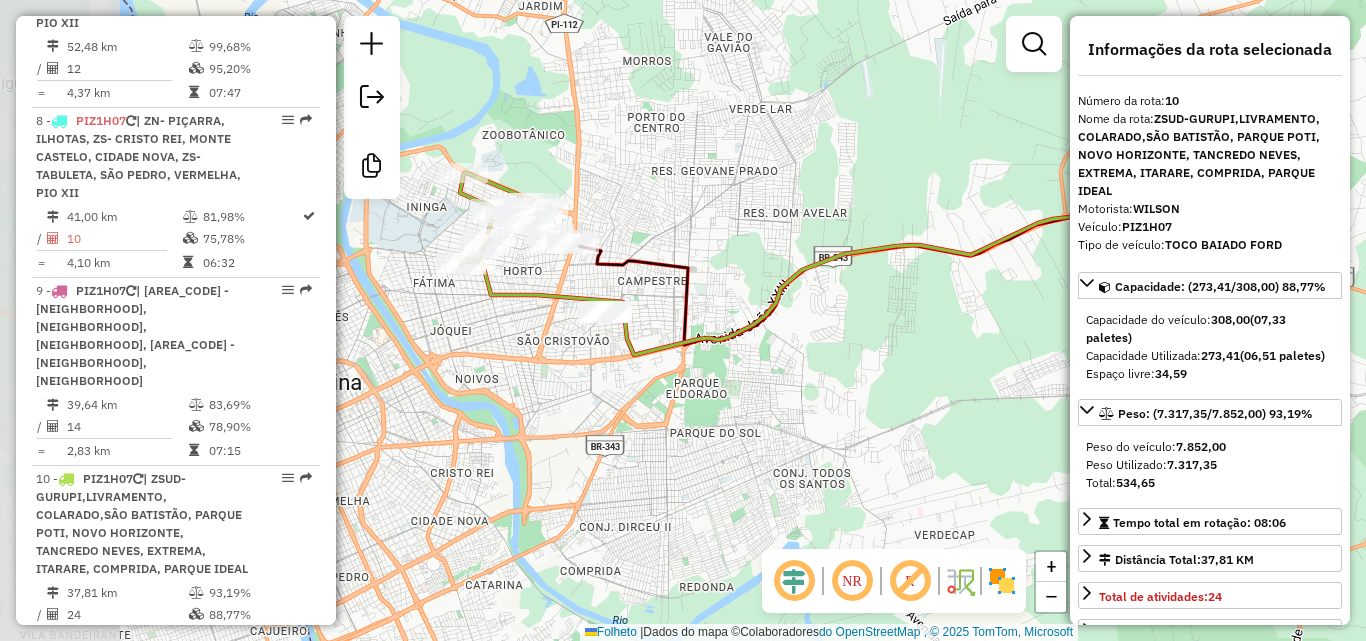 drag, startPoint x: 480, startPoint y: 354, endPoint x: 606, endPoint y: 299, distance: 137.48091 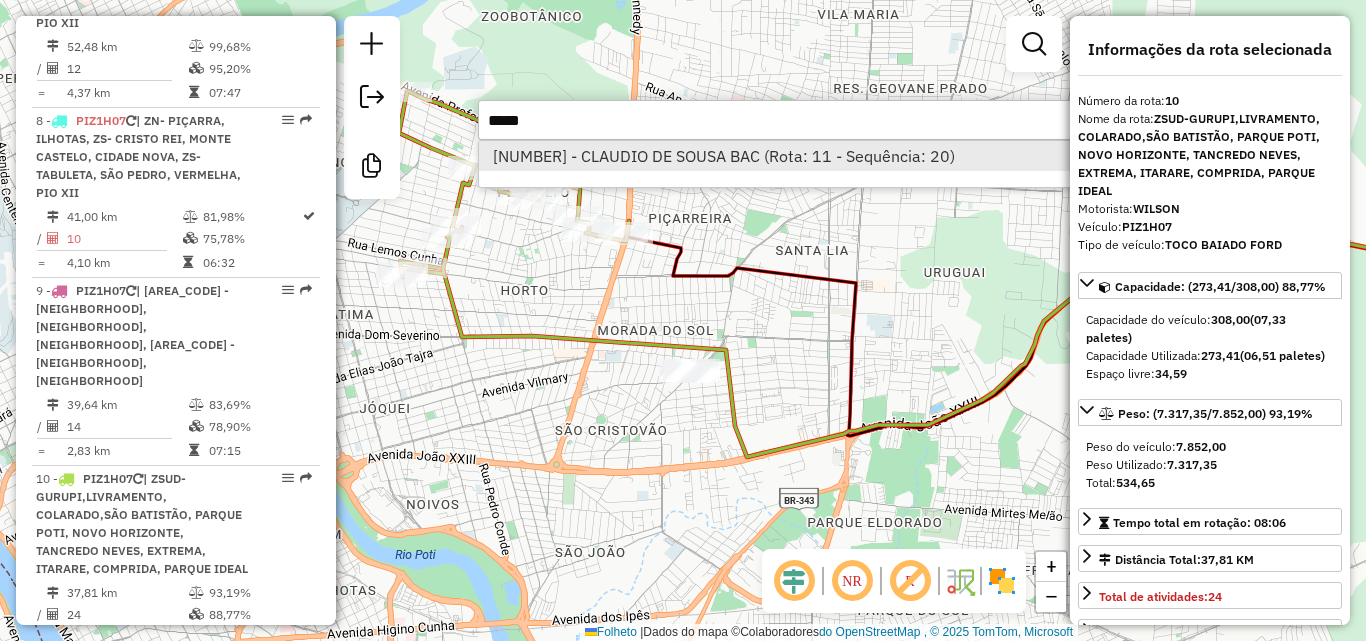 type on "*****" 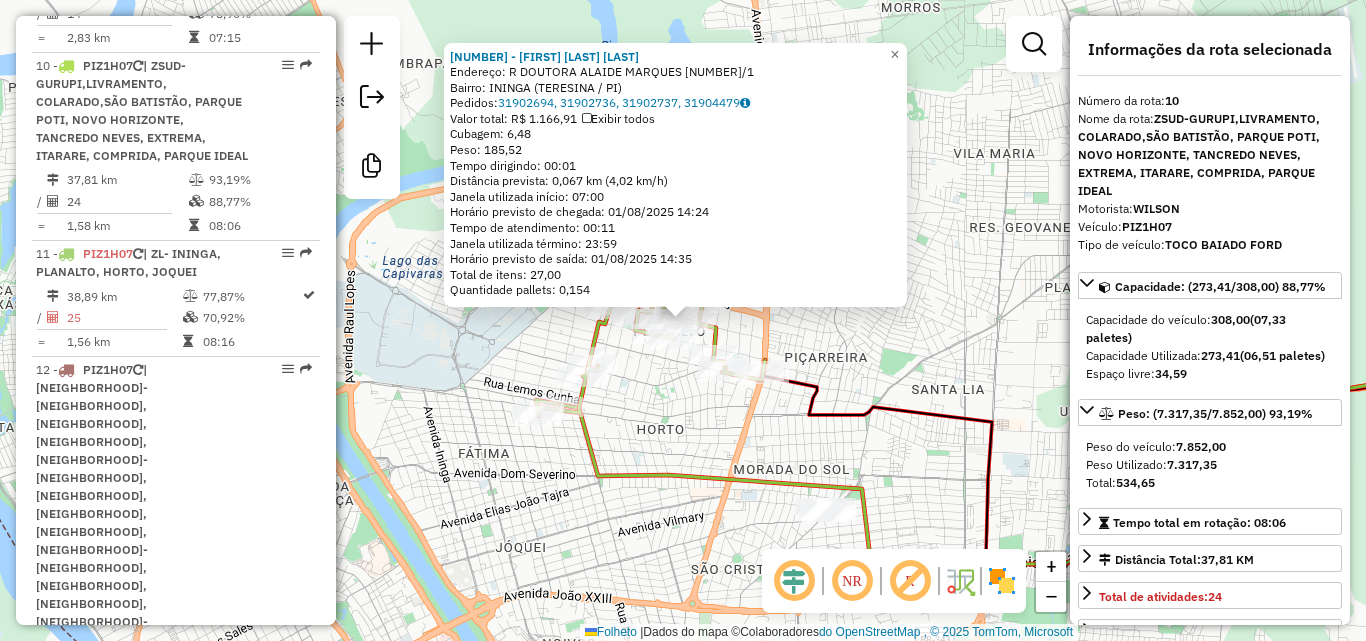 scroll, scrollTop: 2413, scrollLeft: 0, axis: vertical 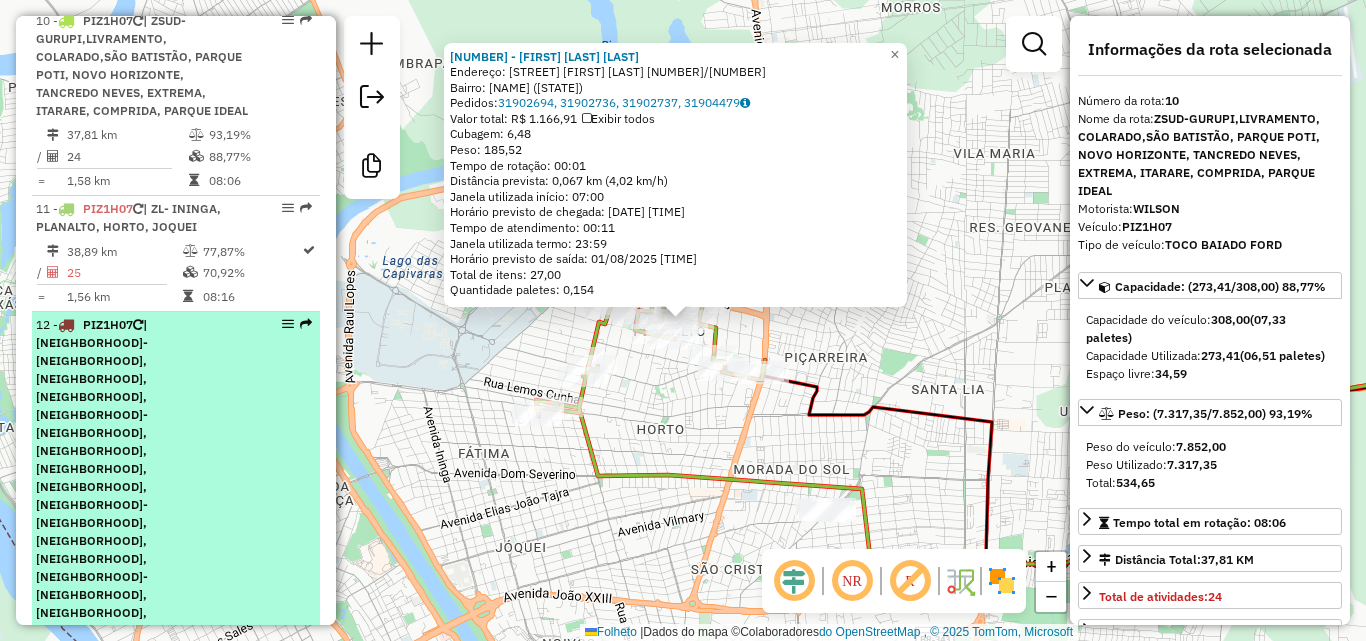 click on "| [NEIGHBORHOOD]- [NEIGHBORHOOD], [NEIGHBORHOOD], [NEIGHBORHOOD], [NEIGHBORHOOD]-[NEIGHBORHOOD], [NEIGHBORHOOD], [NEIGHBORHOOD], [NEIGHBORHOOD], [NEIGHBORHOOD]-[NEIGHBORHOOD], [NEIGHBORHOOD], [NEIGHBORHOOD], [NEIGHBORHOOD]-[NEIGHBORHOOD], [NEIGHBORHOOD], [NEIGHBORHOOD], [NEIGHBORHOOD], [NEIGHBORHOOD], [NEIGHBORHOOD], [NEIGHBORHOOD], [NEIGHBORHOOD]..." at bounding box center [95, 522] 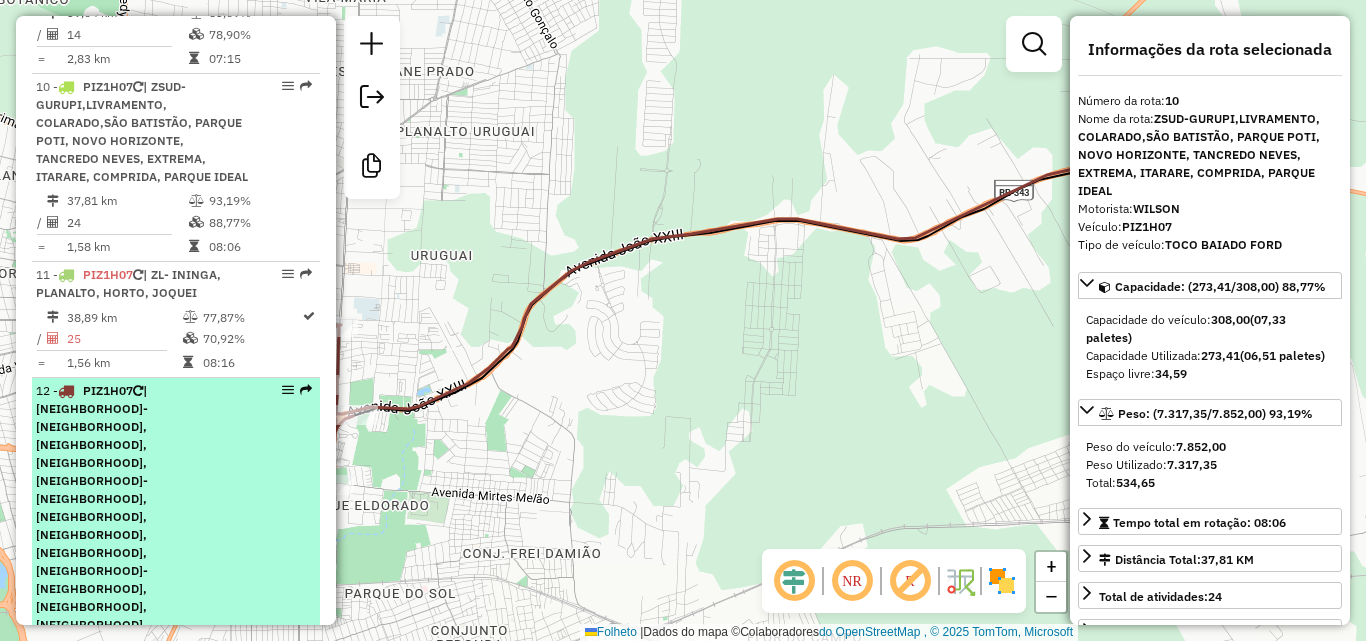scroll, scrollTop: 2313, scrollLeft: 0, axis: vertical 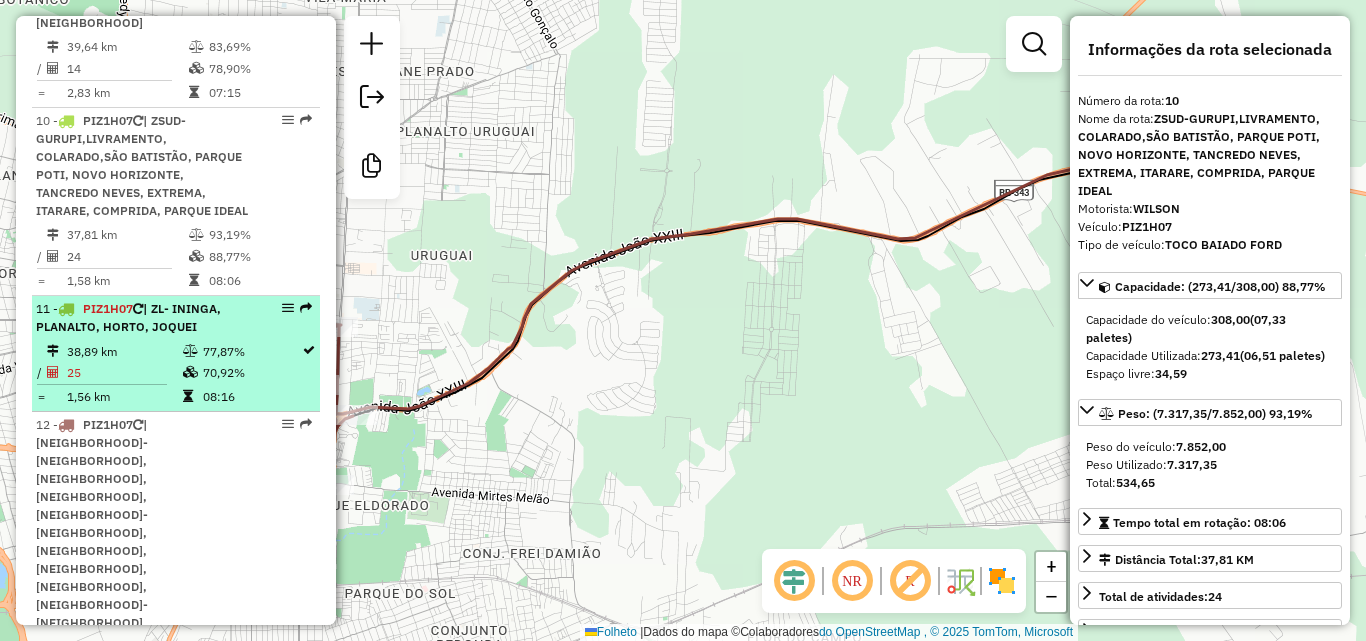click on "Rota 11 - Placa [PLATE] [NUMBER] - [FIRST] [LAST] [DISTANCE] [PERCENTAGE] / [NUMBER] [PERCENTAGE]    = [DISTANCE] [TIME]" at bounding box center (176, 354) 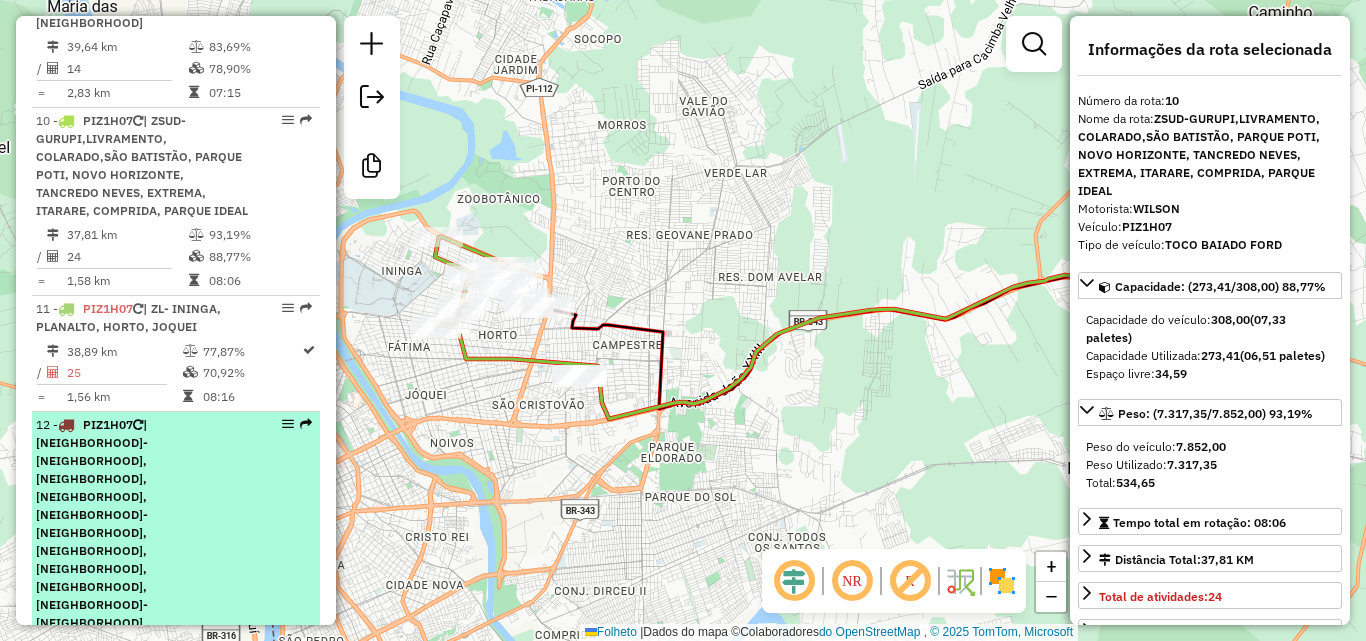 click on "| [NEIGHBORHOOD]- [NEIGHBORHOOD], [NEIGHBORHOOD], [NEIGHBORHOOD], [NEIGHBORHOOD]-[NEIGHBORHOOD], [NEIGHBORHOOD], [NEIGHBORHOOD], [NEIGHBORHOOD], [NEIGHBORHOOD]-[NEIGHBORHOOD], [NEIGHBORHOOD], [NEIGHBORHOOD], [NEIGHBORHOOD]-[NEIGHBORHOOD], [NEIGHBORHOOD], [NEIGHBORHOOD], [NEIGHBORHOOD], [NEIGHBORHOOD], [NEIGHBORHOOD], [NEIGHBORHOOD], [NEIGHBORHOOD]..." at bounding box center (95, 622) 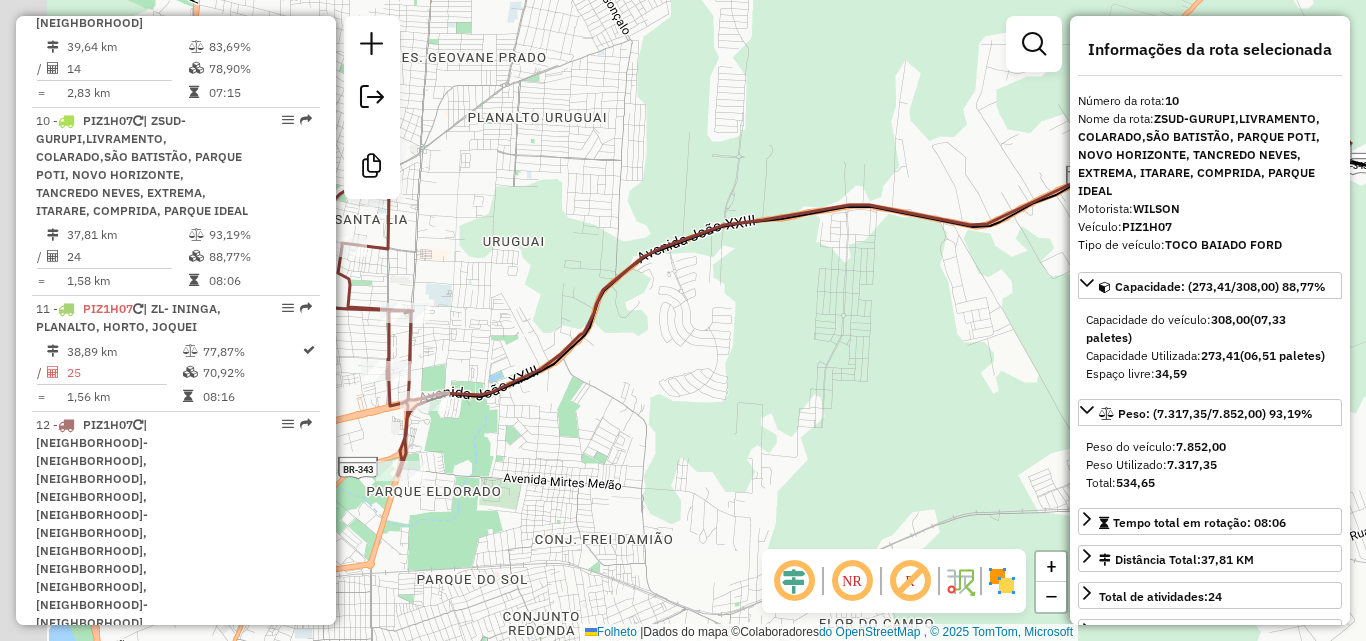 drag, startPoint x: 478, startPoint y: 295, endPoint x: 709, endPoint y: 245, distance: 236.34932 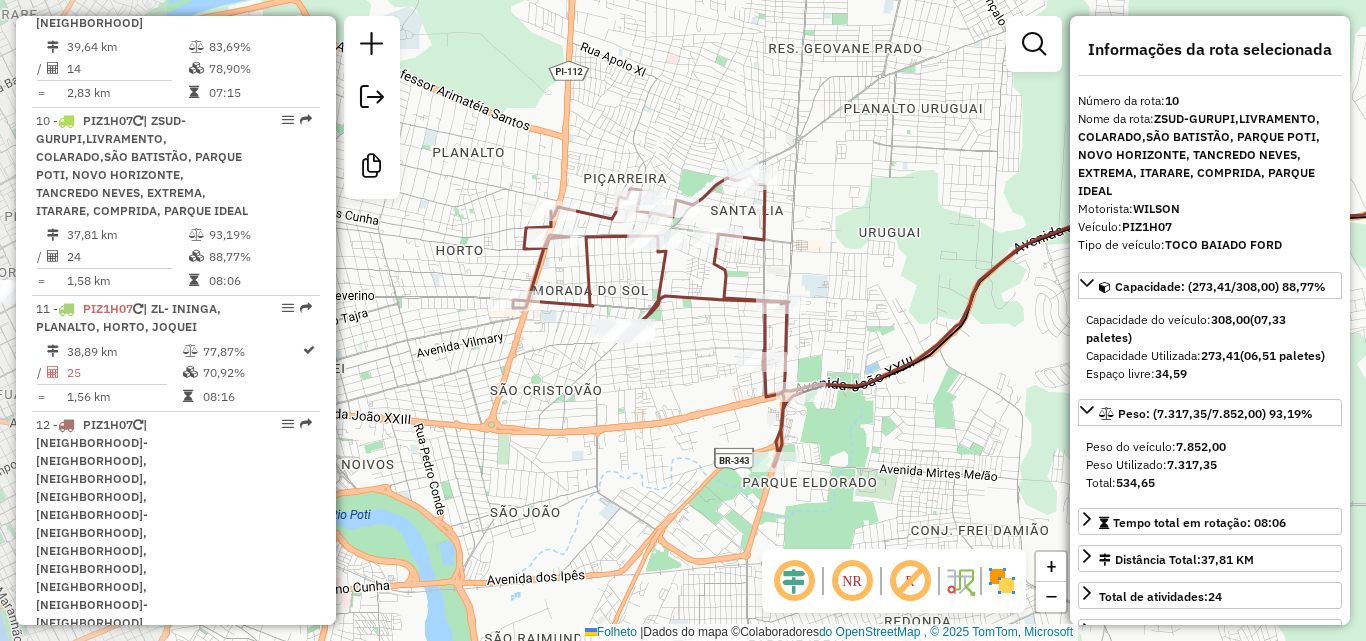 drag, startPoint x: 552, startPoint y: 331, endPoint x: 678, endPoint y: 339, distance: 126.253716 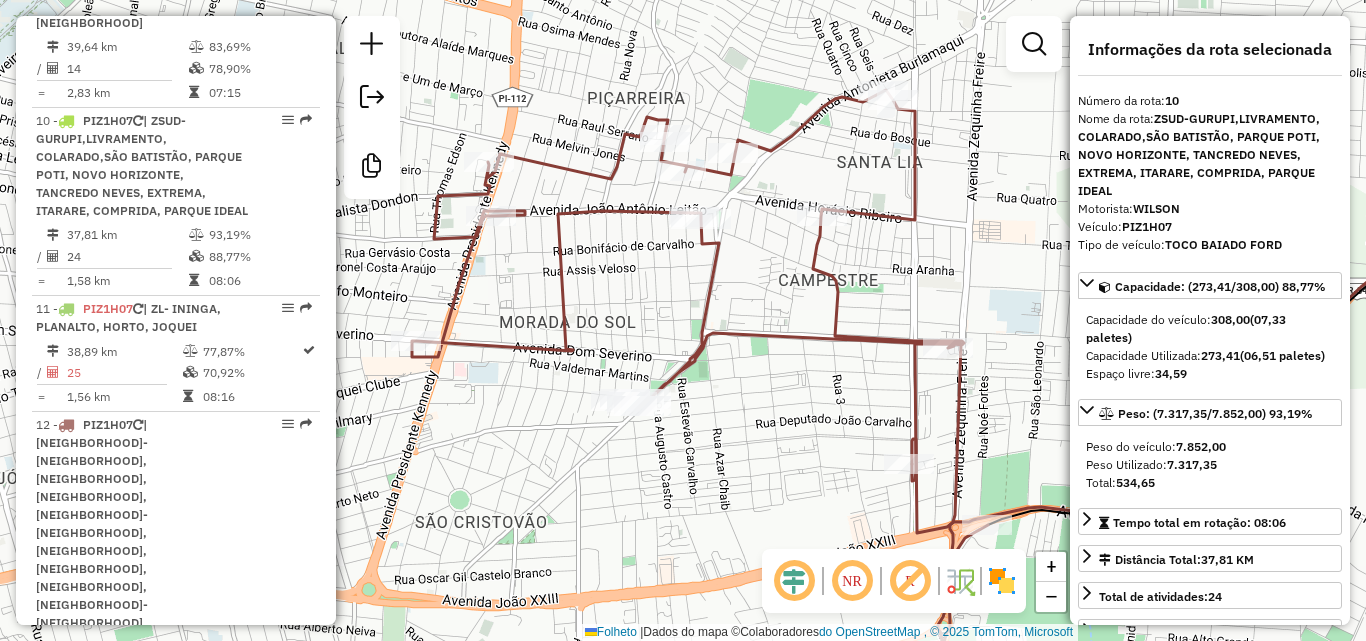 drag, startPoint x: 698, startPoint y: 357, endPoint x: 789, endPoint y: 419, distance: 110.11358 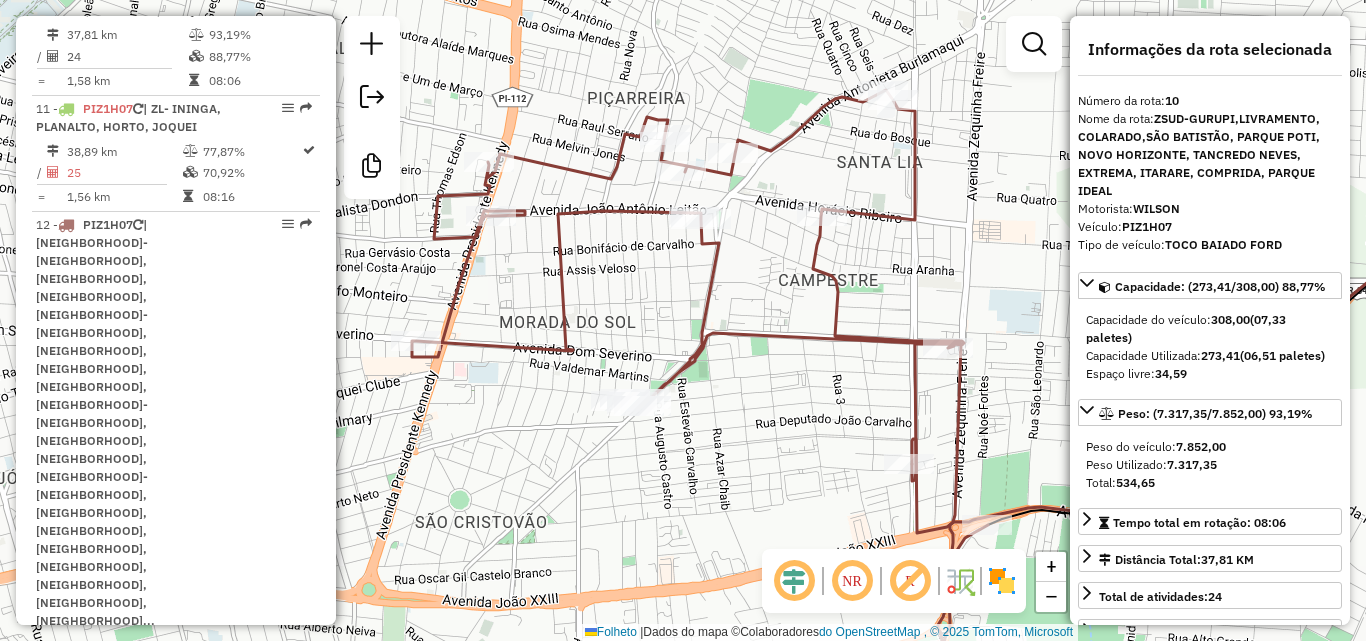 scroll, scrollTop: 2413, scrollLeft: 0, axis: vertical 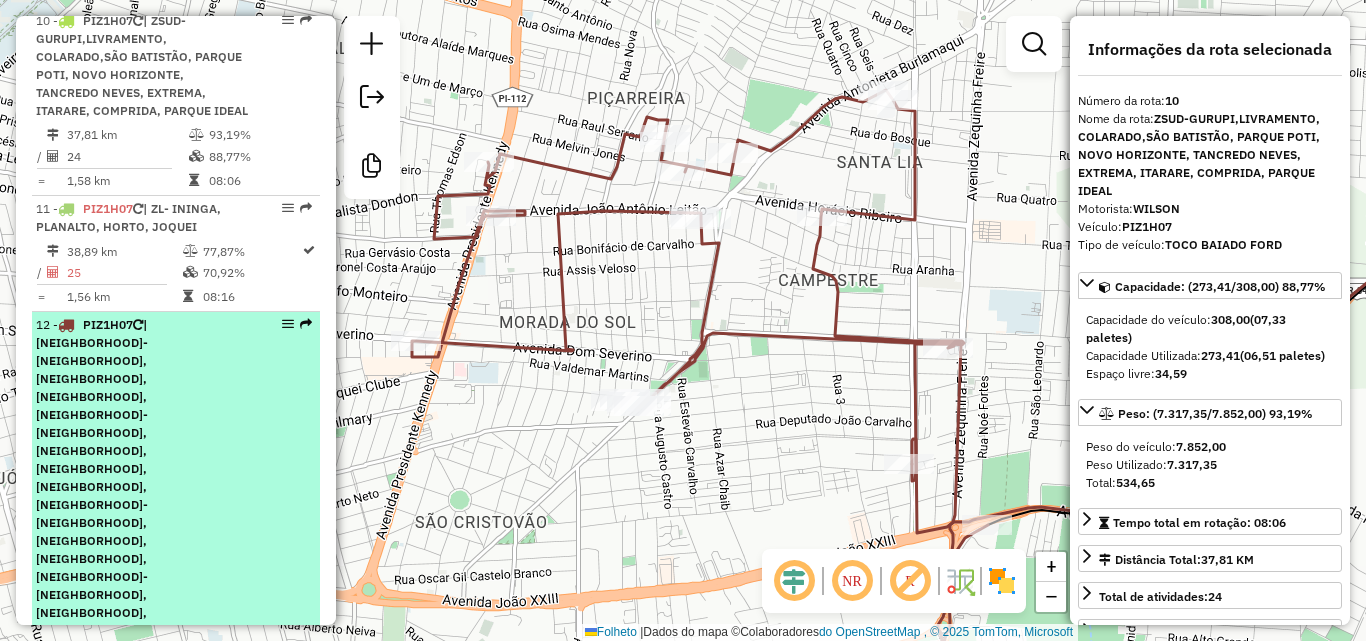 click on "| [NEIGHBORHOOD]- [NEIGHBORHOOD], [NEIGHBORHOOD], [NEIGHBORHOOD], [NEIGHBORHOOD]-[NEIGHBORHOOD], [NEIGHBORHOOD], [NEIGHBORHOOD], [NEIGHBORHOOD], [NEIGHBORHOOD]-[NEIGHBORHOOD], [NEIGHBORHOOD], [NEIGHBORHOOD], [NEIGHBORHOOD]-[NEIGHBORHOOD], [NEIGHBORHOOD], [NEIGHBORHOOD], [NEIGHBORHOOD], [NEIGHBORHOOD], [NEIGHBORHOOD], [NEIGHBORHOOD], [NEIGHBORHOOD]..." at bounding box center (95, 522) 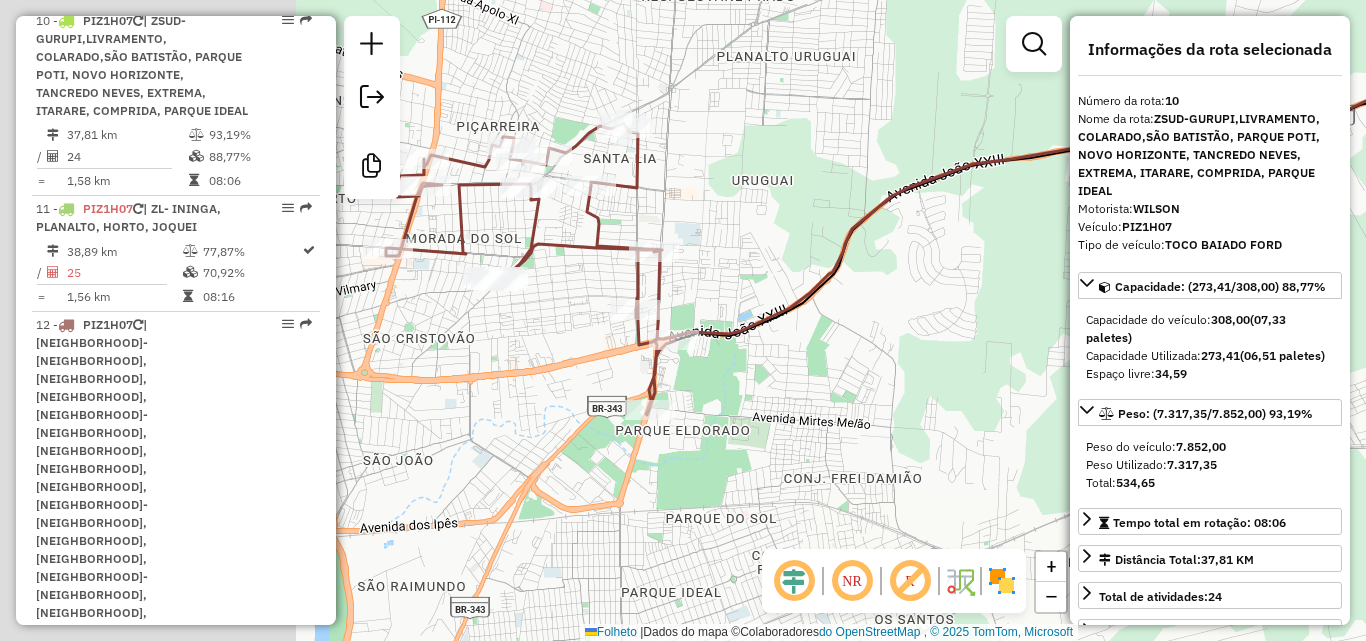 drag, startPoint x: 597, startPoint y: 292, endPoint x: 843, endPoint y: 248, distance: 249.90398 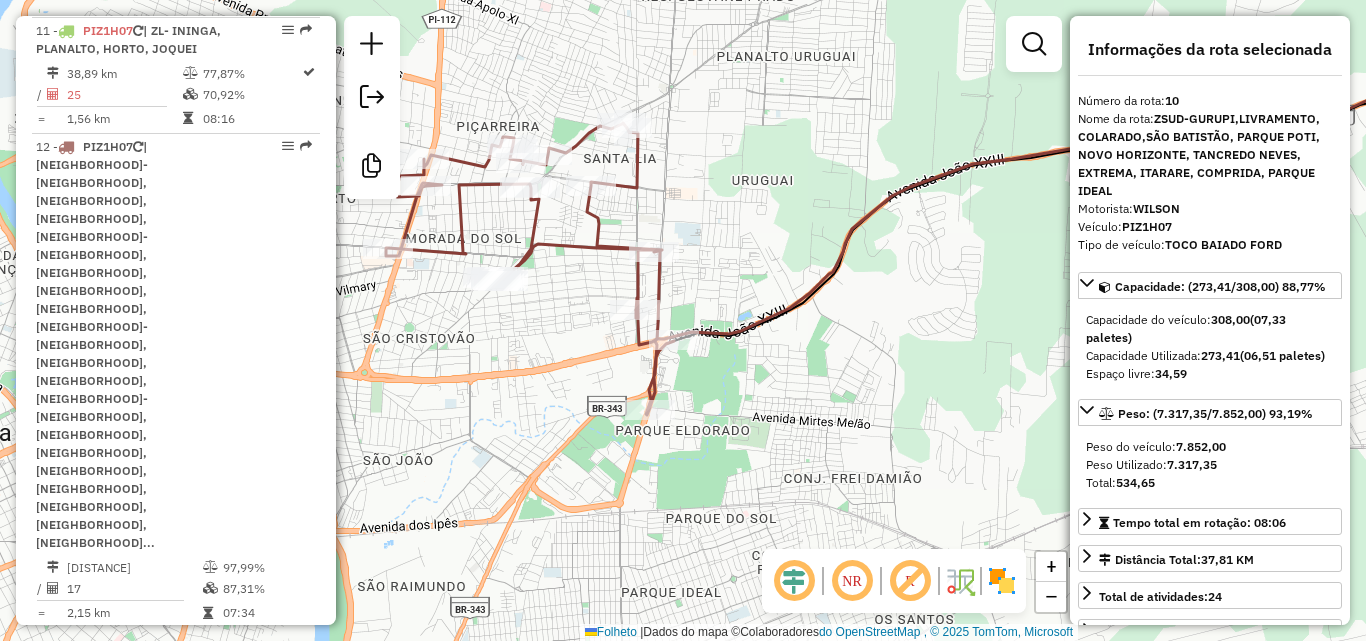 scroll, scrollTop: 2613, scrollLeft: 0, axis: vertical 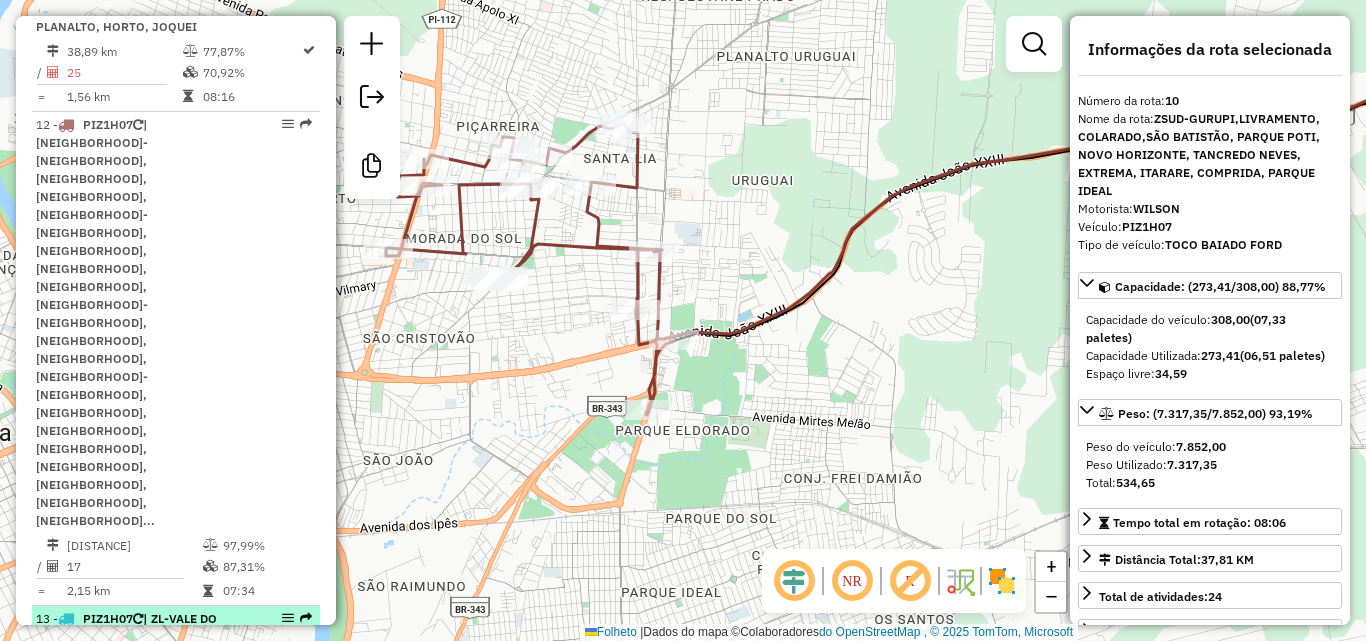 click on "41,47 km" at bounding box center (92, 679) 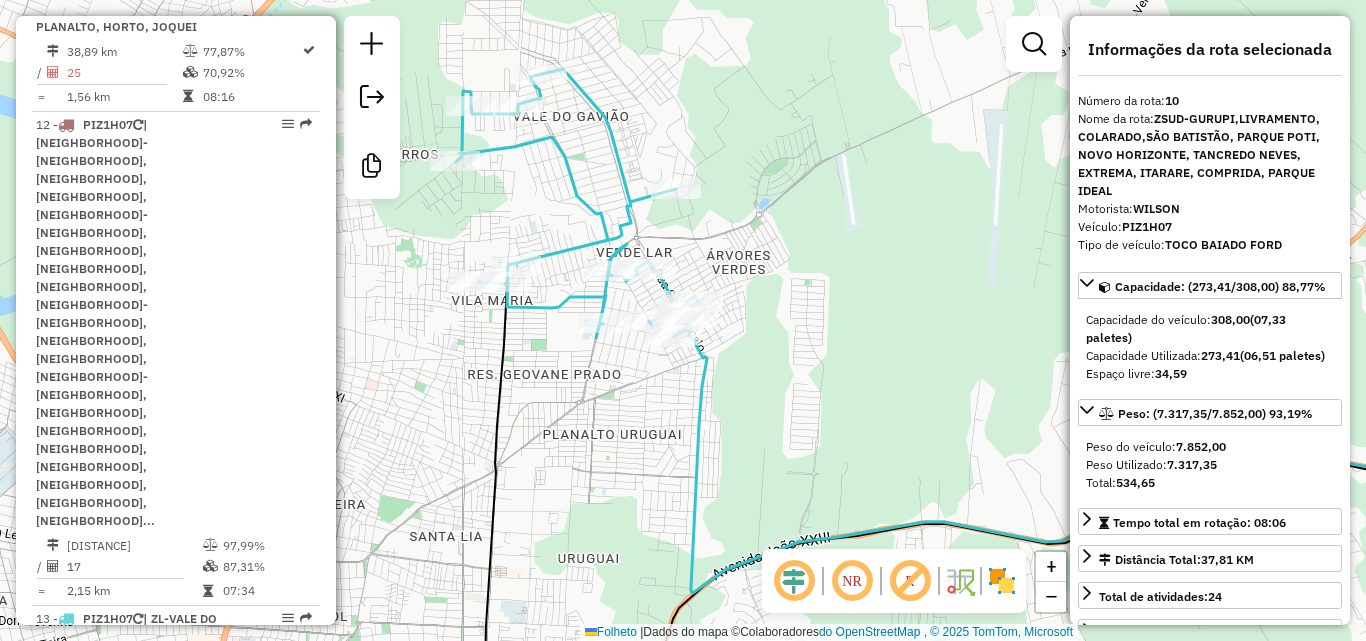drag, startPoint x: 496, startPoint y: 148, endPoint x: 502, endPoint y: 203, distance: 55.326305 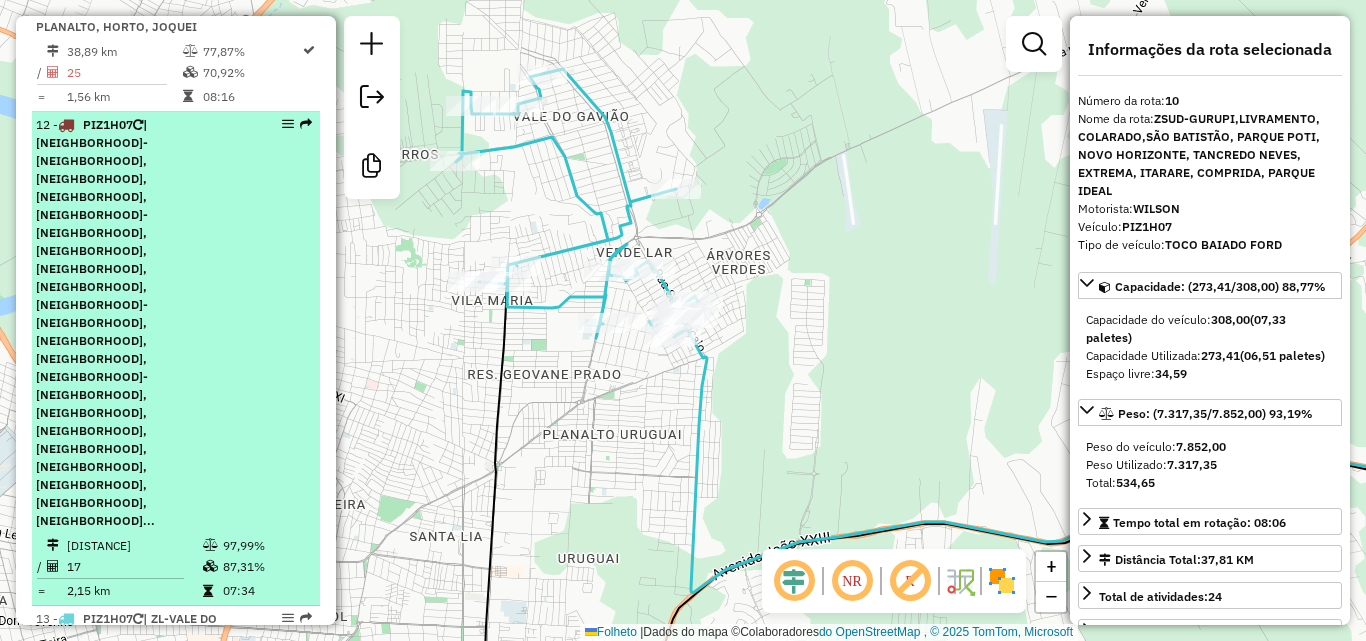 click on "[DISTANCE]" at bounding box center (134, 544) 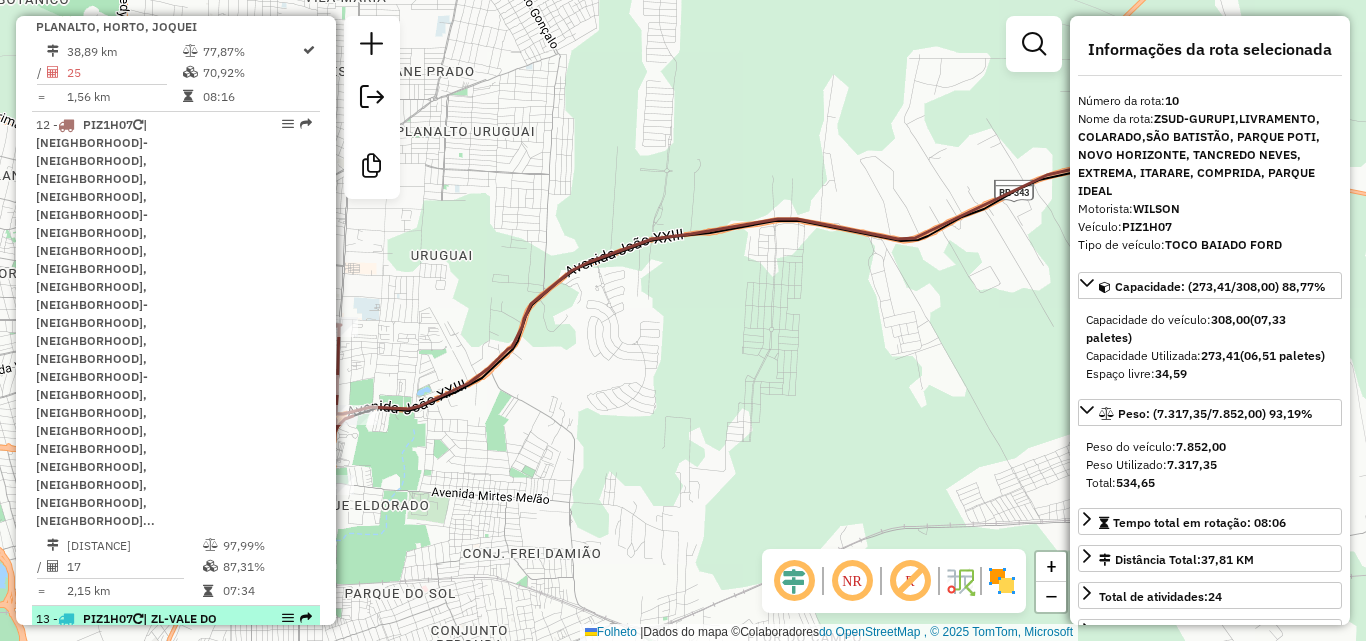 click on "| ZL-VALE DO GAVIÃO, SOCOPO, SATELITE, PORTO DO CENTRO, SATELITE" at bounding box center (141, 636) 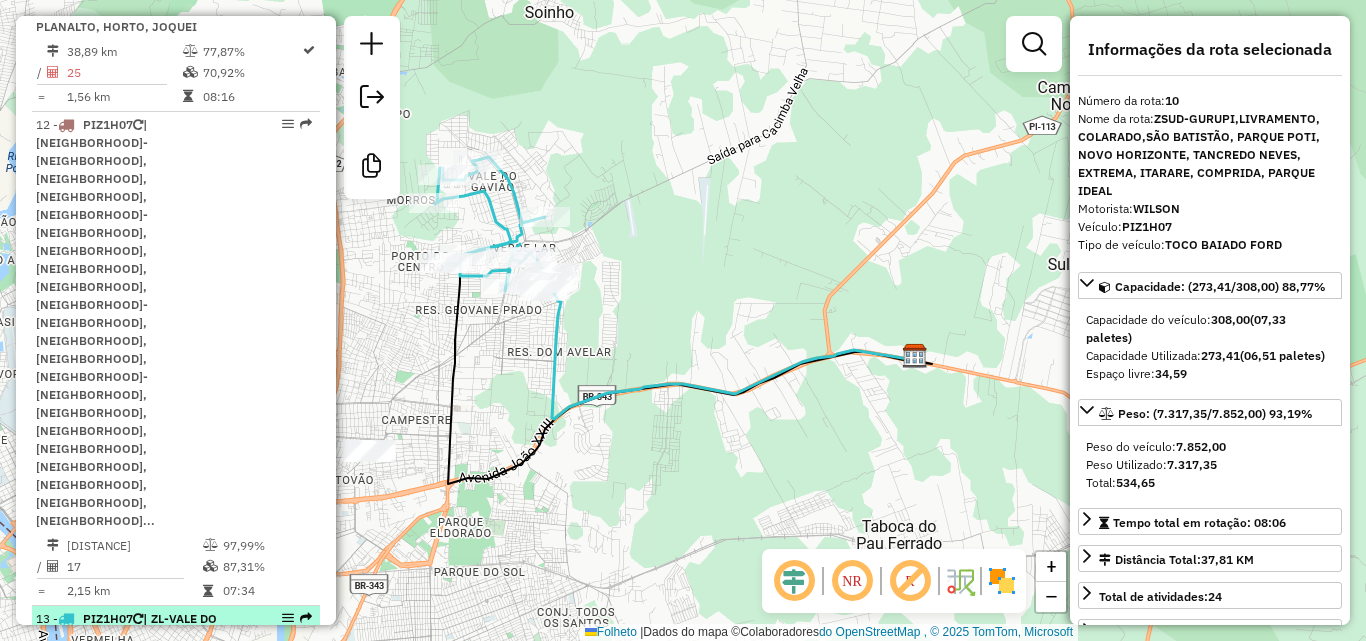 scroll, scrollTop: 2713, scrollLeft: 0, axis: vertical 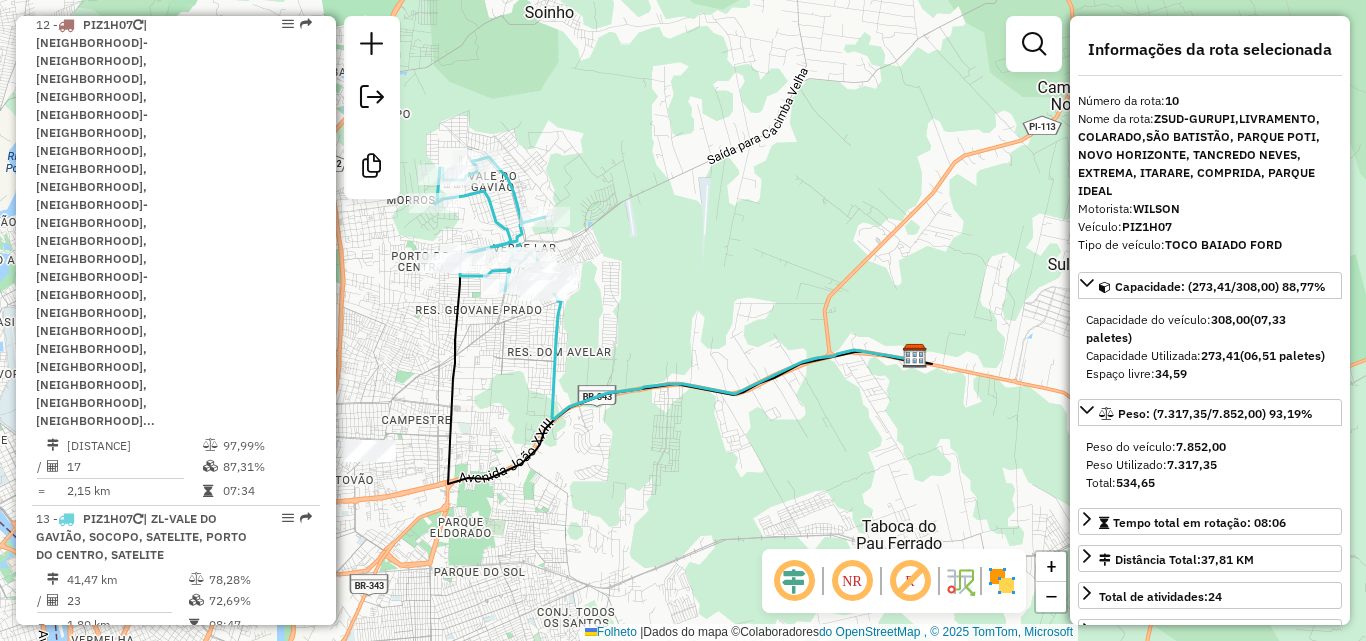 click on "| ZL- PEDRA MOLE, AROEIRAS, CIDADE JARDIM, ZL-VALE DO GAVIÃO, SOCOPO, SATELITE, PORTO DO CENTRO, SATELITE" at bounding box center [137, 688] 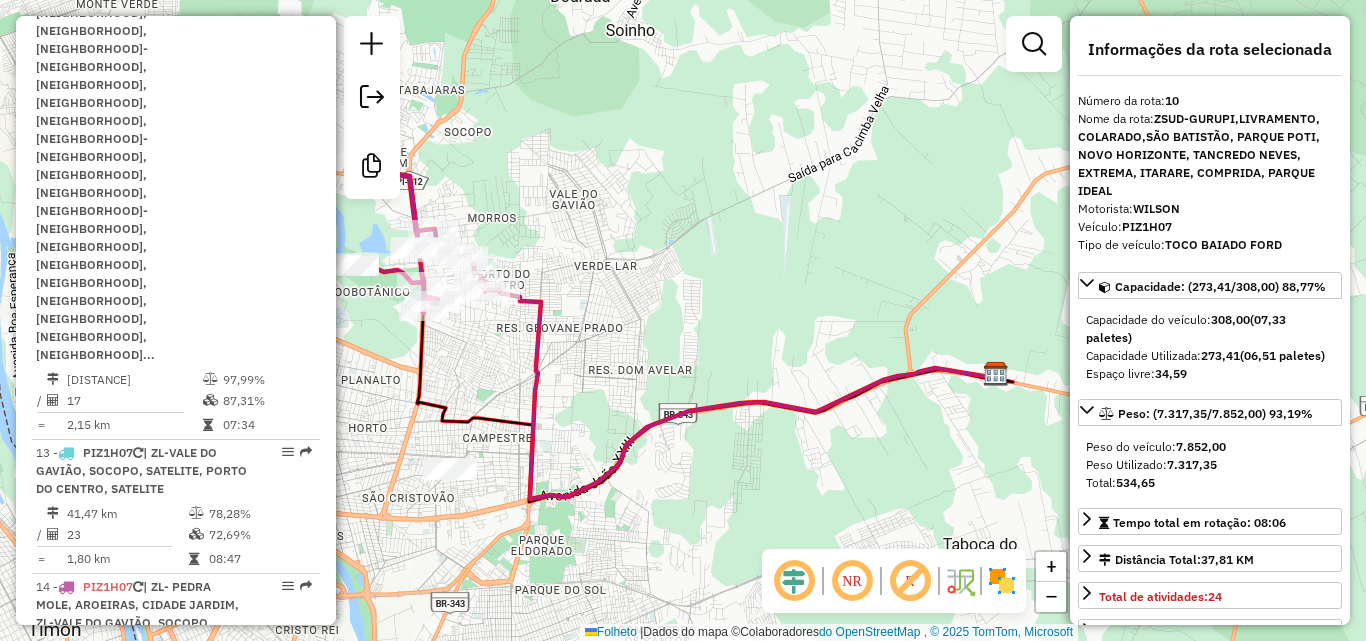 scroll, scrollTop: 2813, scrollLeft: 0, axis: vertical 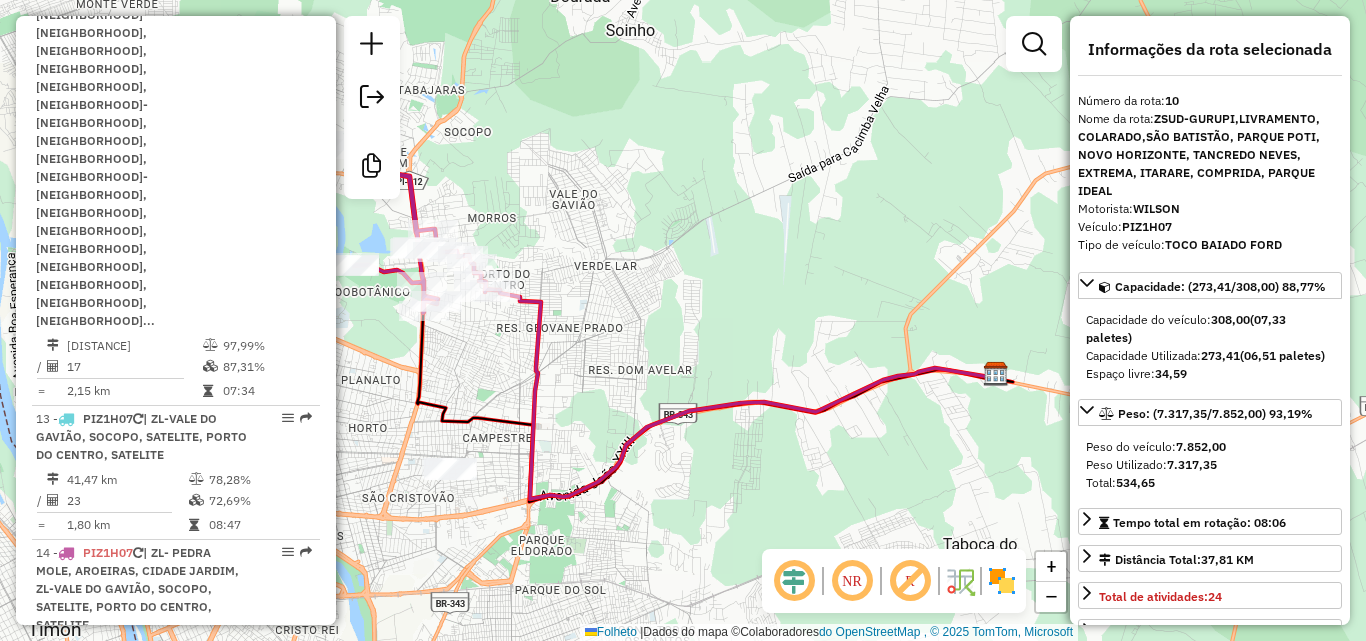 click on "| ZL-VALE DO GAVIÃO, SOCOPO, SATELITE, PORTO DO CENTRO, SATELITE" at bounding box center (141, 740) 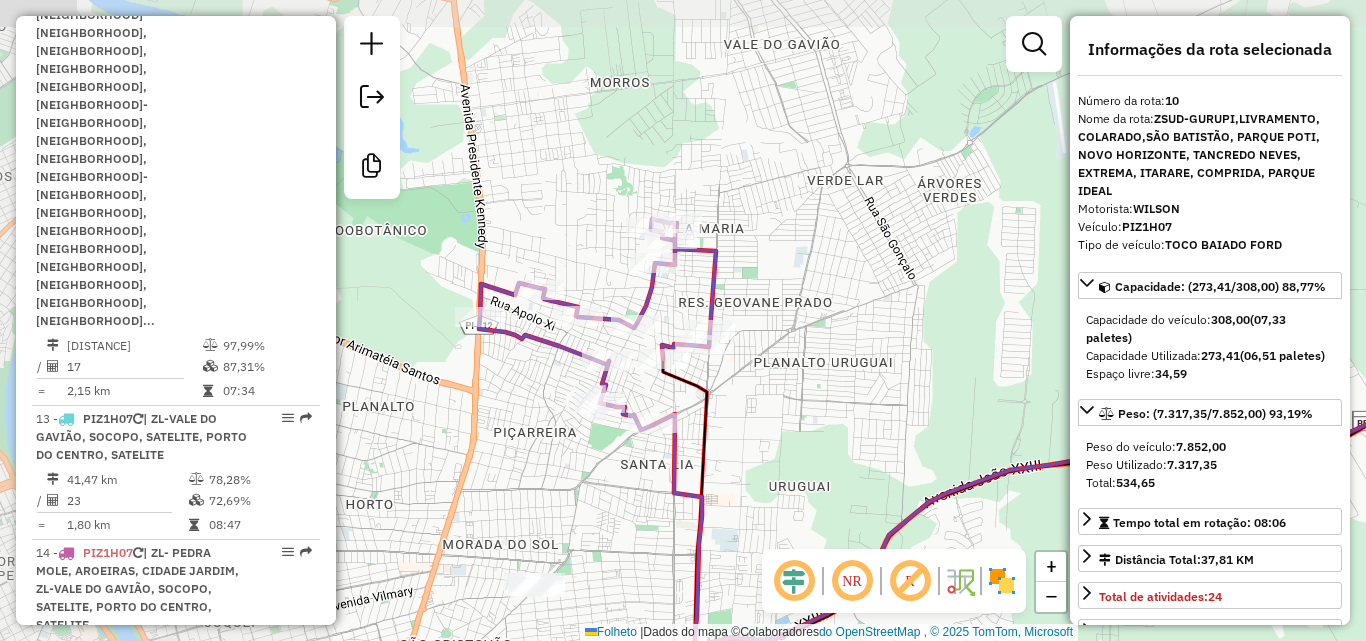 drag, startPoint x: 482, startPoint y: 331, endPoint x: 869, endPoint y: 445, distance: 403.44144 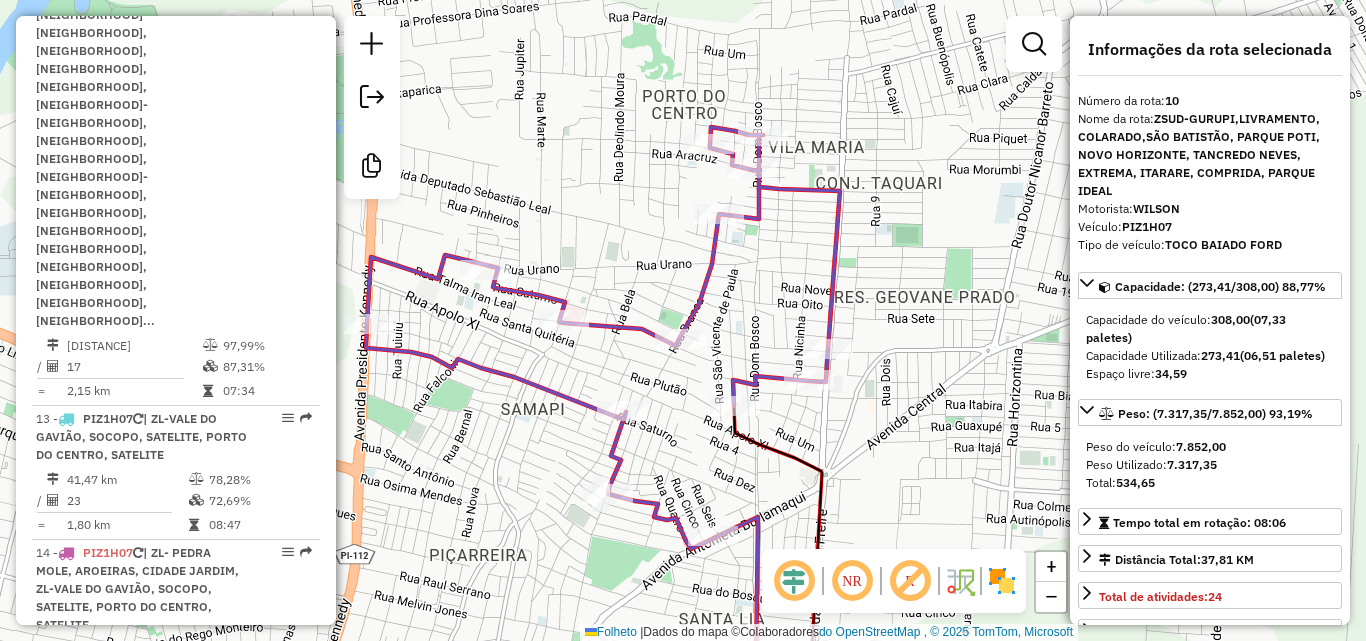 drag, startPoint x: 781, startPoint y: 302, endPoint x: 784, endPoint y: 291, distance: 11.401754 